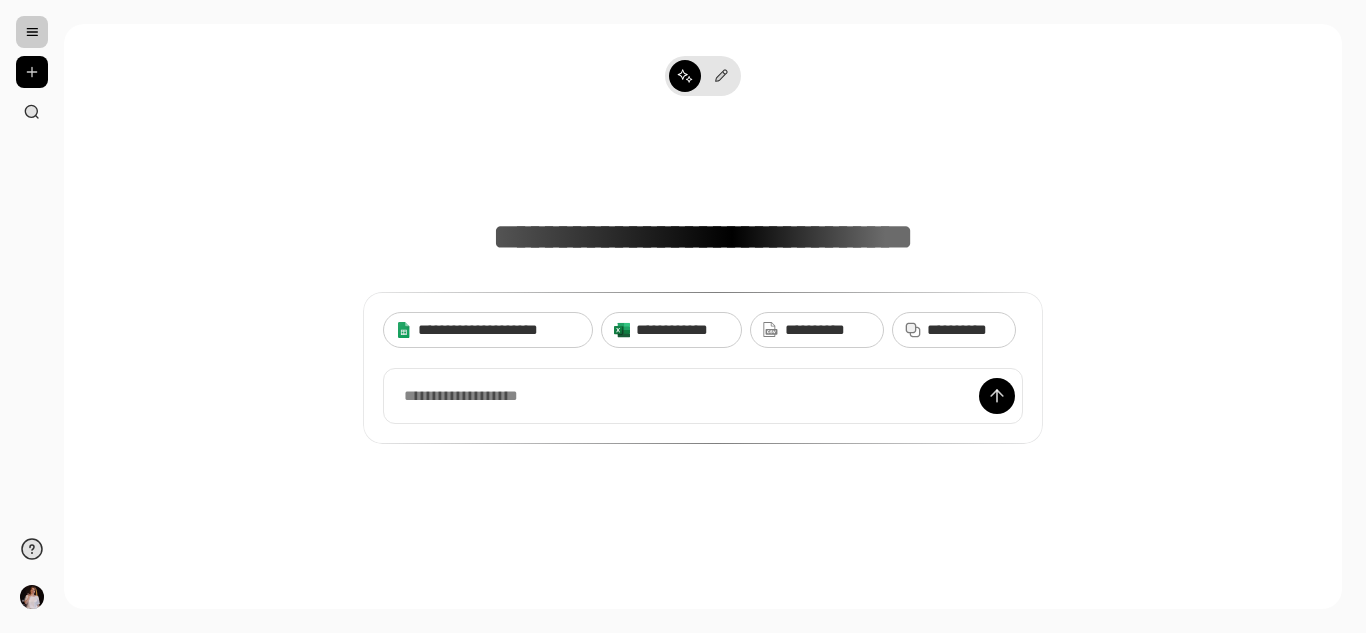 scroll, scrollTop: 0, scrollLeft: 0, axis: both 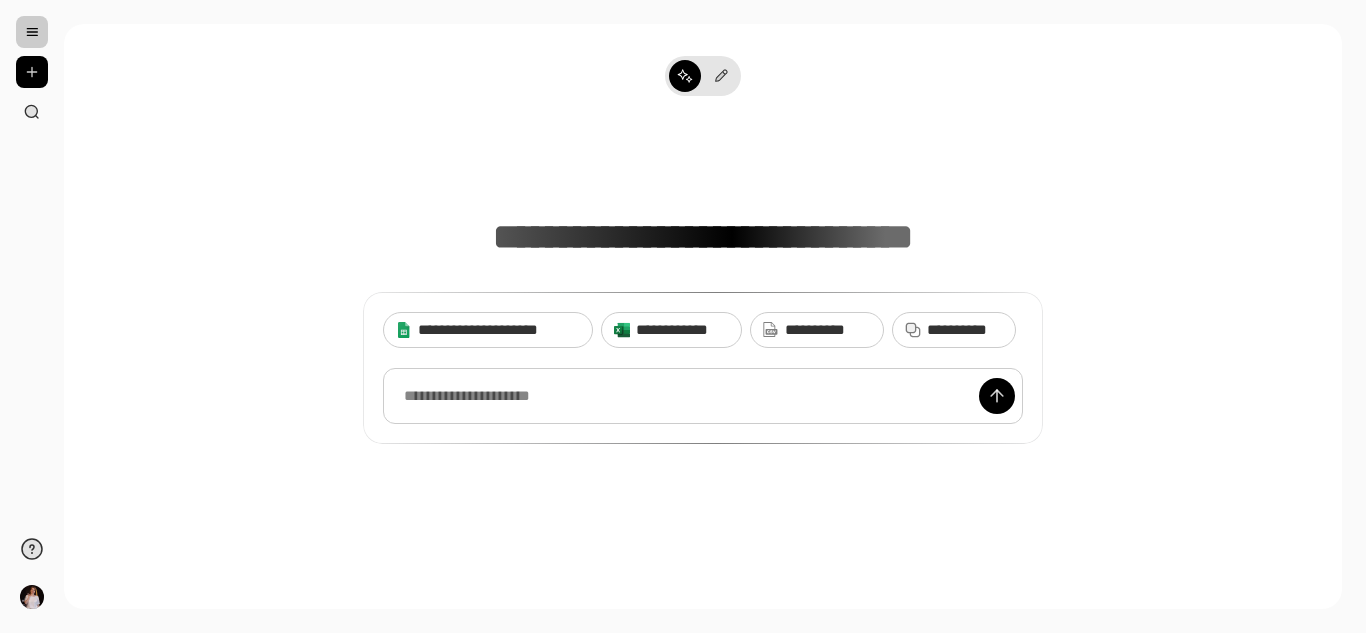 click at bounding box center (703, 396) 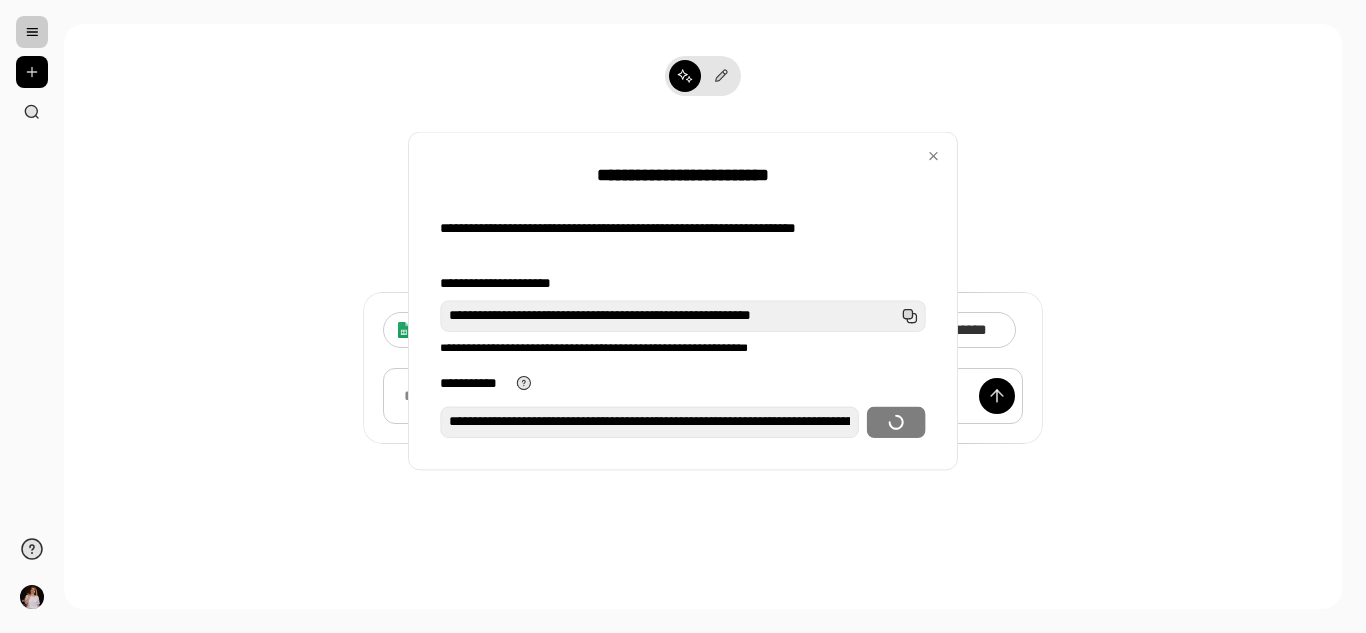 scroll, scrollTop: 0, scrollLeft: 412, axis: horizontal 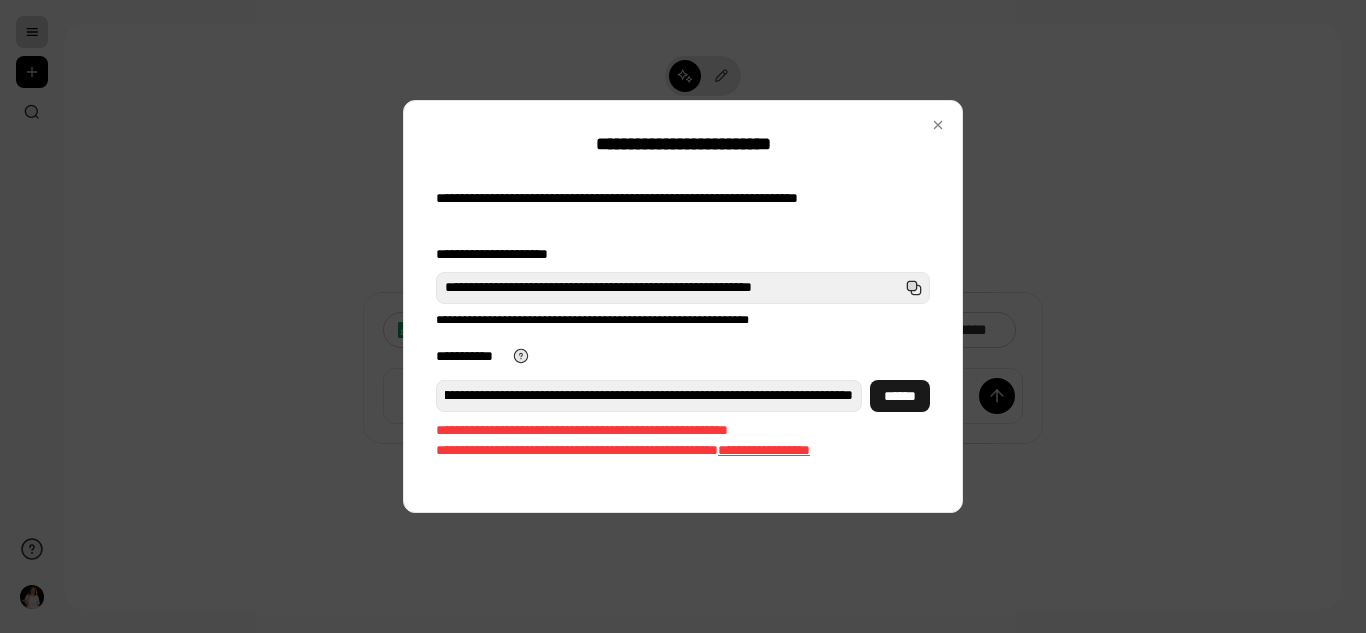 click on "******" at bounding box center (900, 396) 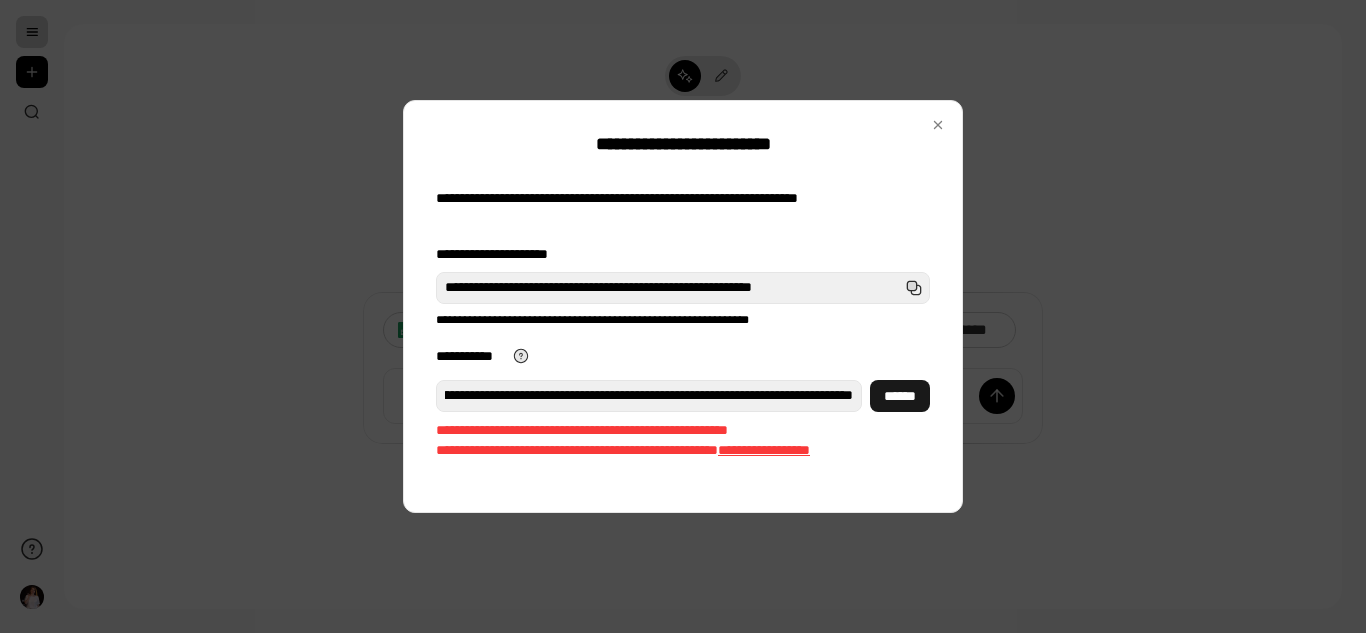 scroll, scrollTop: 0, scrollLeft: 0, axis: both 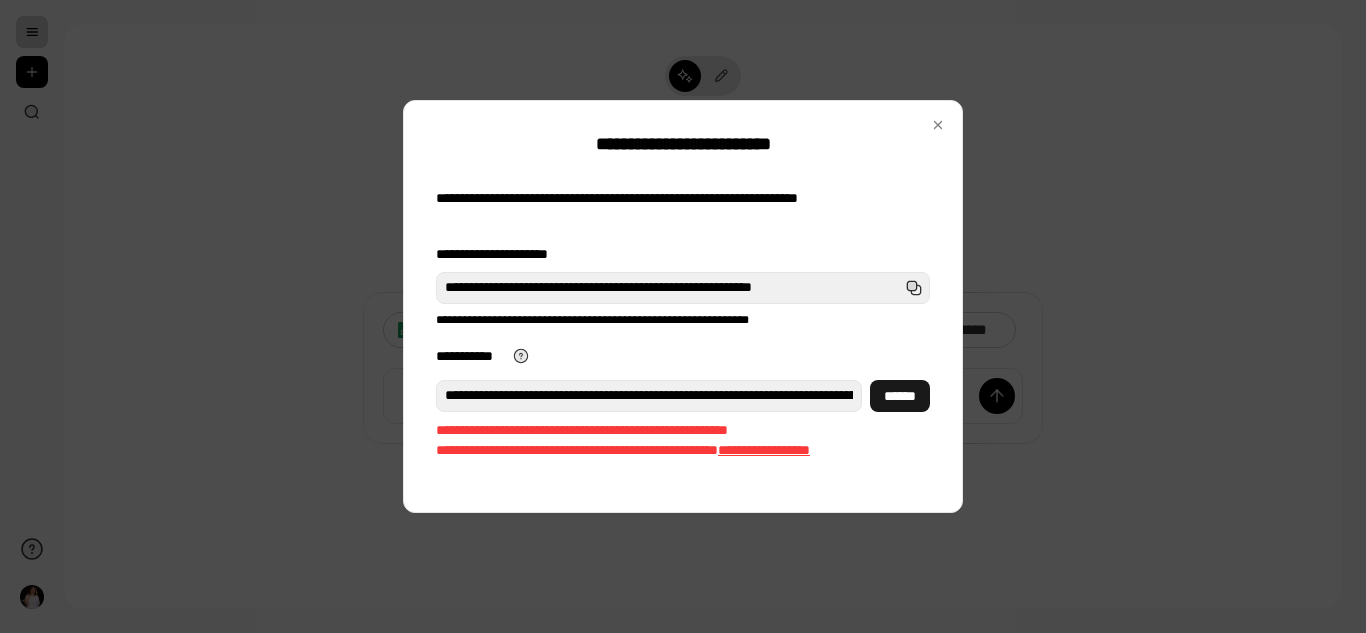 click on "******" at bounding box center (900, 396) 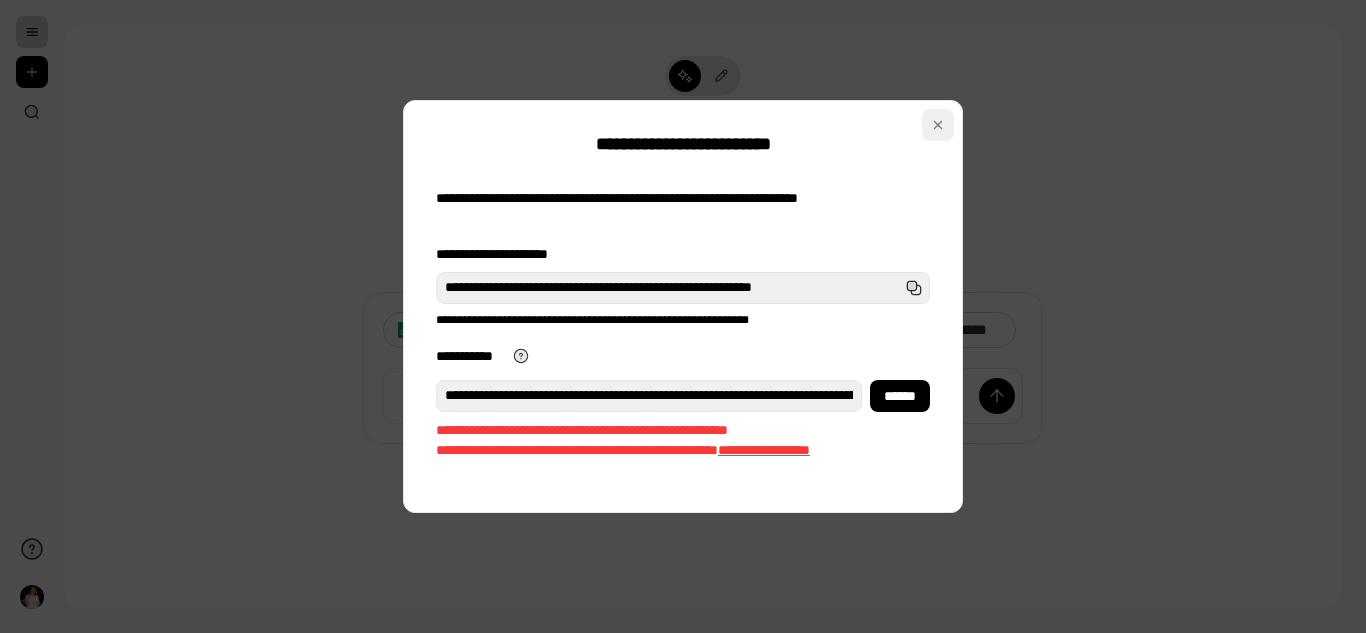 click at bounding box center (938, 125) 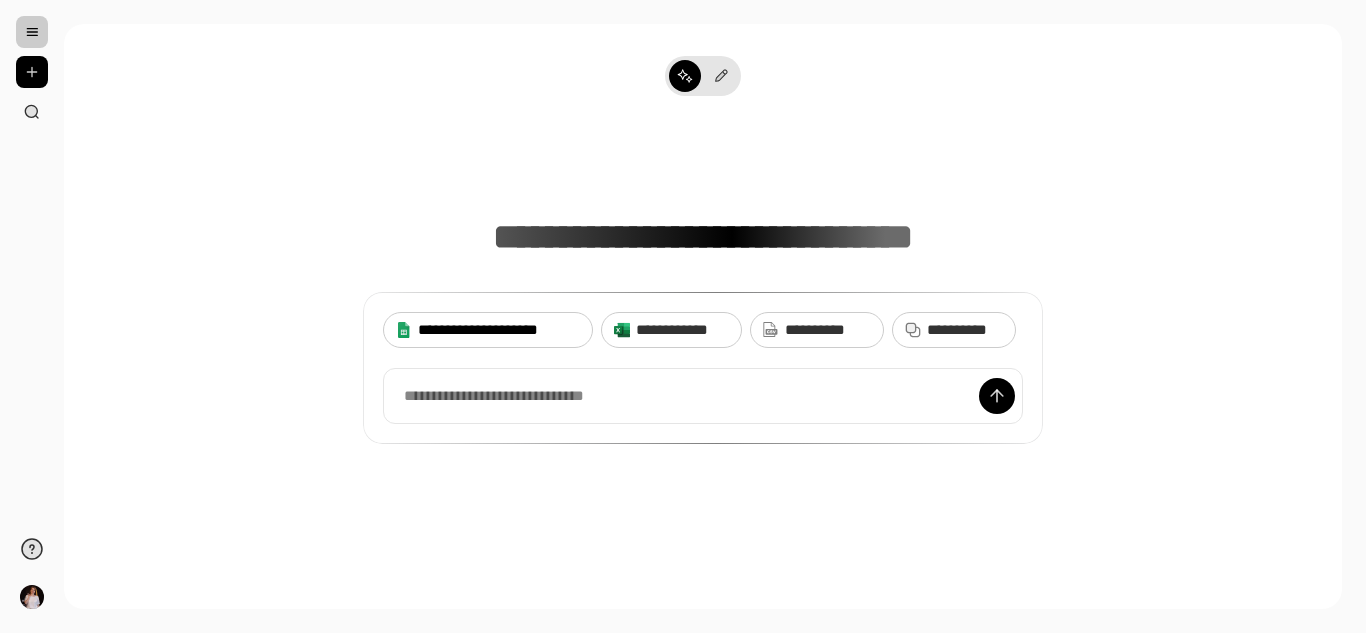 click on "**********" at bounding box center (499, 330) 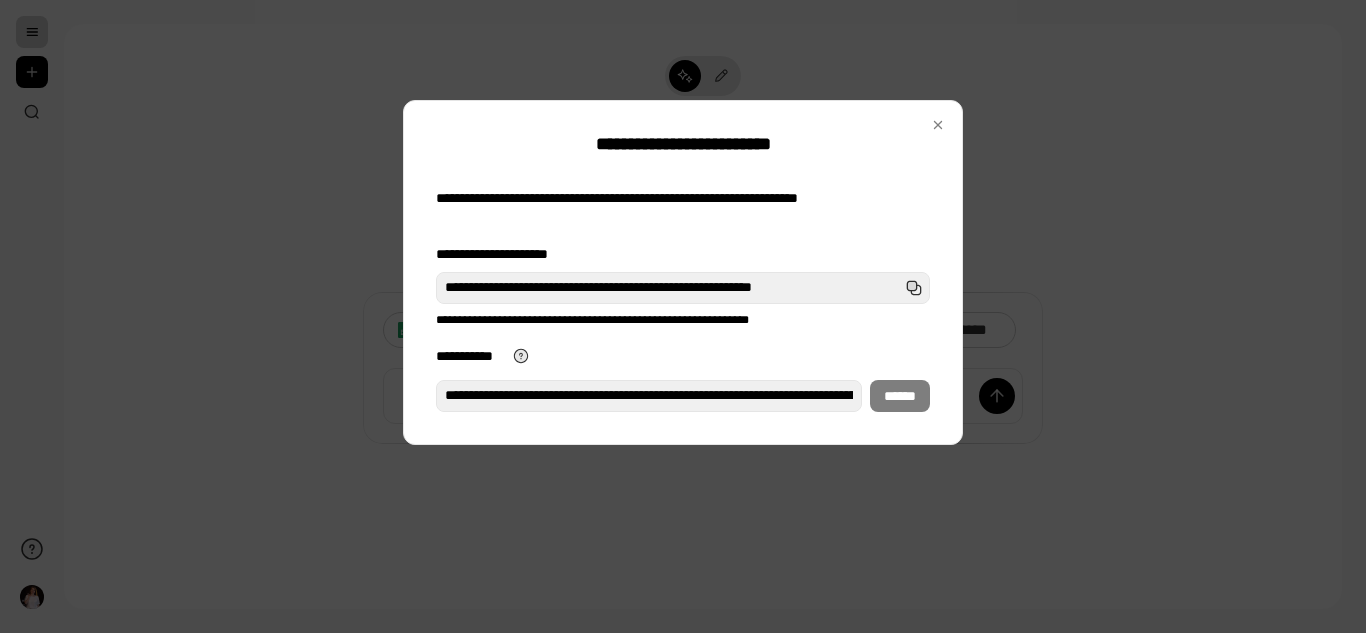 scroll, scrollTop: 0, scrollLeft: 411, axis: horizontal 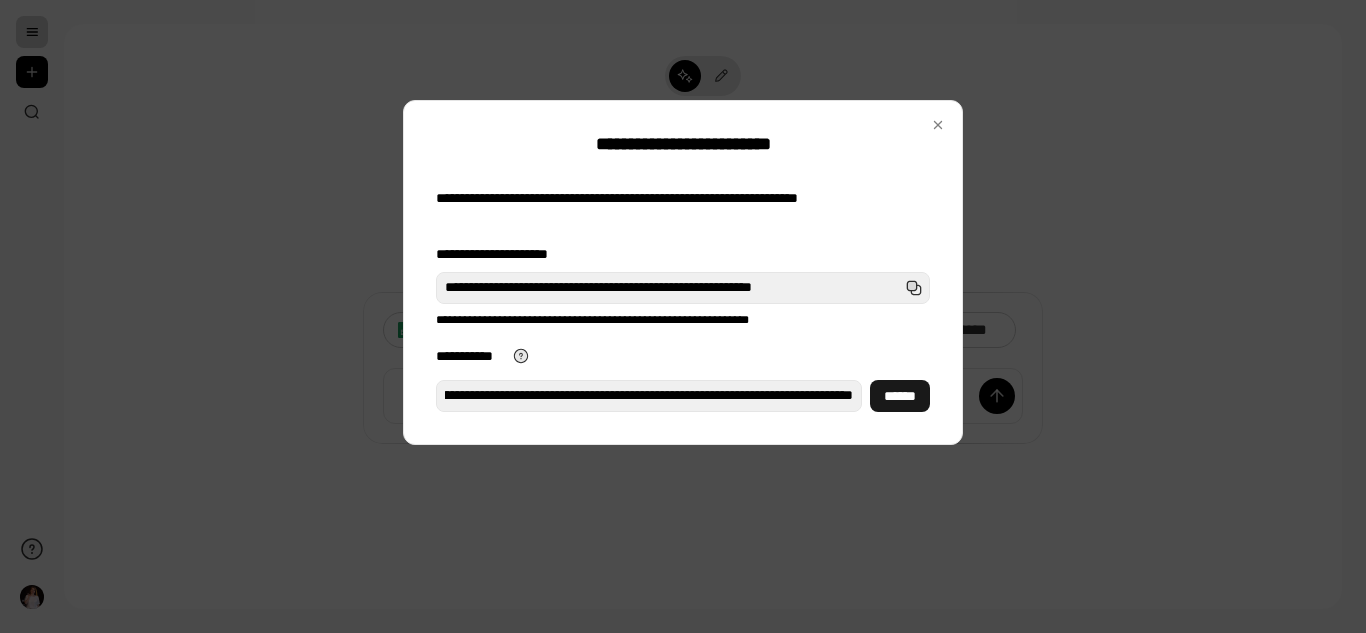 type on "**********" 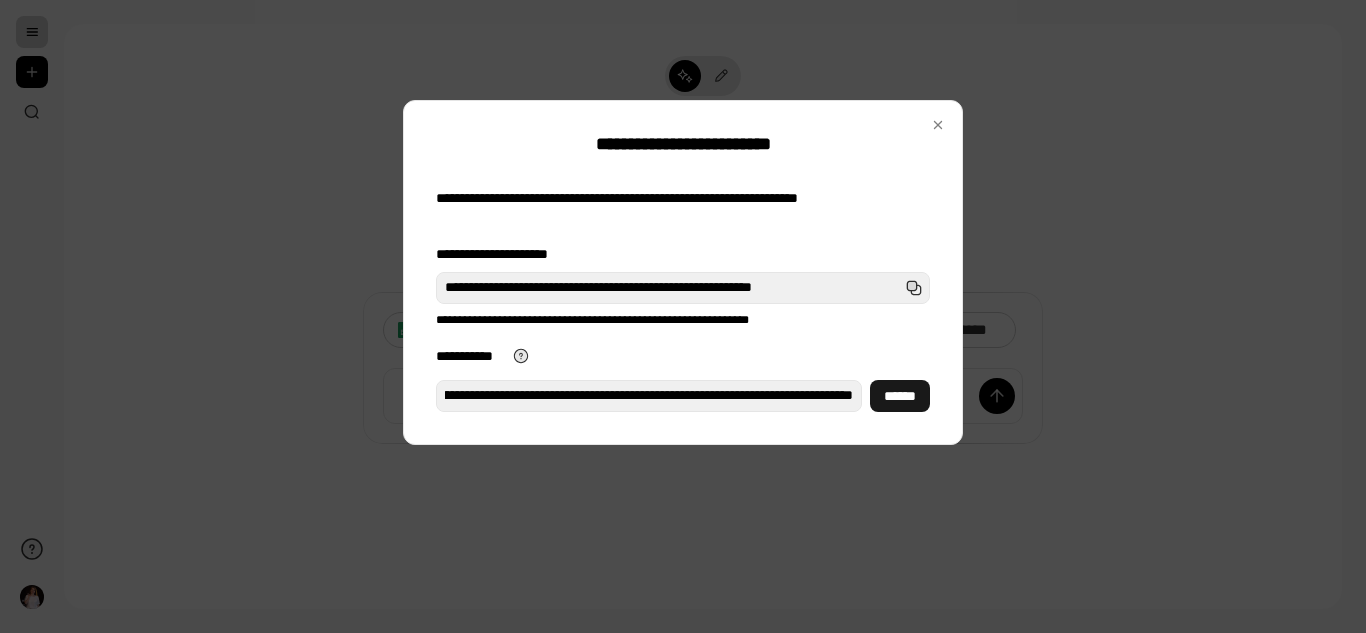 scroll, scrollTop: 0, scrollLeft: 0, axis: both 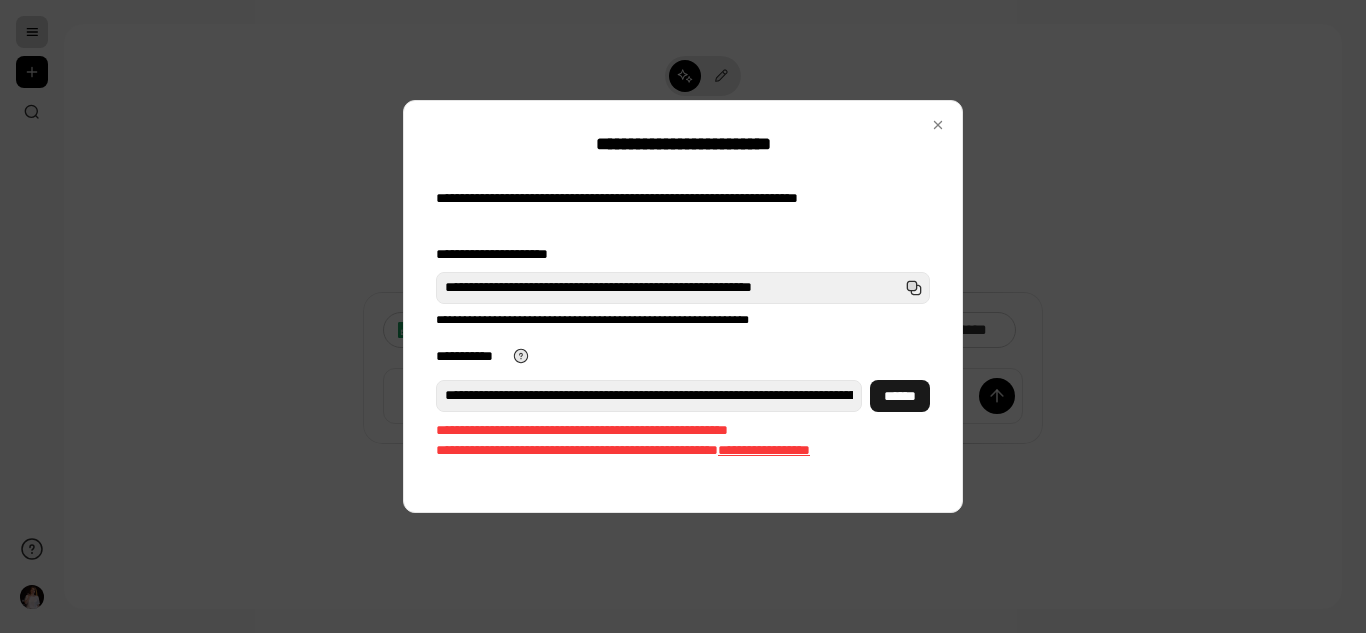 click on "******" at bounding box center [900, 396] 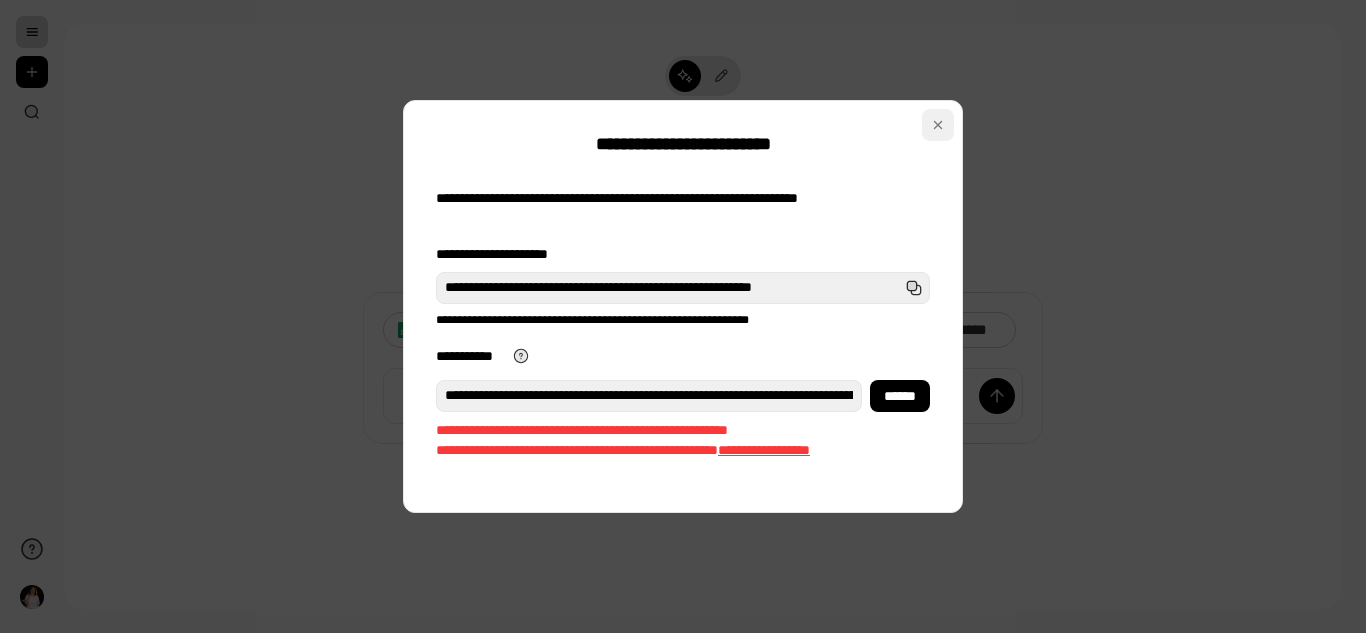 click at bounding box center (938, 125) 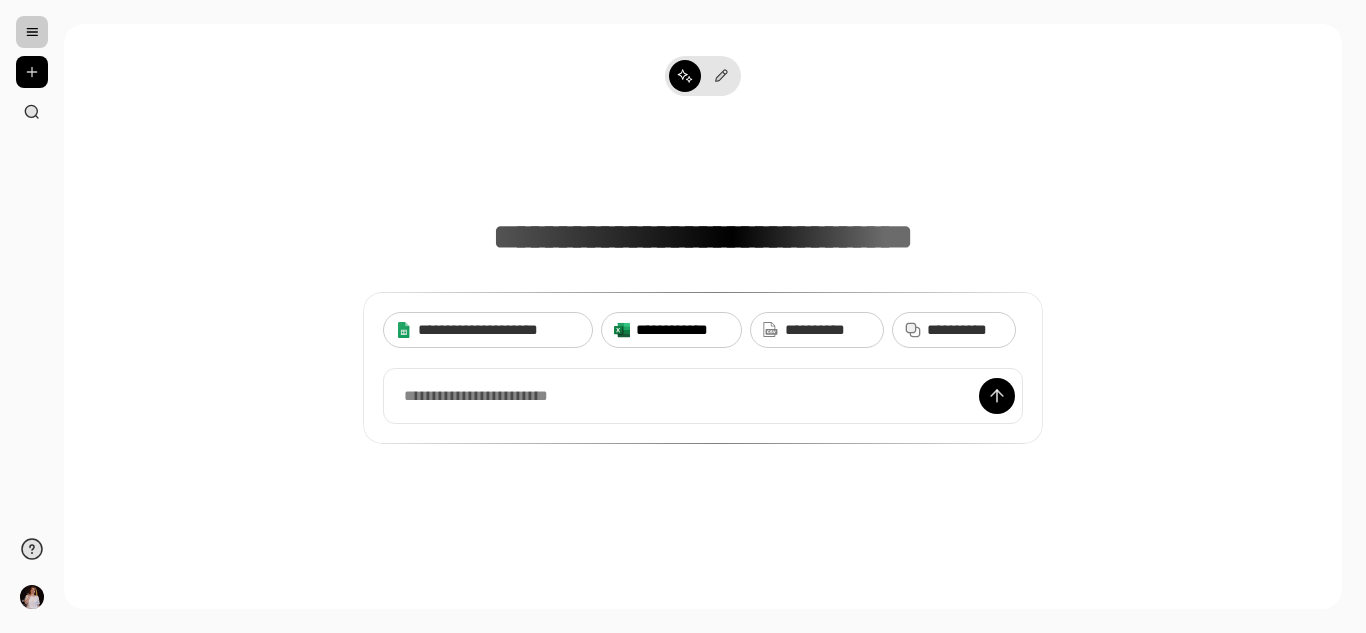 click on "**********" at bounding box center [682, 330] 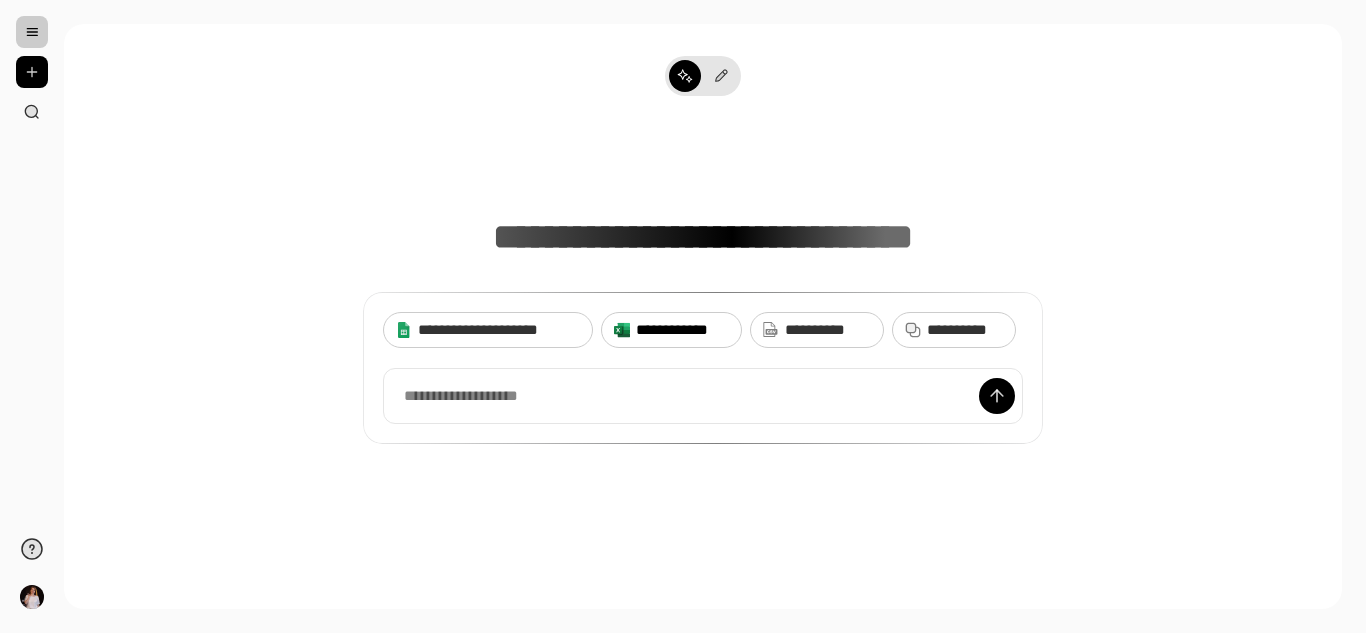 click on "**********" at bounding box center (682, 330) 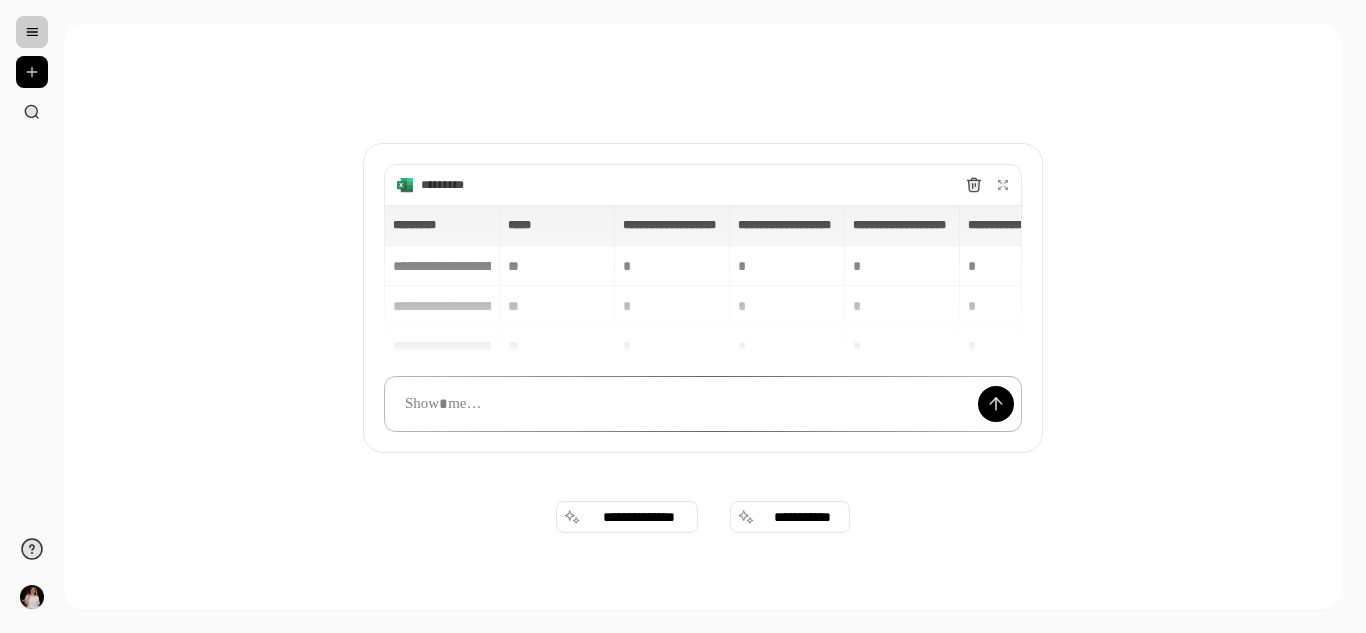 click at bounding box center [703, 404] 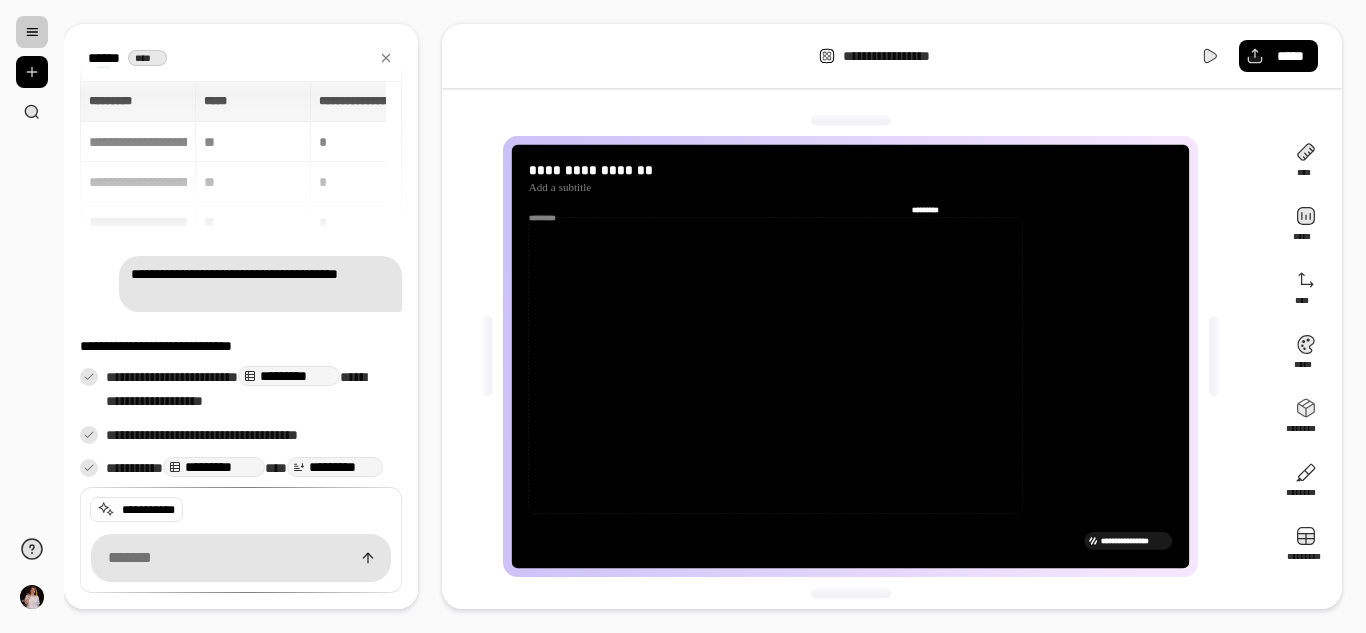 scroll, scrollTop: 73, scrollLeft: 0, axis: vertical 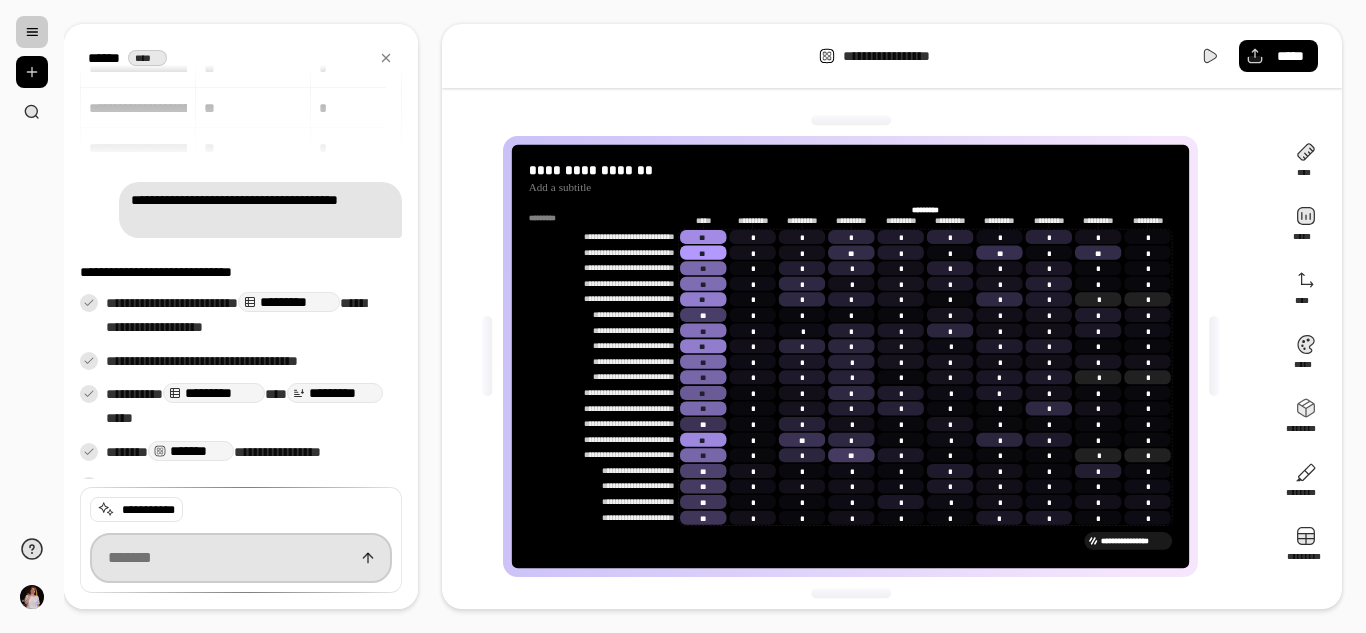 click at bounding box center [241, 558] 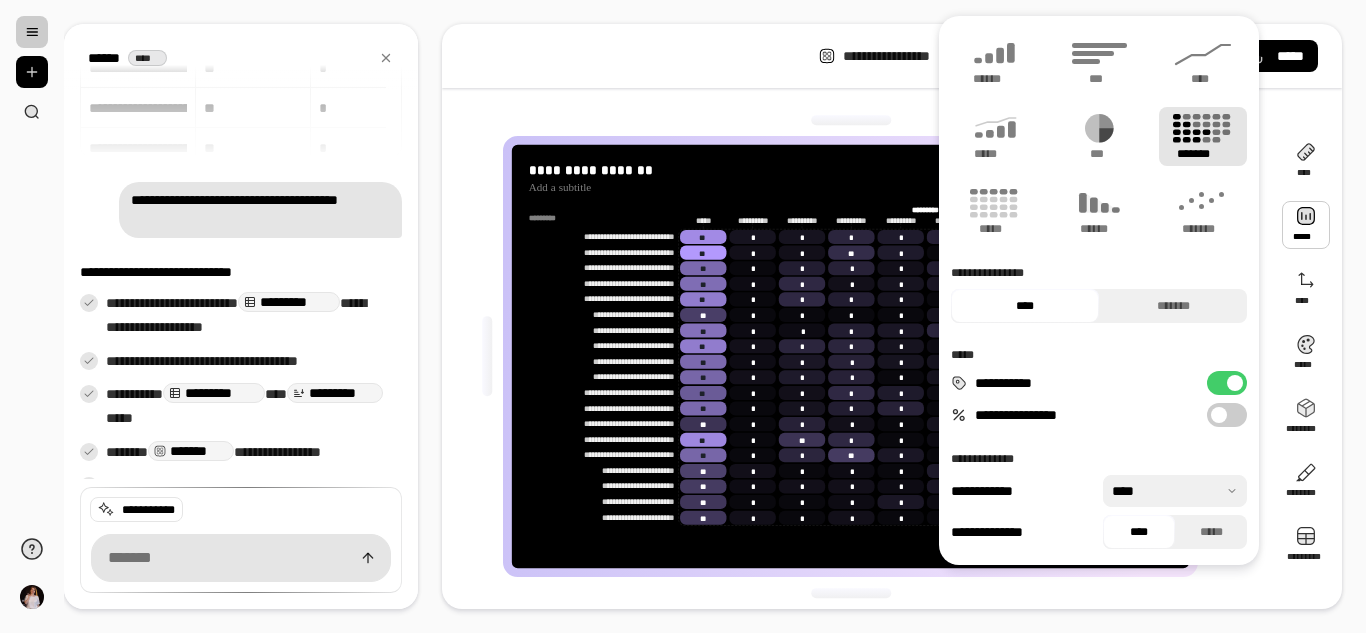 click at bounding box center [1306, 225] 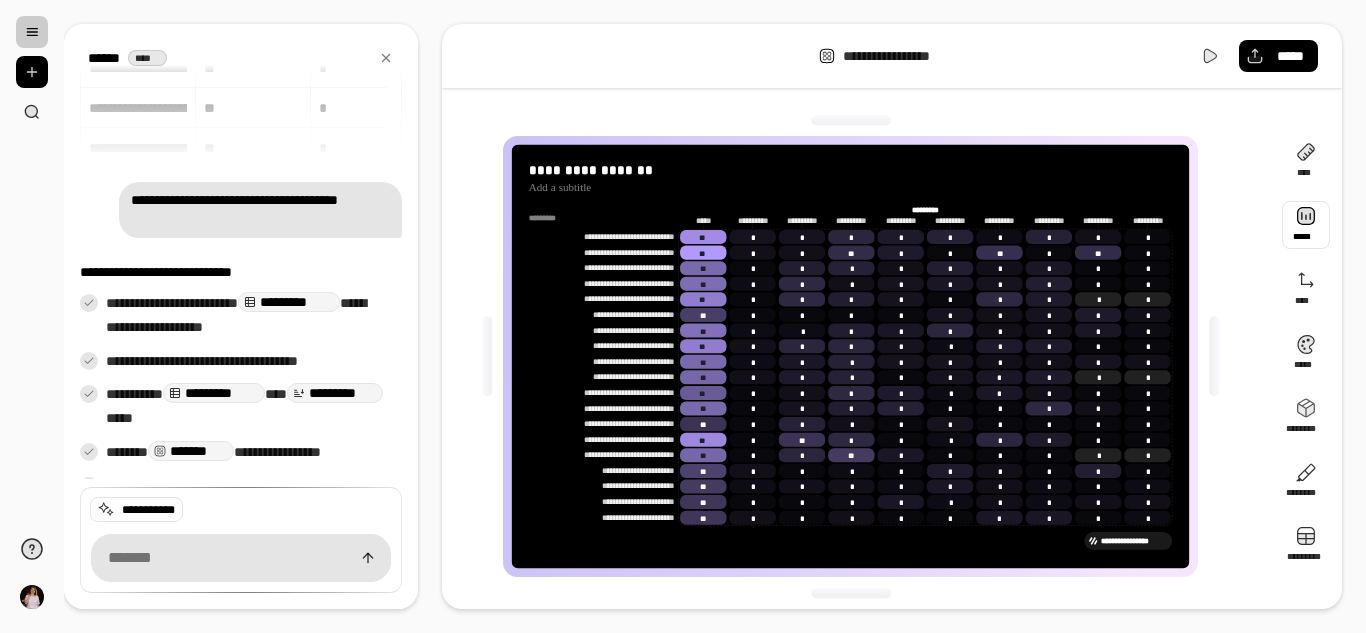 click at bounding box center (1306, 225) 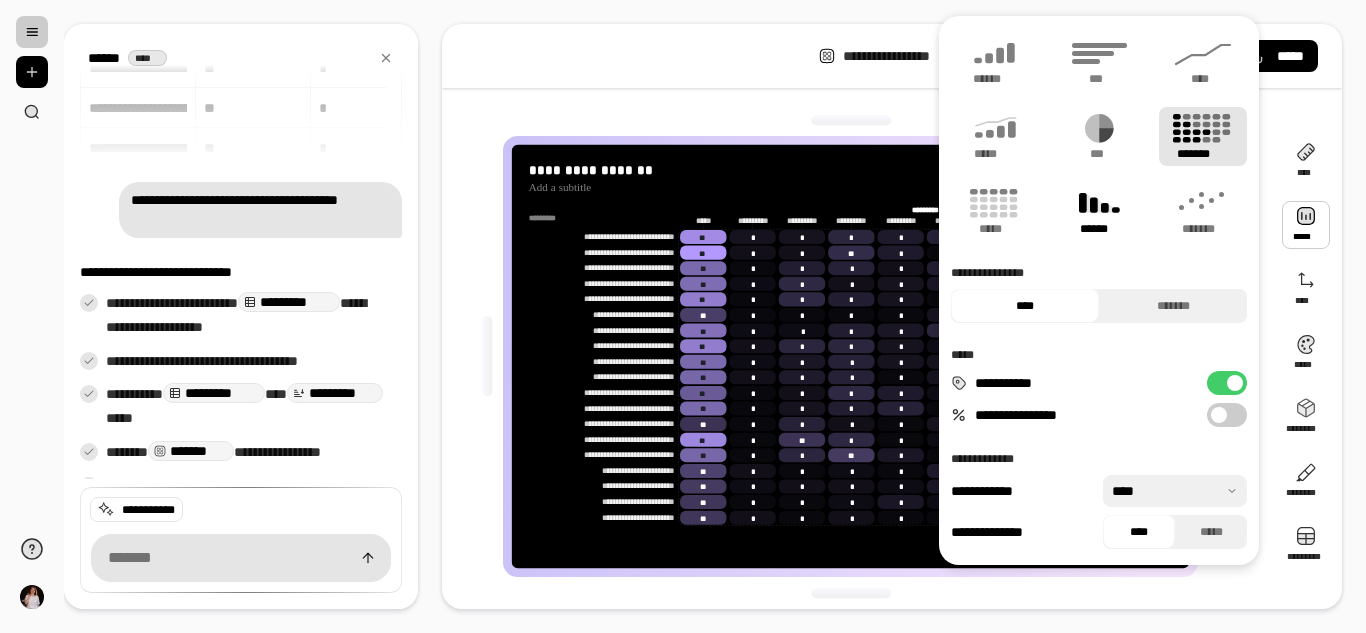 click 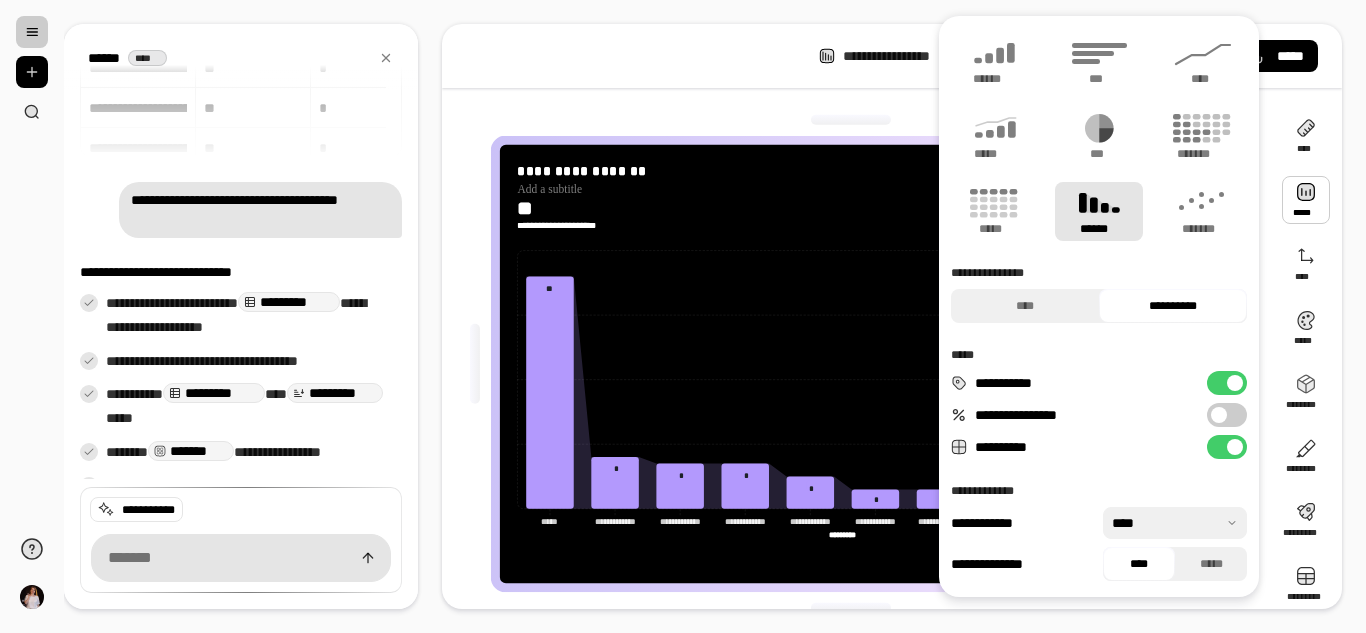 click on "**********" at bounding box center (715, 316) 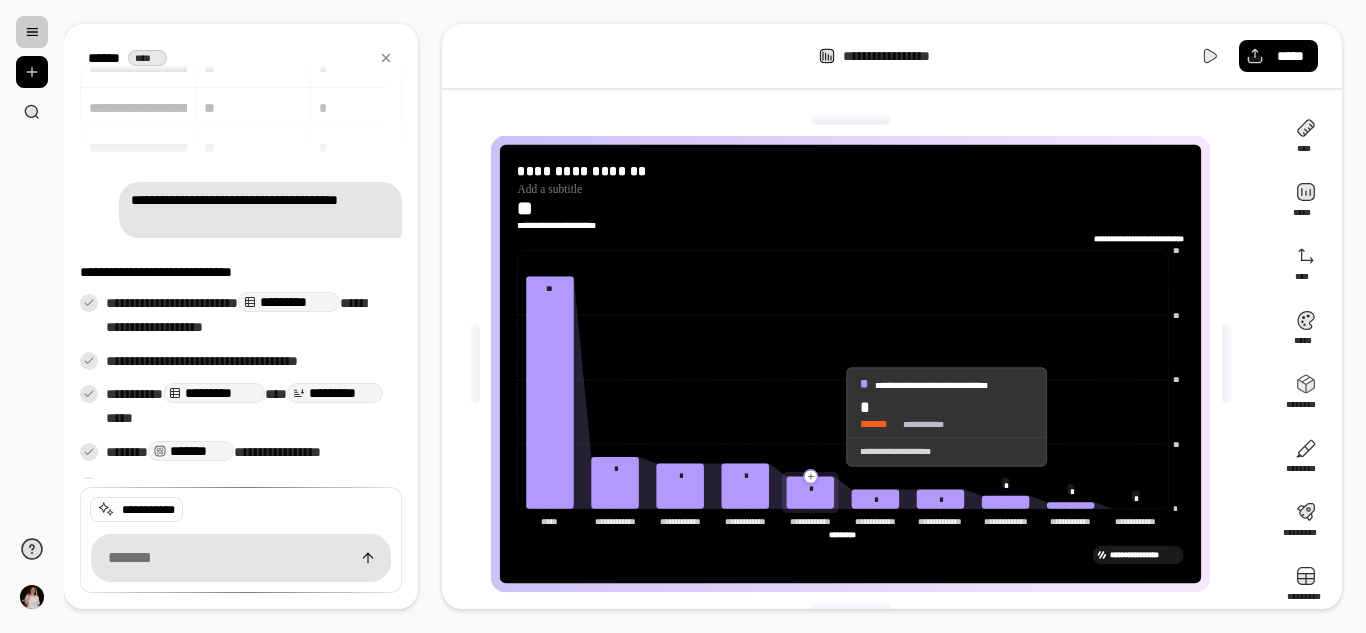 scroll, scrollTop: 19, scrollLeft: 0, axis: vertical 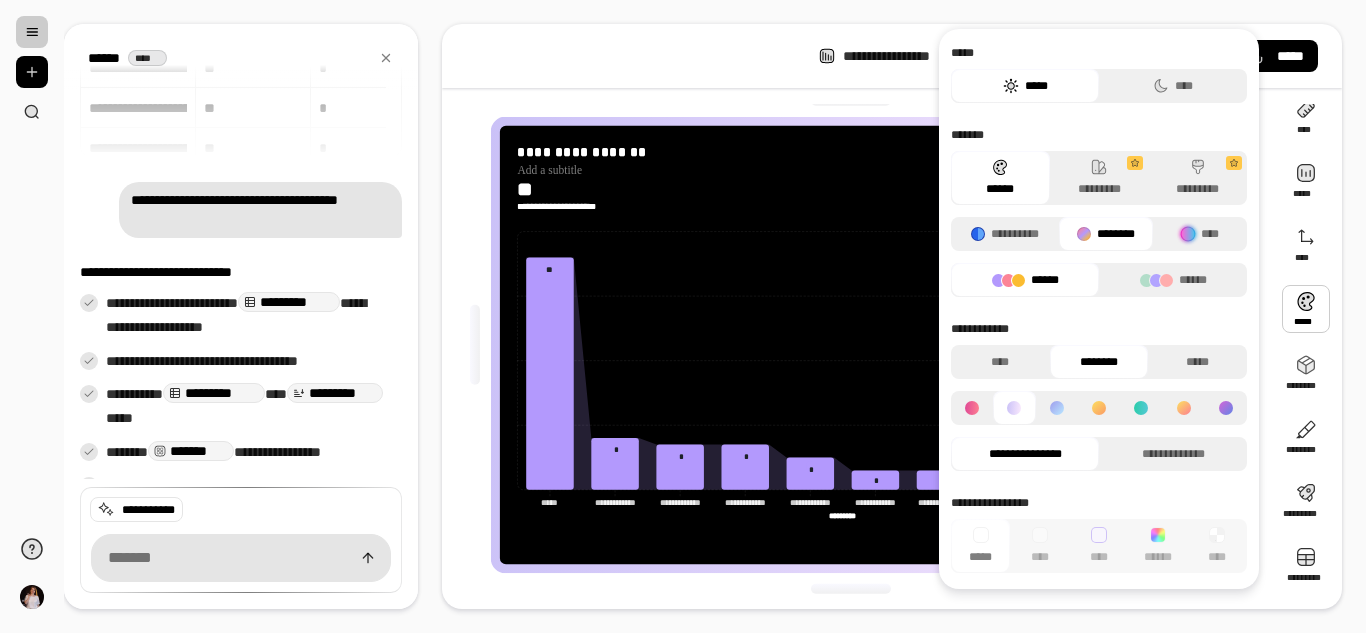 click at bounding box center (1306, 309) 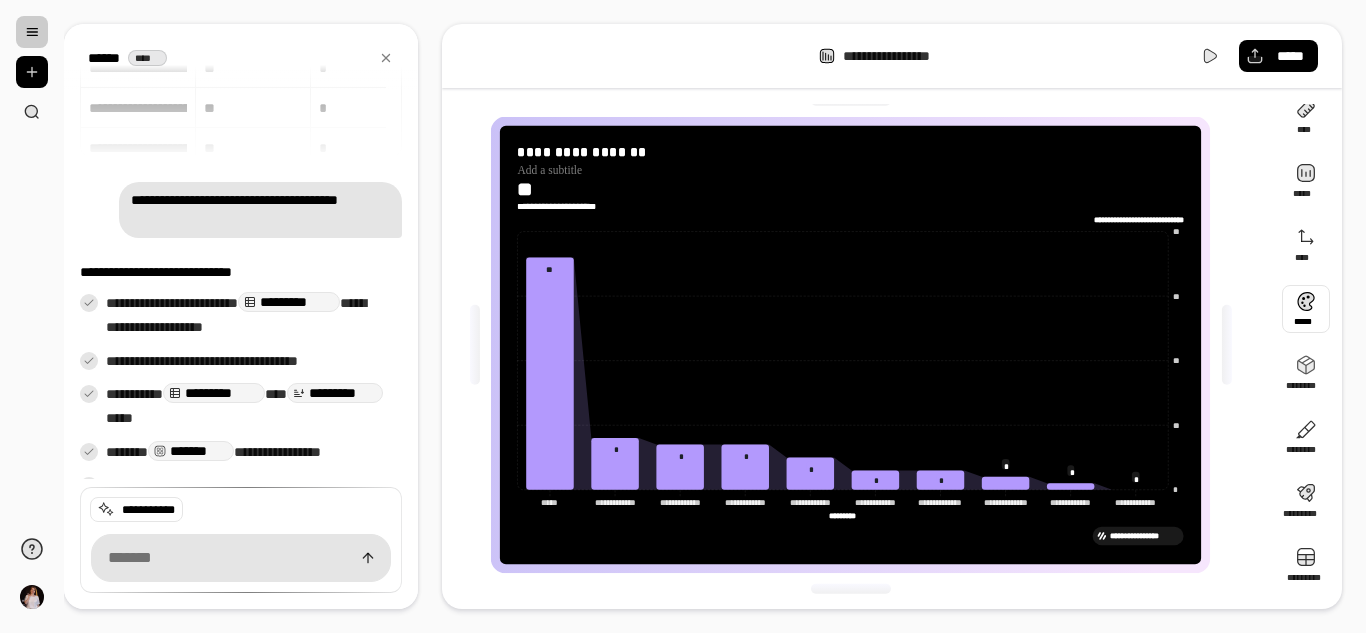click at bounding box center [1306, 309] 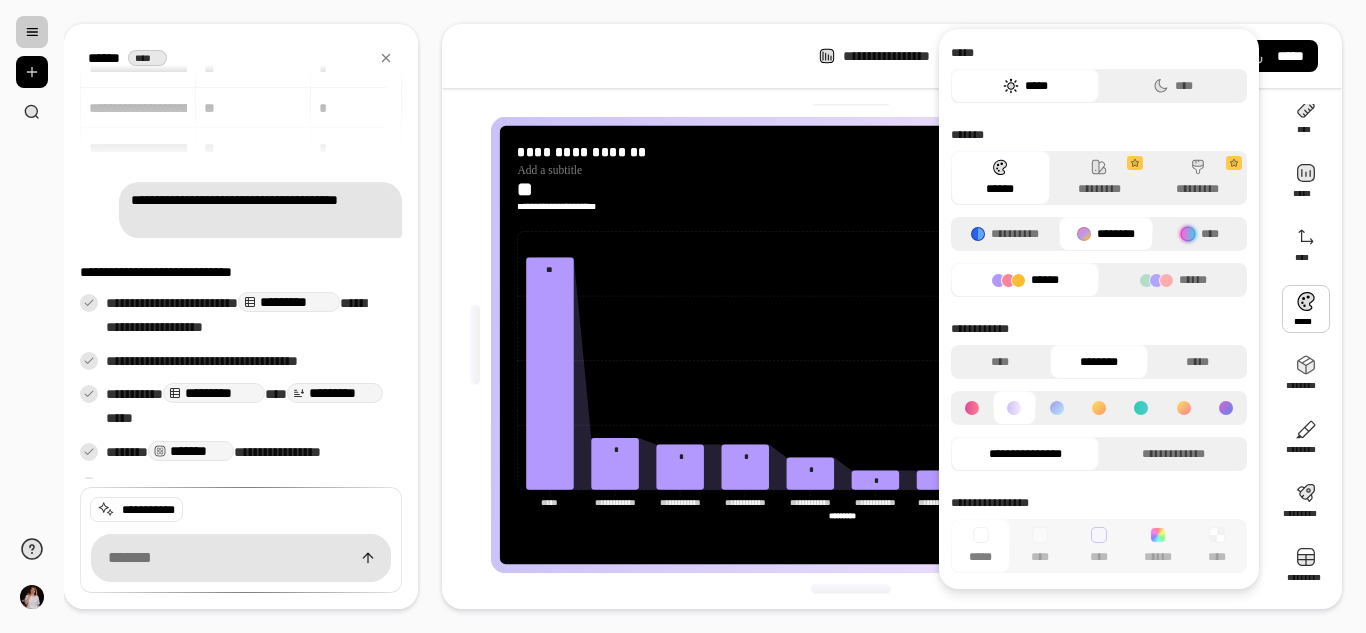click on "********" at bounding box center [1106, 234] 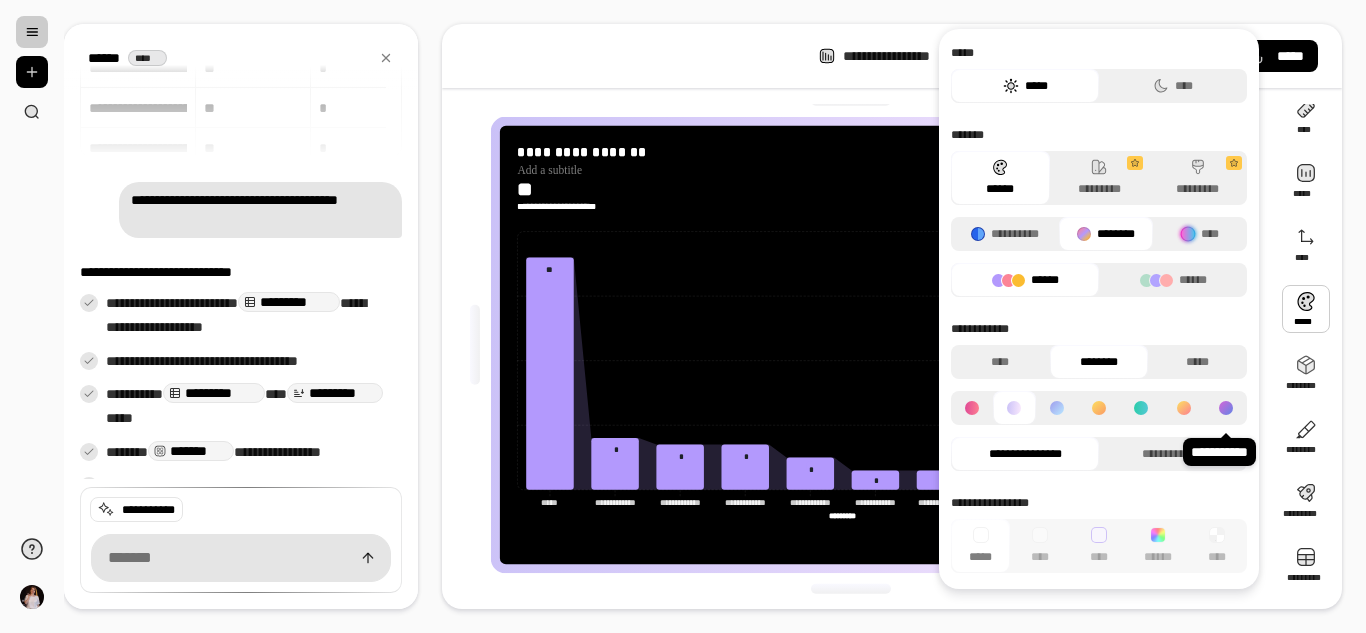 click at bounding box center (1226, 408) 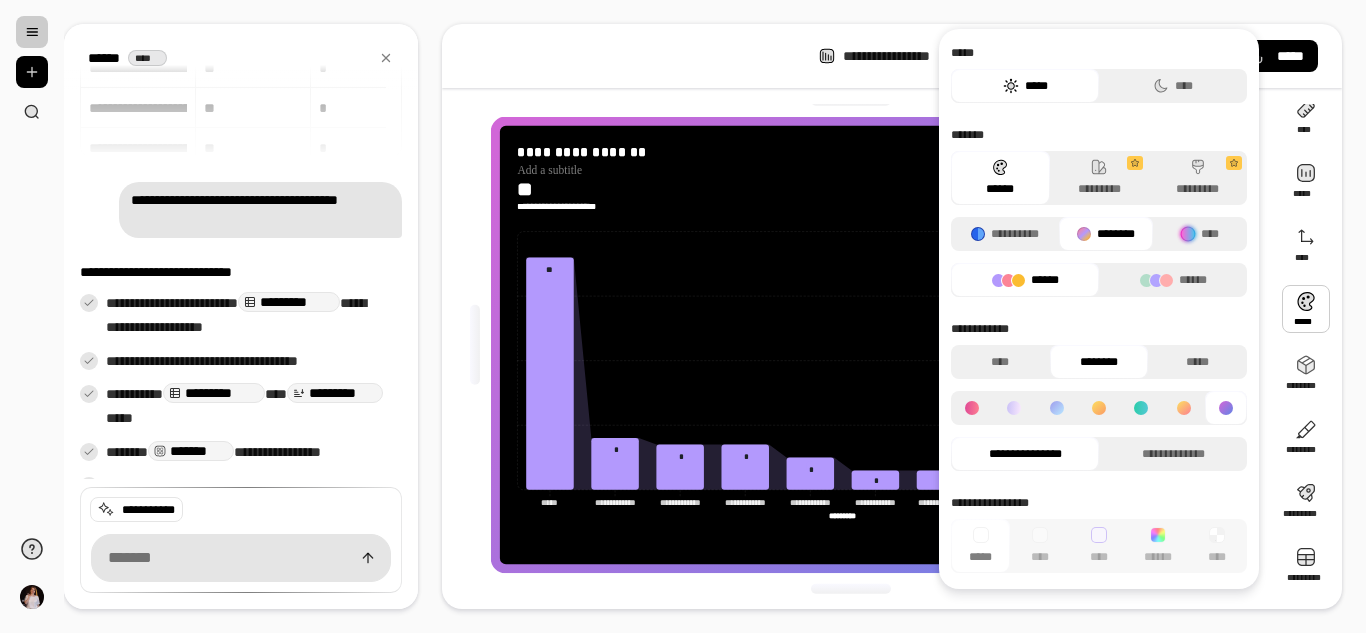 click at bounding box center [972, 408] 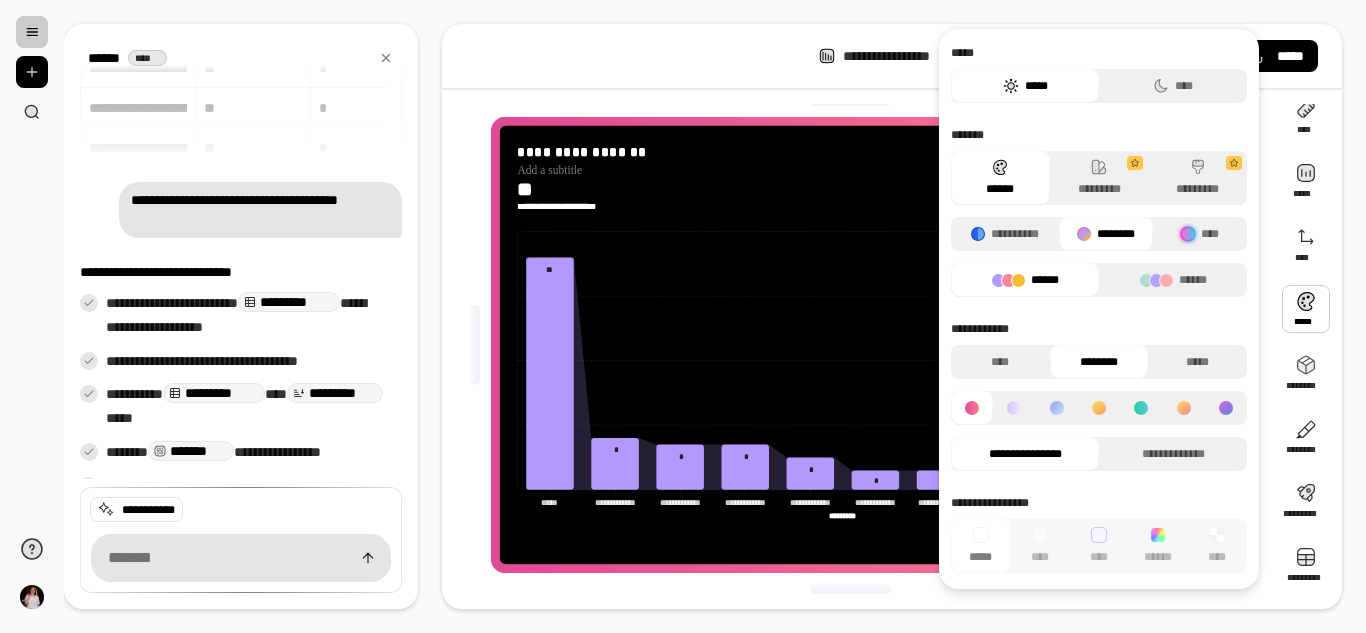 click on "******" at bounding box center (1025, 280) 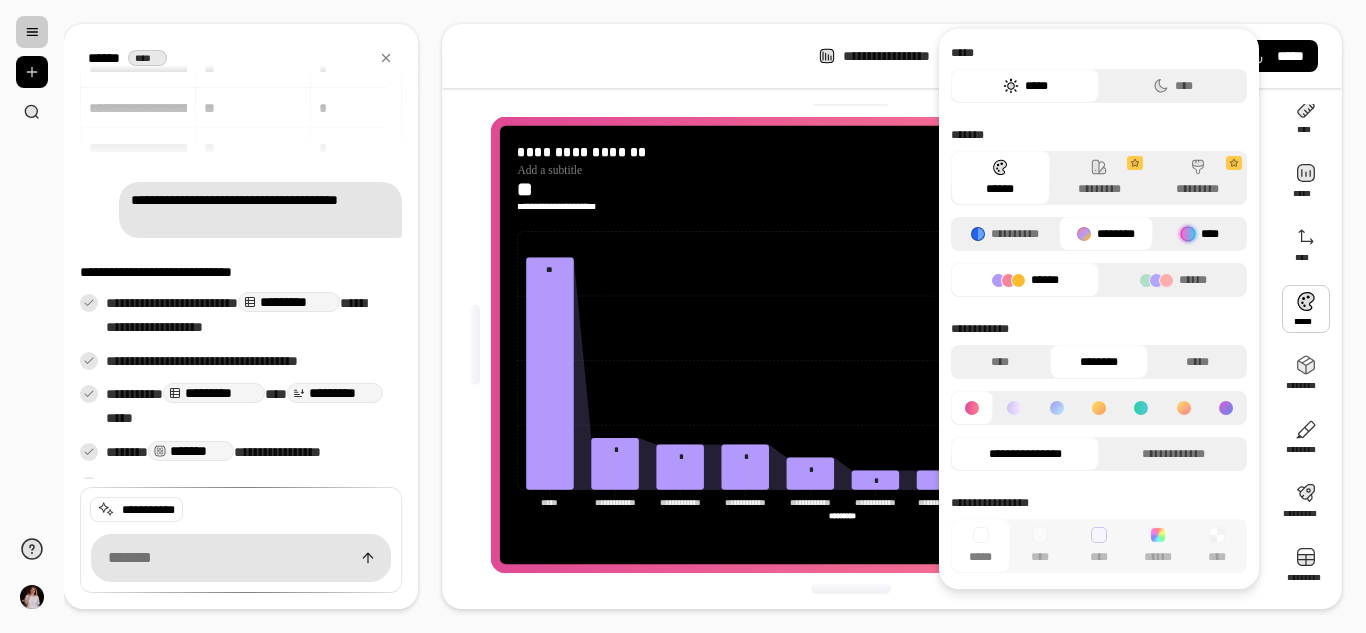 click on "****" at bounding box center [1200, 234] 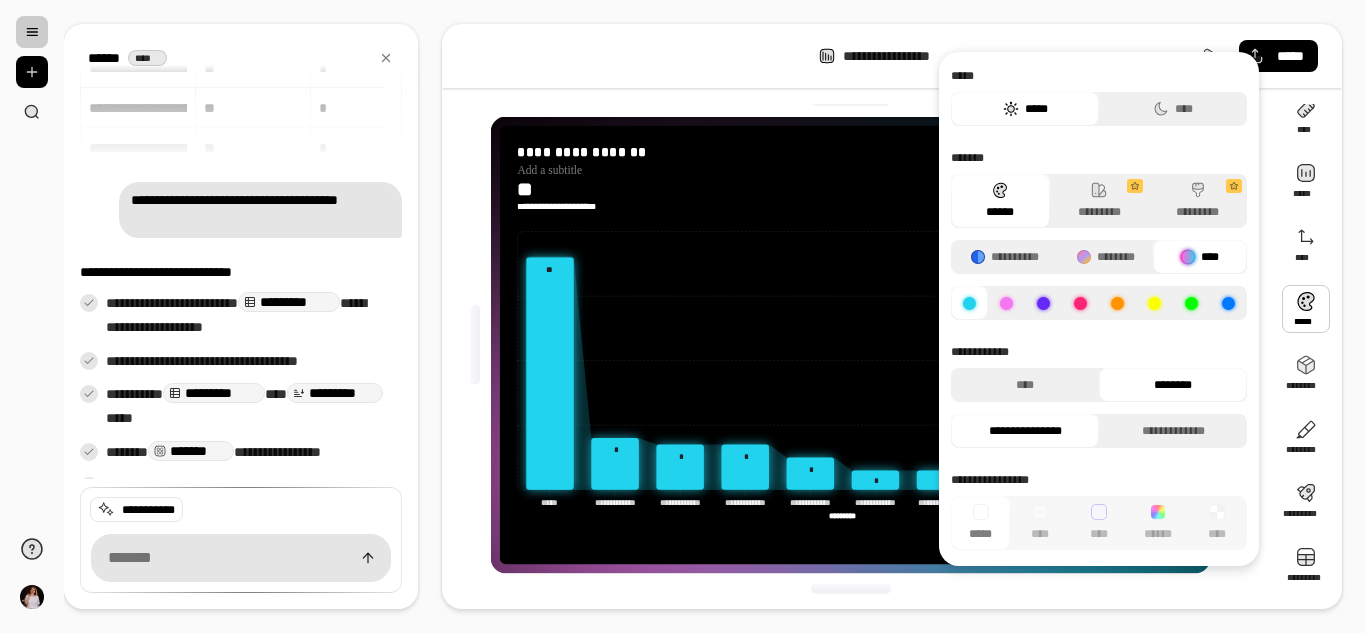 click on "****" at bounding box center (1200, 257) 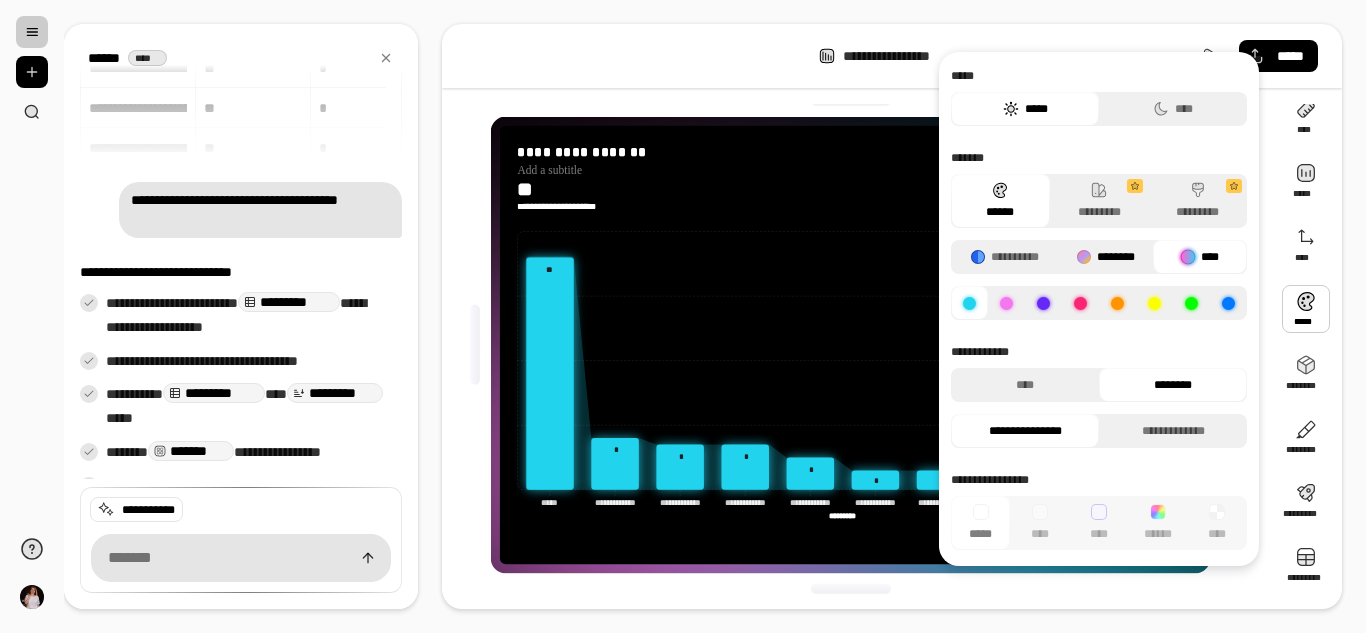 click on "********" at bounding box center (1106, 257) 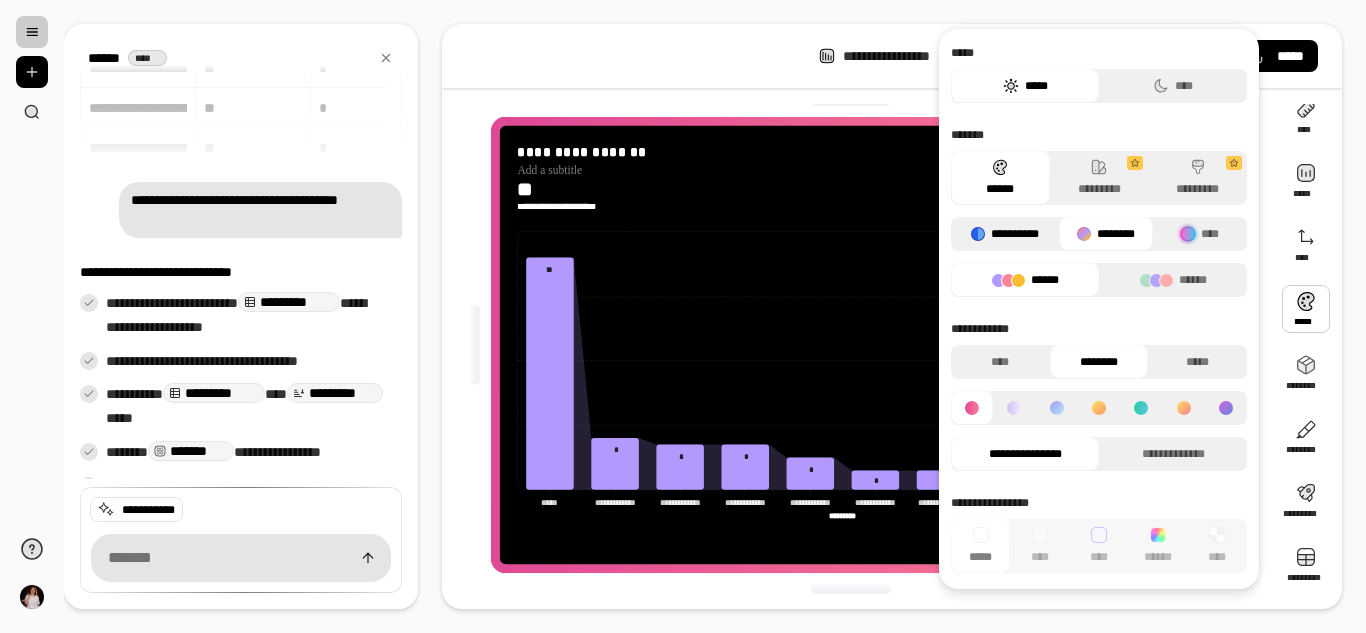 click on "**********" at bounding box center [1005, 234] 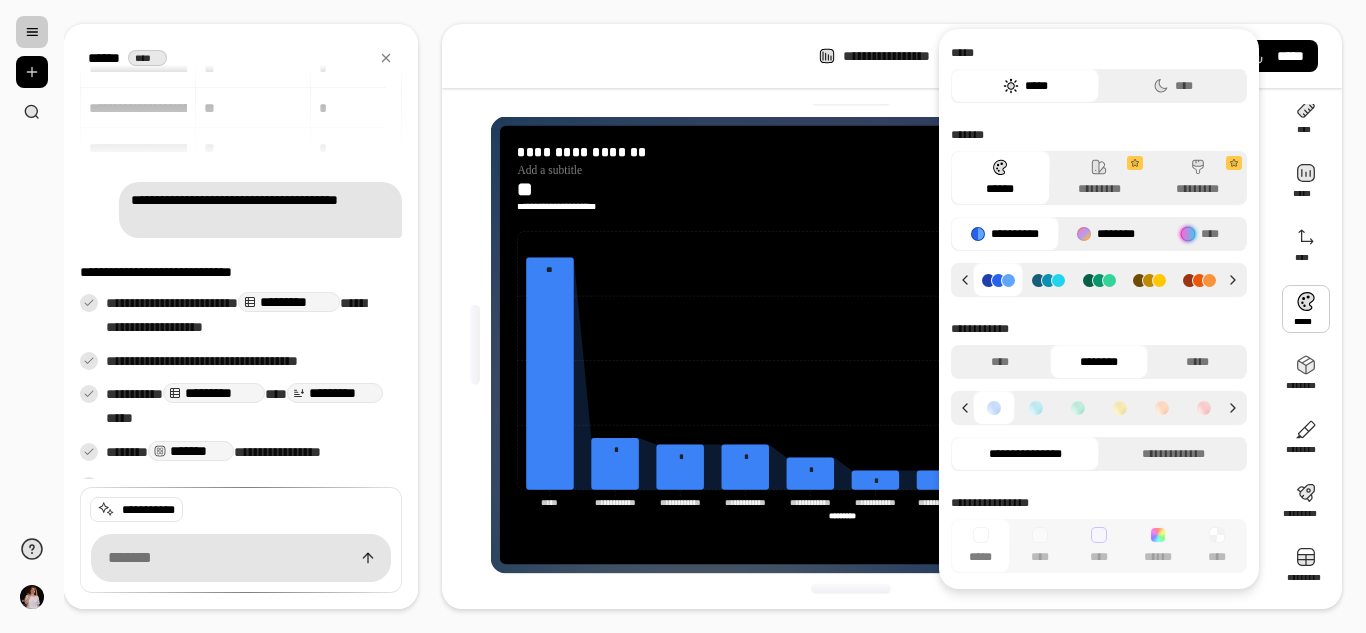 click at bounding box center [1084, 234] 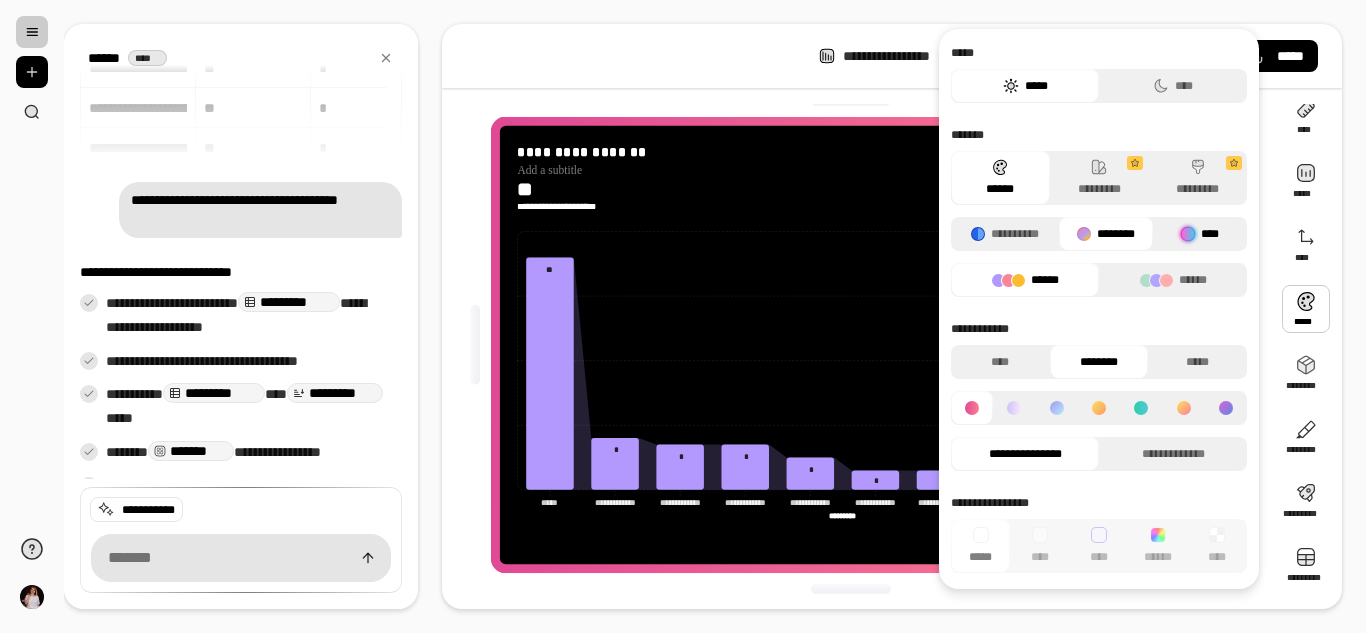 click on "****" at bounding box center (1200, 234) 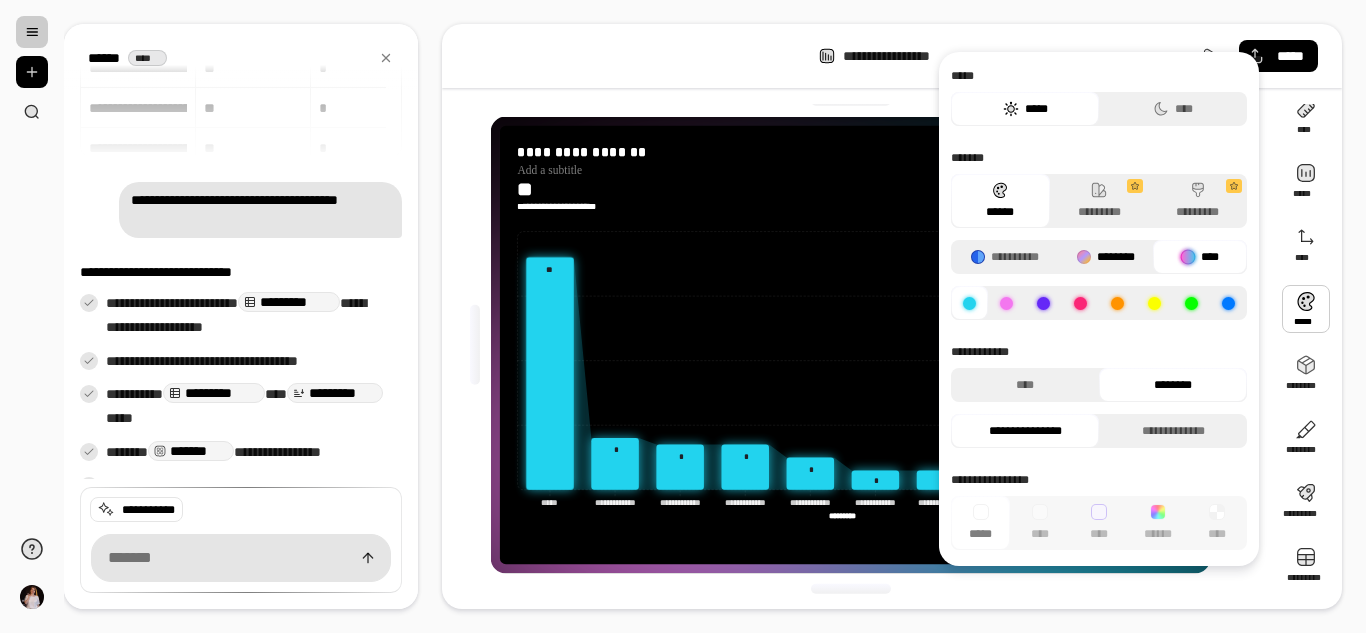 click on "********" at bounding box center [1106, 257] 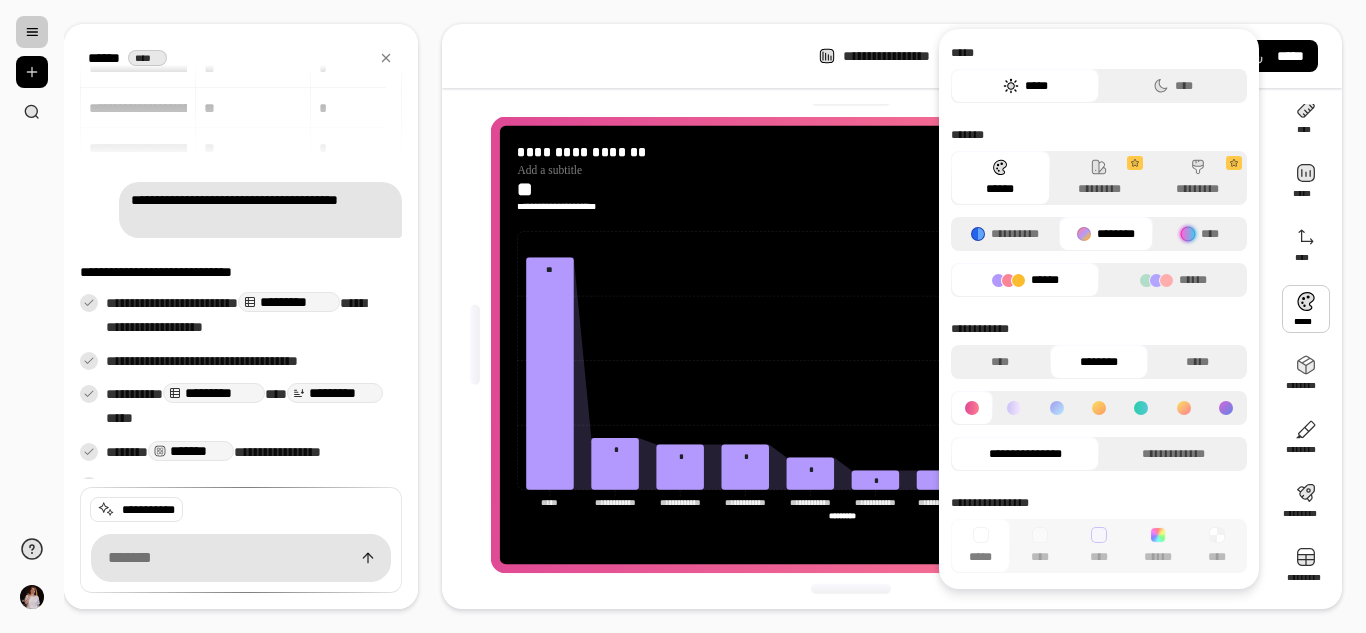click at bounding box center (1014, 408) 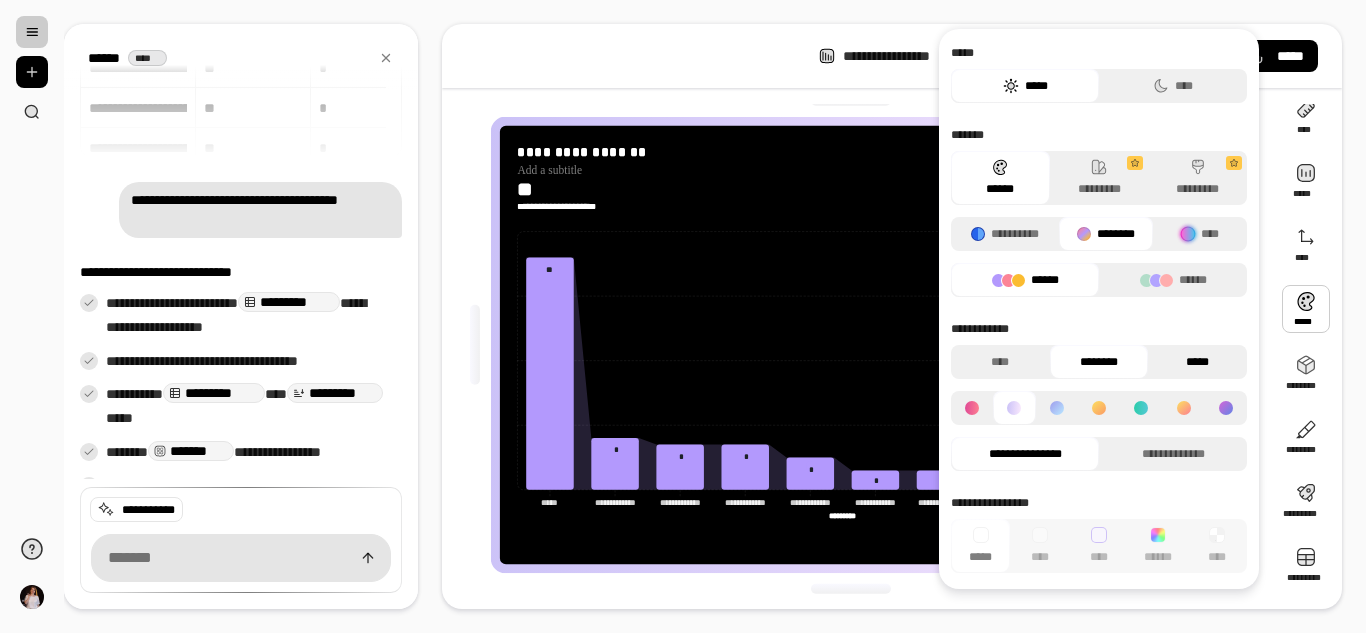 click on "*****" at bounding box center [1197, 362] 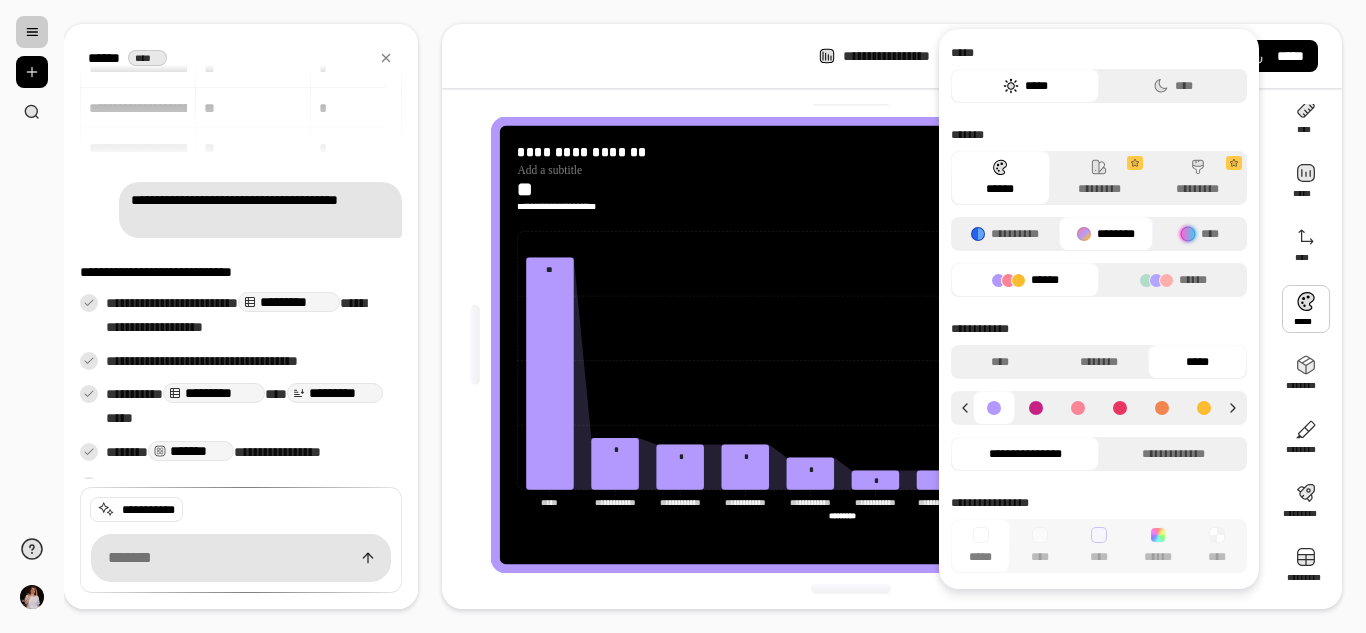 click at bounding box center (1204, 408) 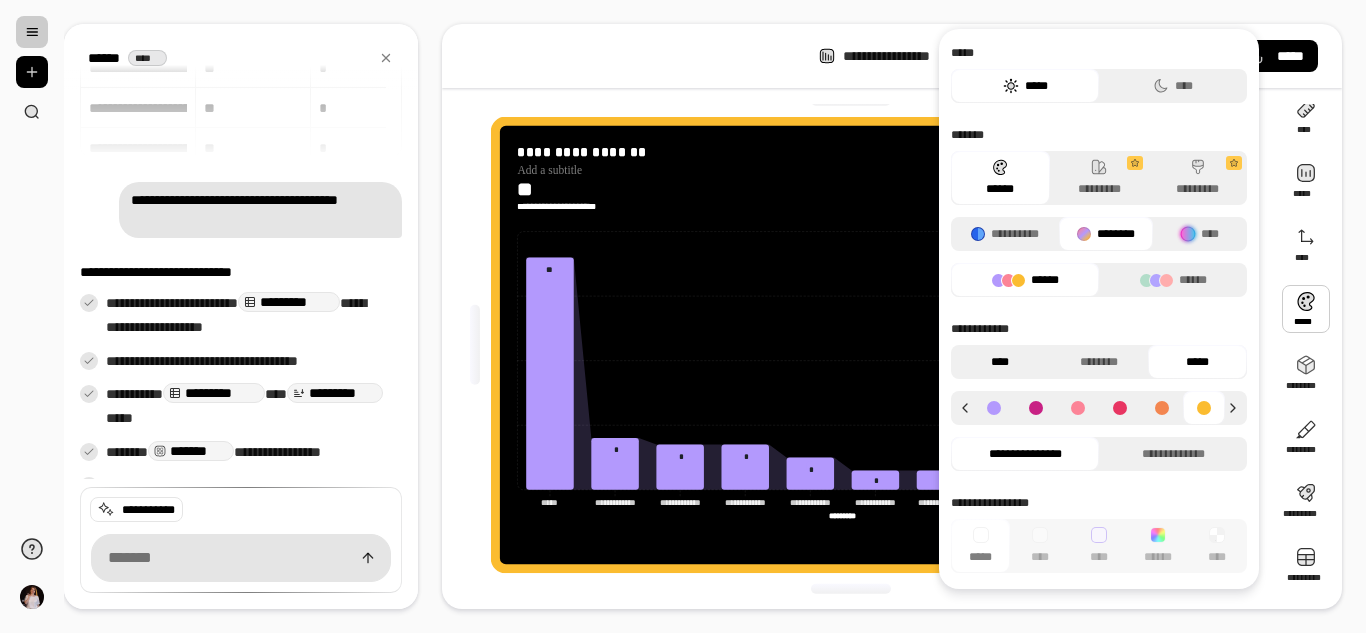 click on "****" at bounding box center (1000, 362) 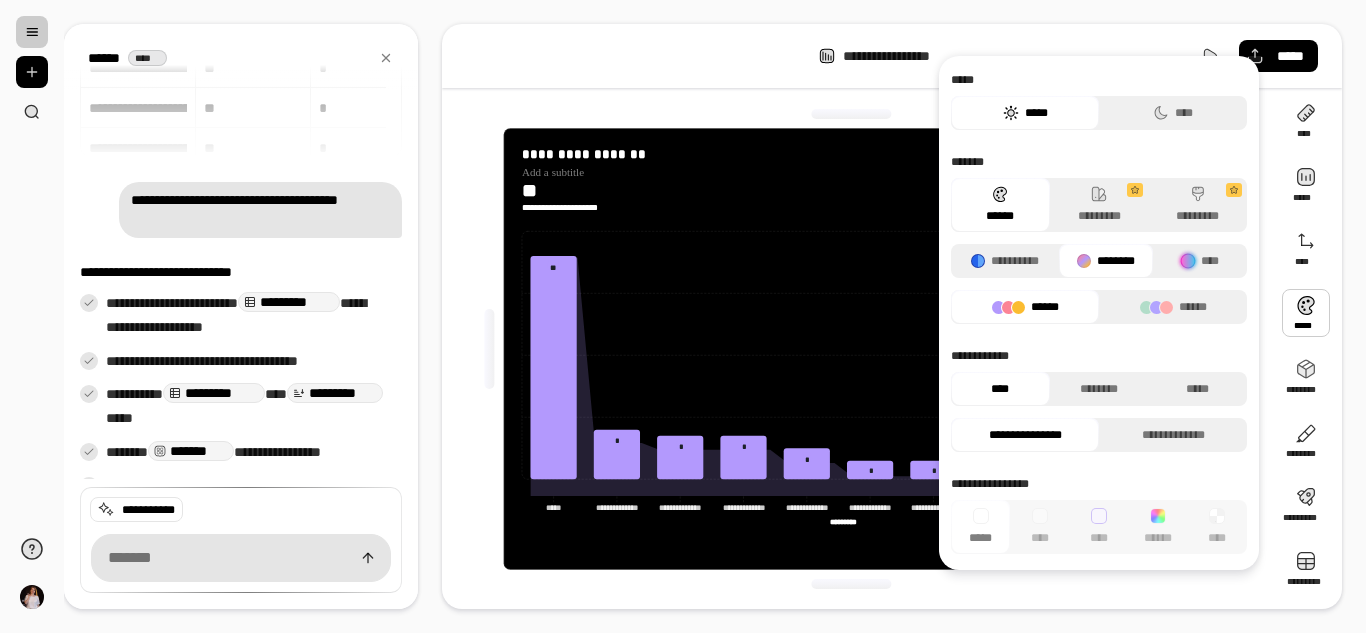scroll, scrollTop: 15, scrollLeft: 0, axis: vertical 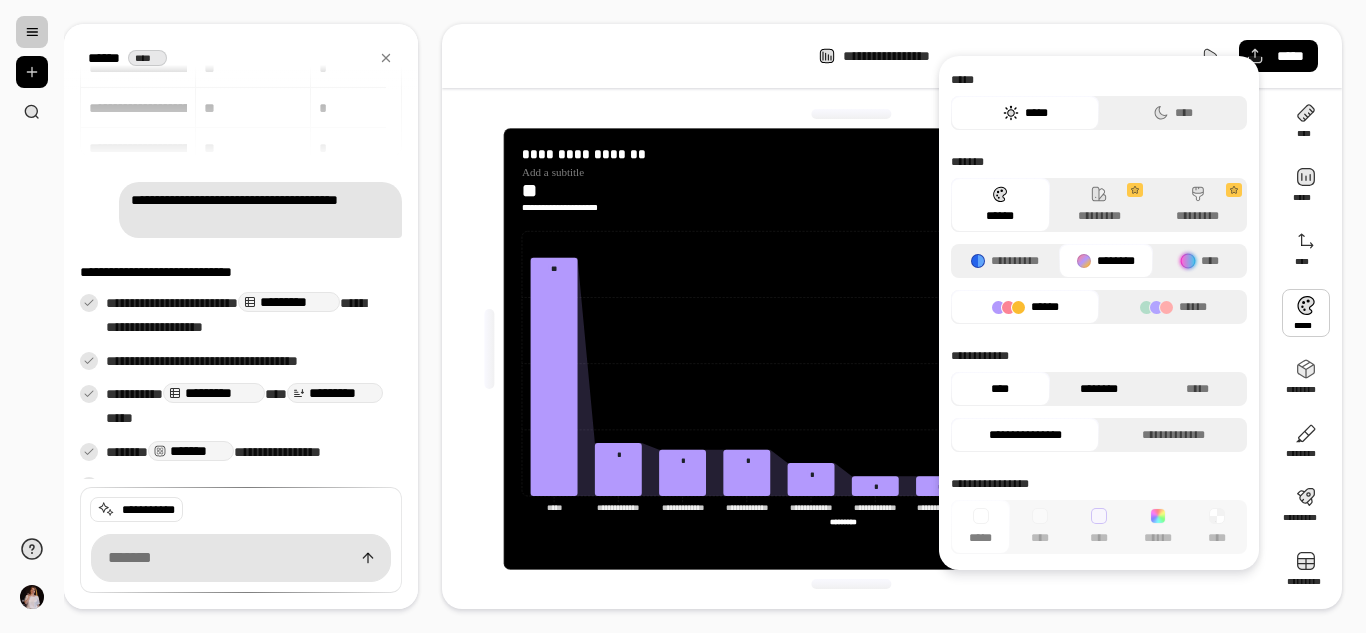 click on "********" at bounding box center (1099, 389) 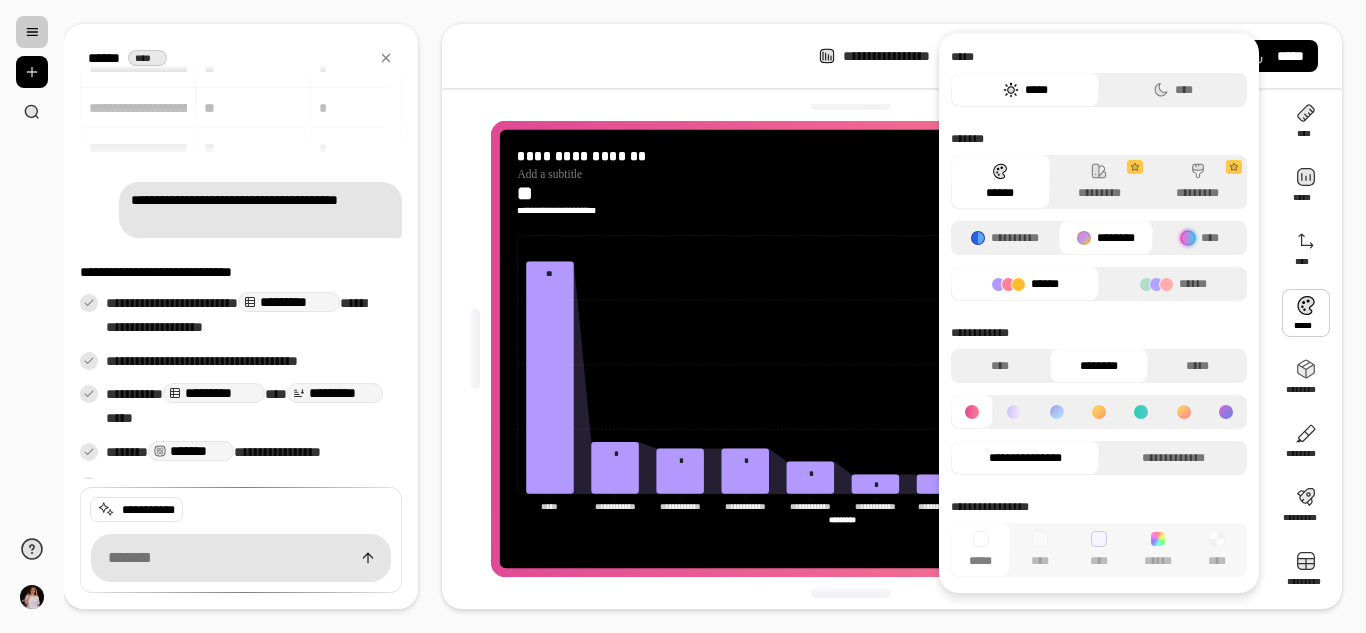click at bounding box center (1014, 412) 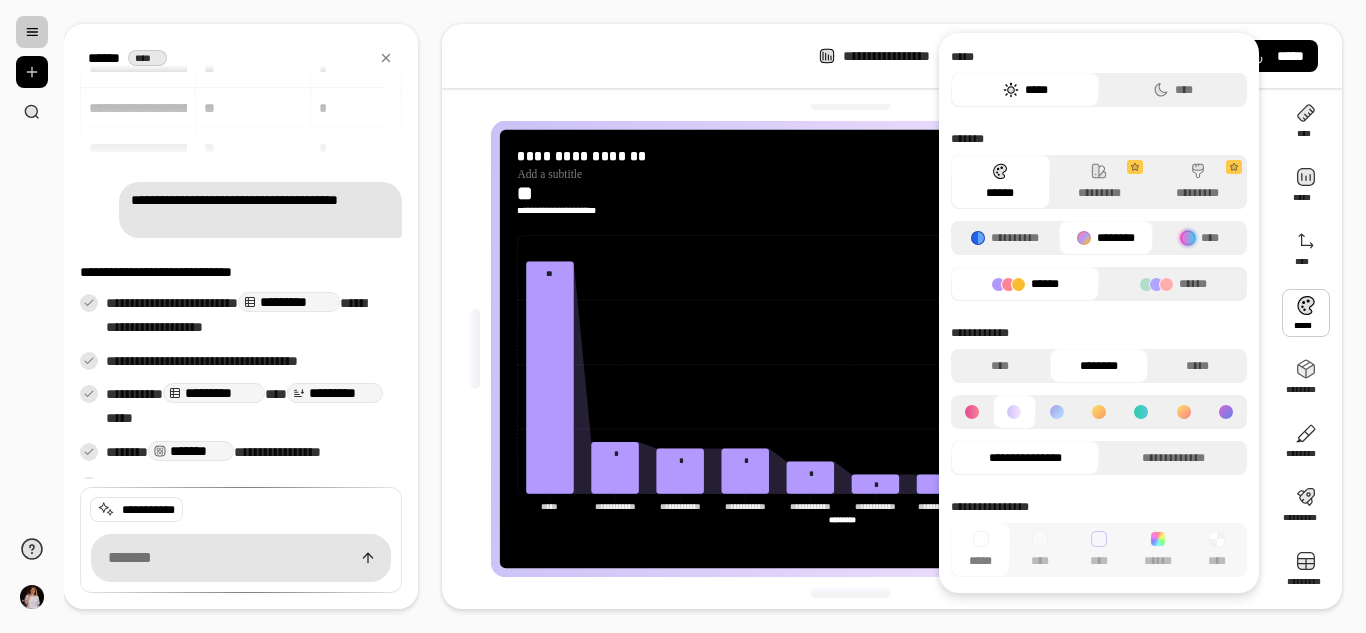 click at bounding box center (1057, 412) 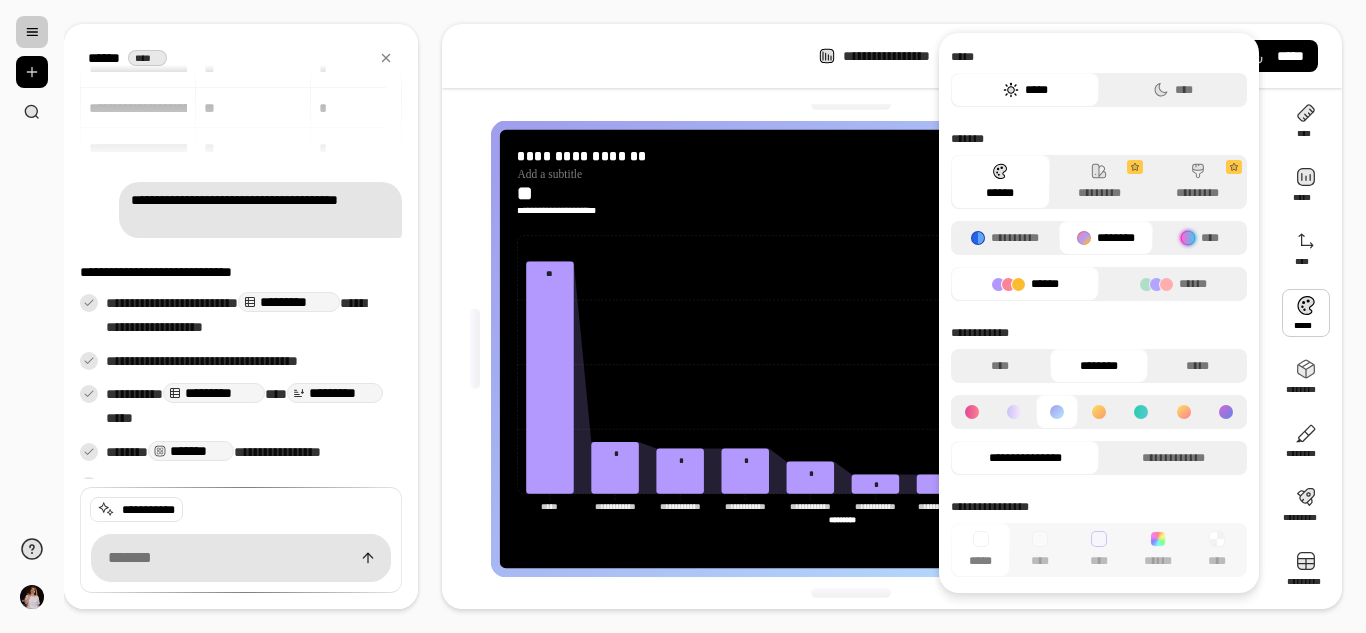 click at bounding box center [972, 412] 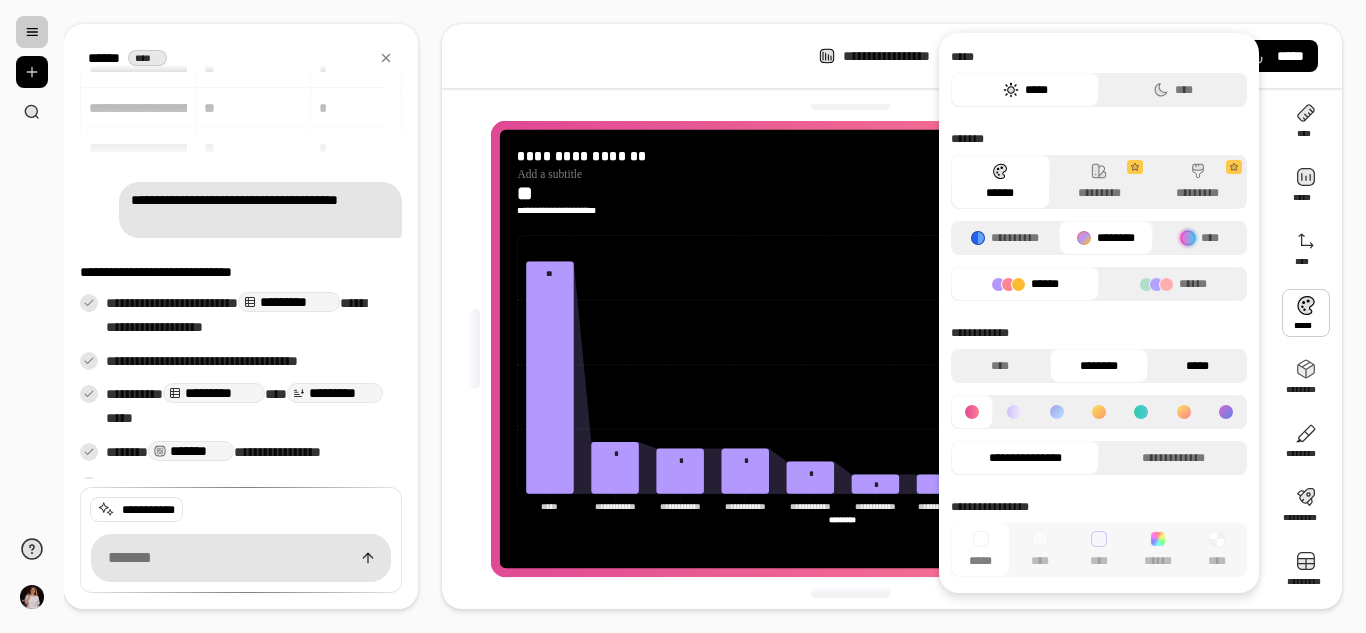 click on "*****" at bounding box center [1197, 366] 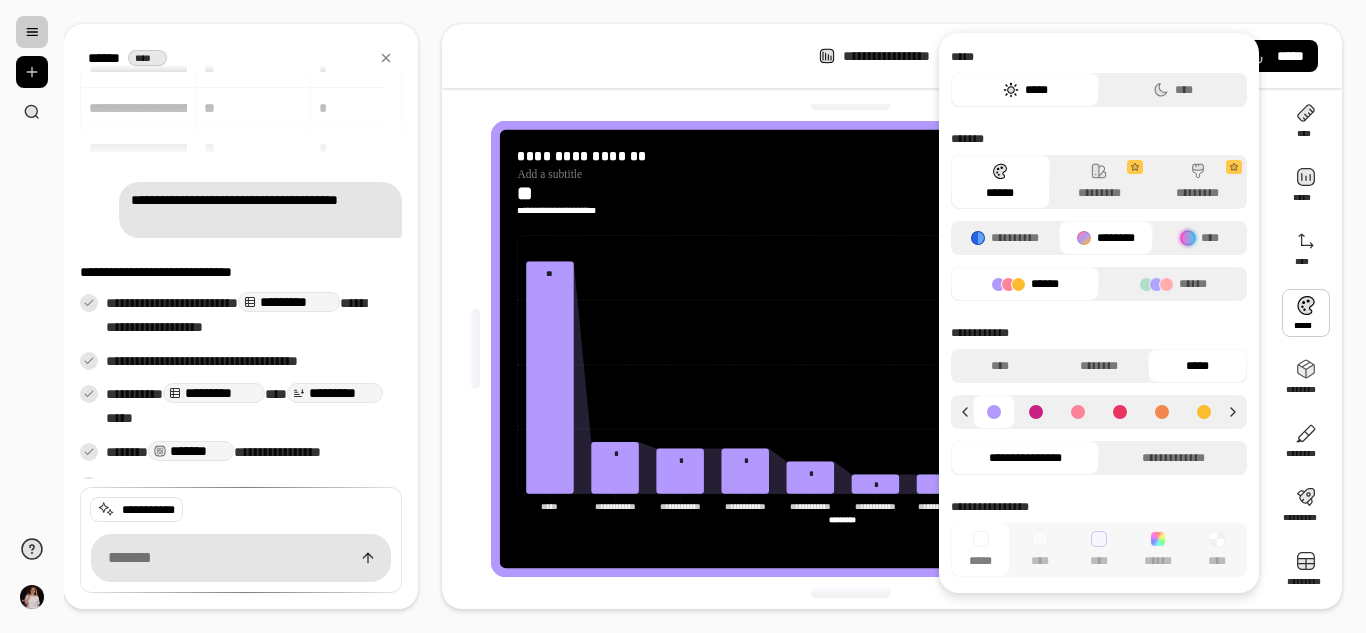 click at bounding box center (994, 412) 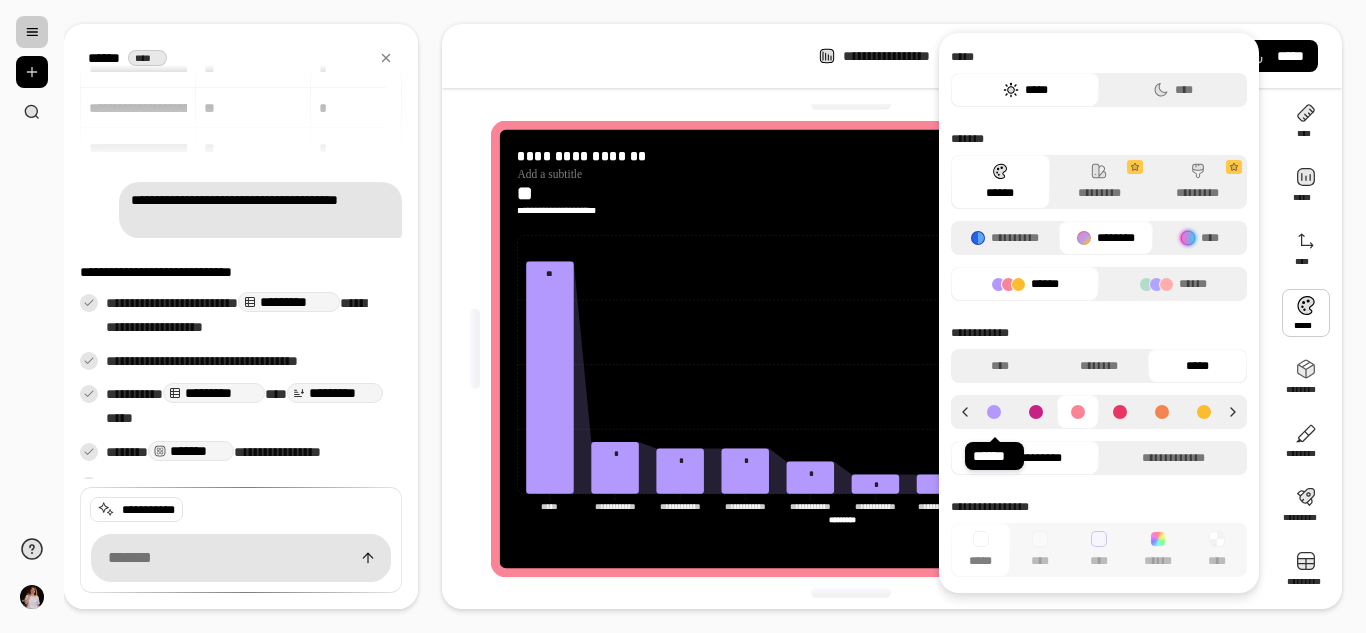 click at bounding box center [994, 412] 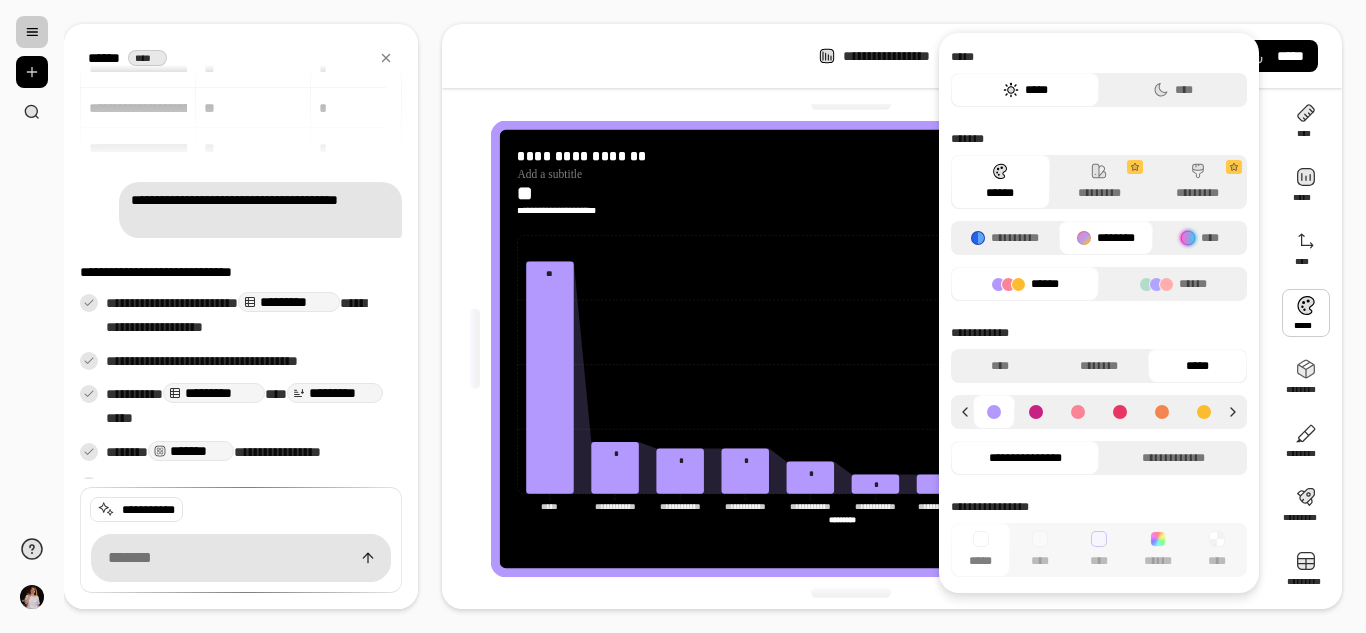 click at bounding box center [1078, 412] 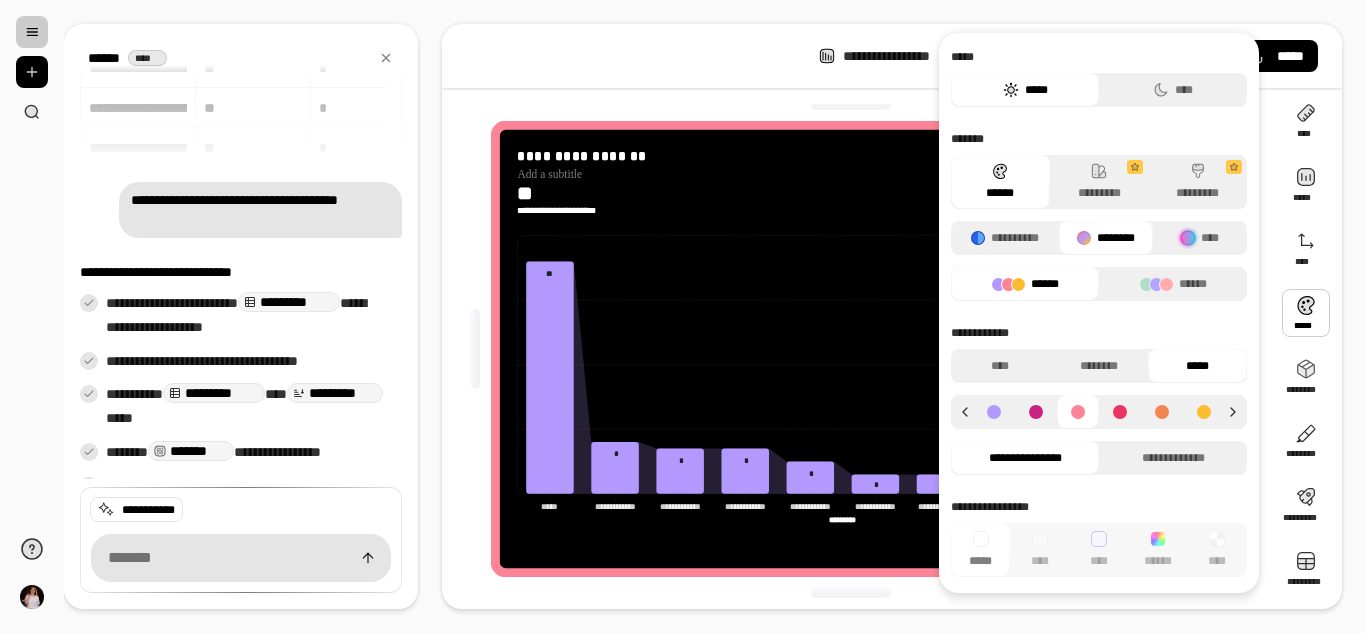 click at bounding box center [994, 412] 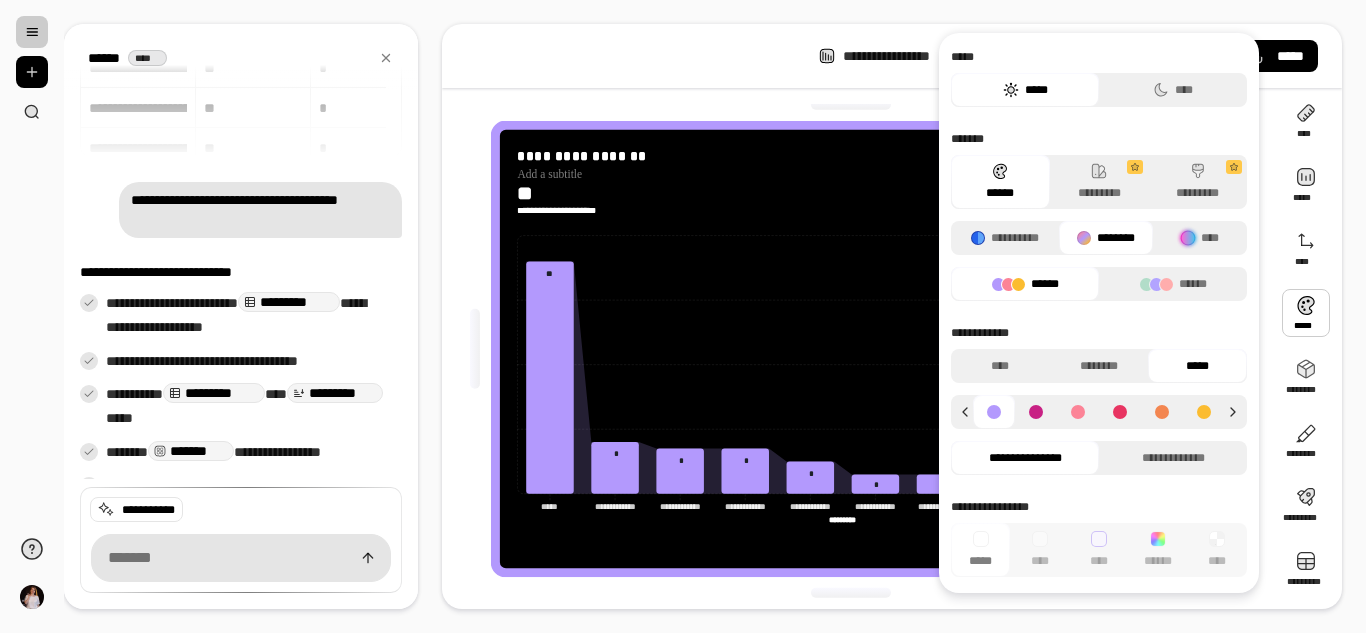 click at bounding box center (851, 593) 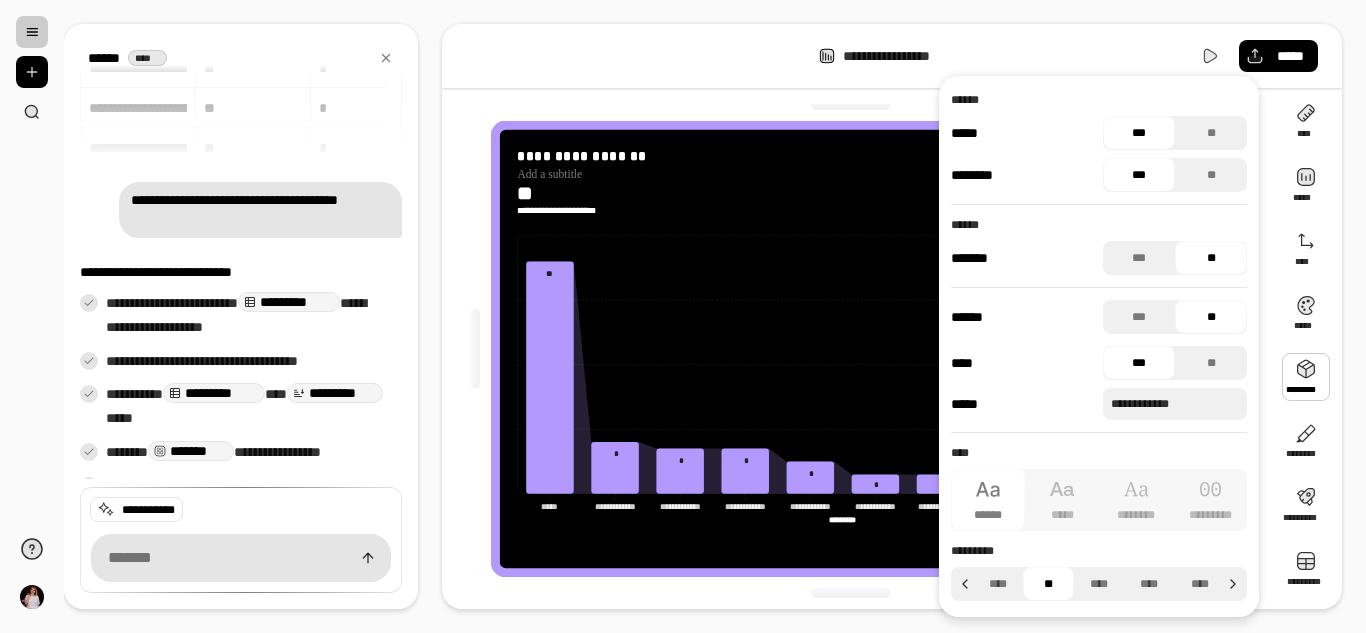 click at bounding box center [1306, 377] 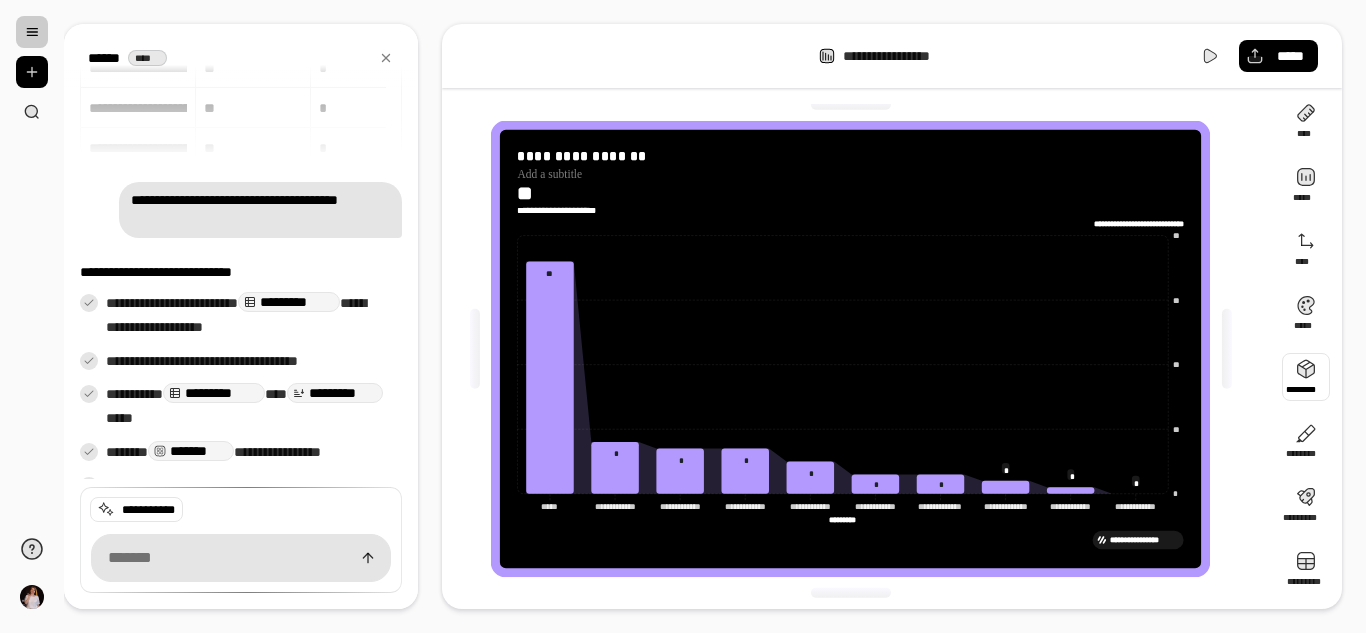 click at bounding box center (1306, 377) 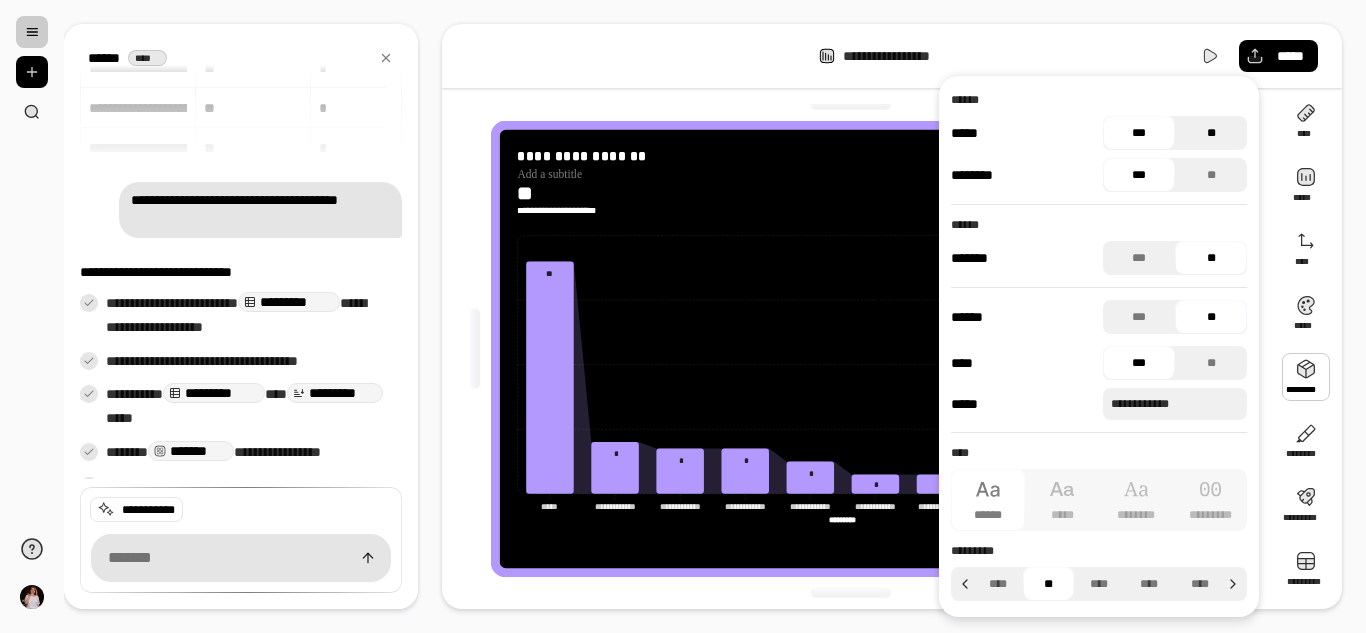 click on "**" at bounding box center (1211, 133) 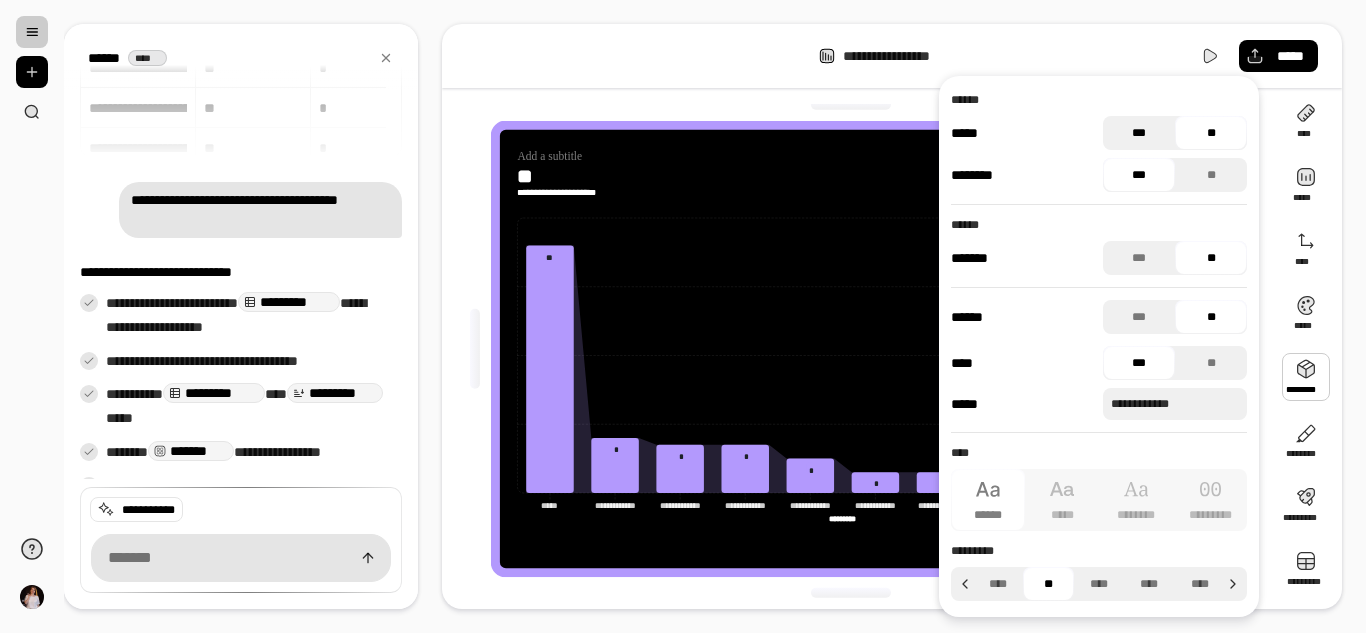 click on "***" at bounding box center (1139, 133) 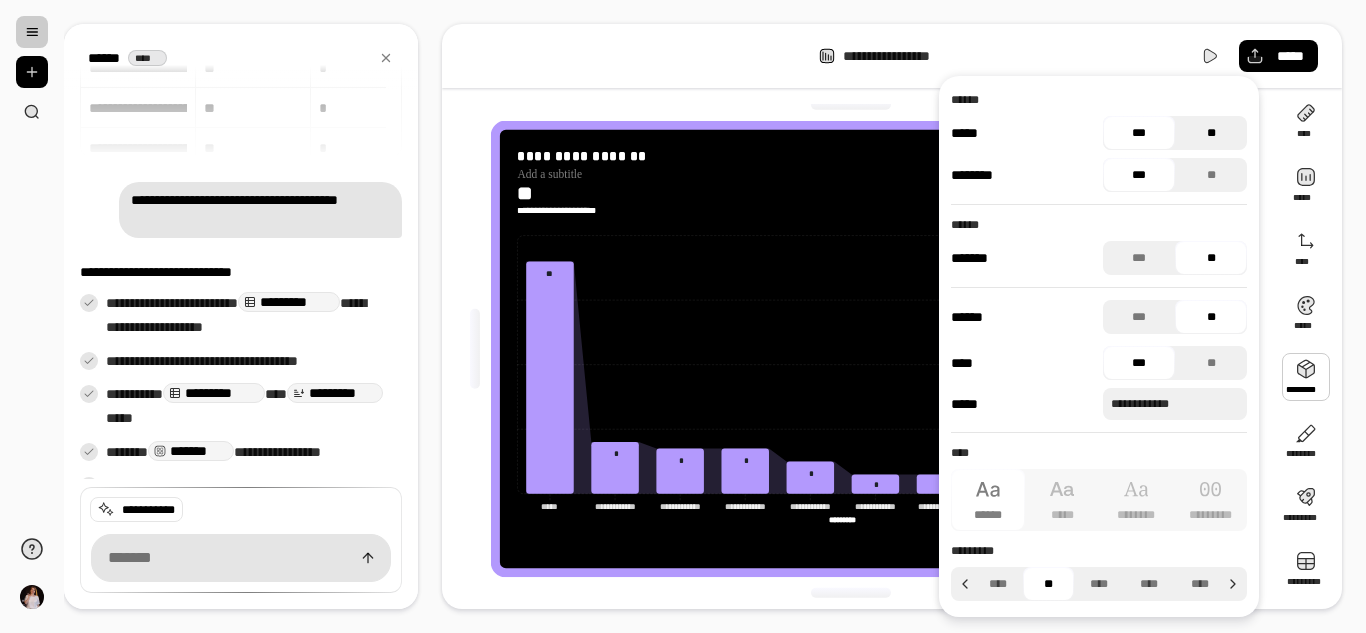 click on "**" at bounding box center [1211, 133] 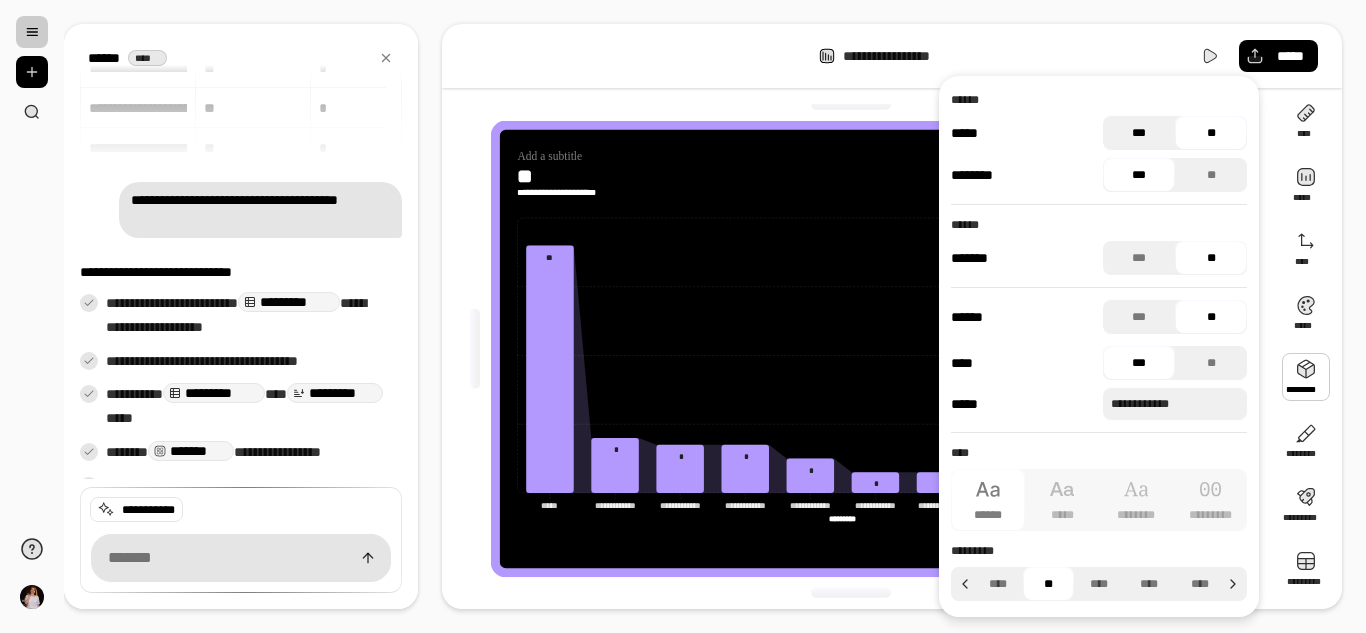 click on "***" at bounding box center [1139, 133] 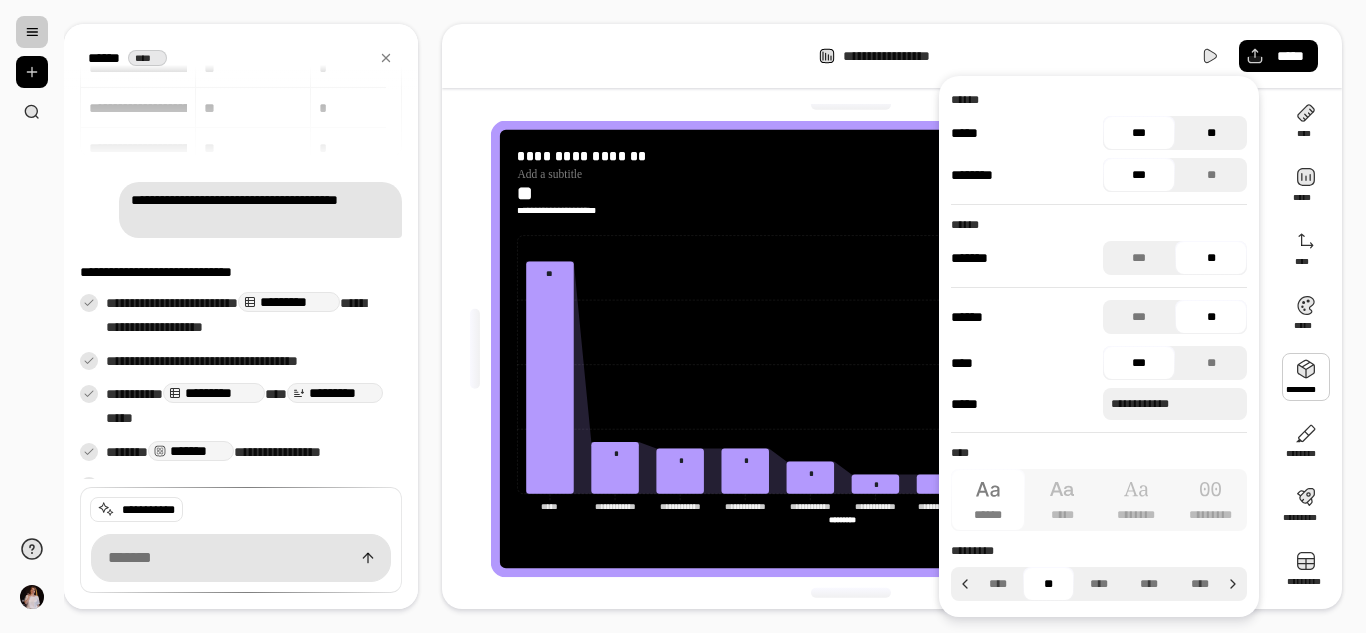 click on "**" at bounding box center [1211, 133] 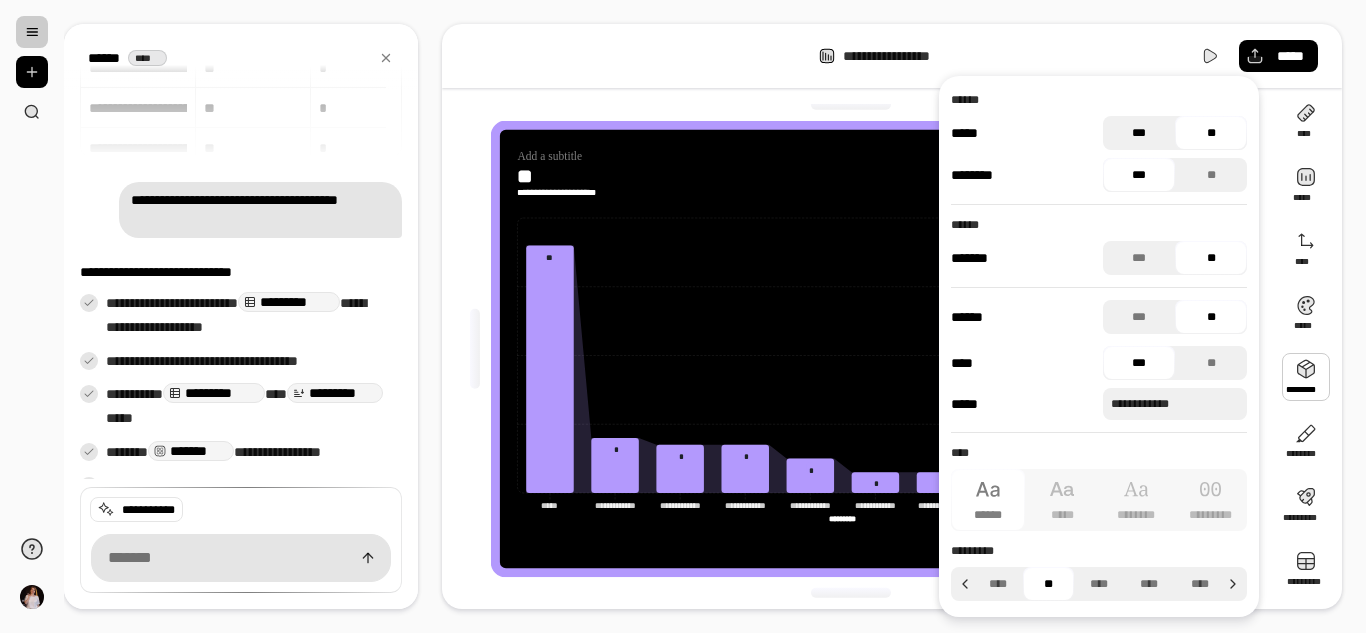 click on "***" at bounding box center (1139, 133) 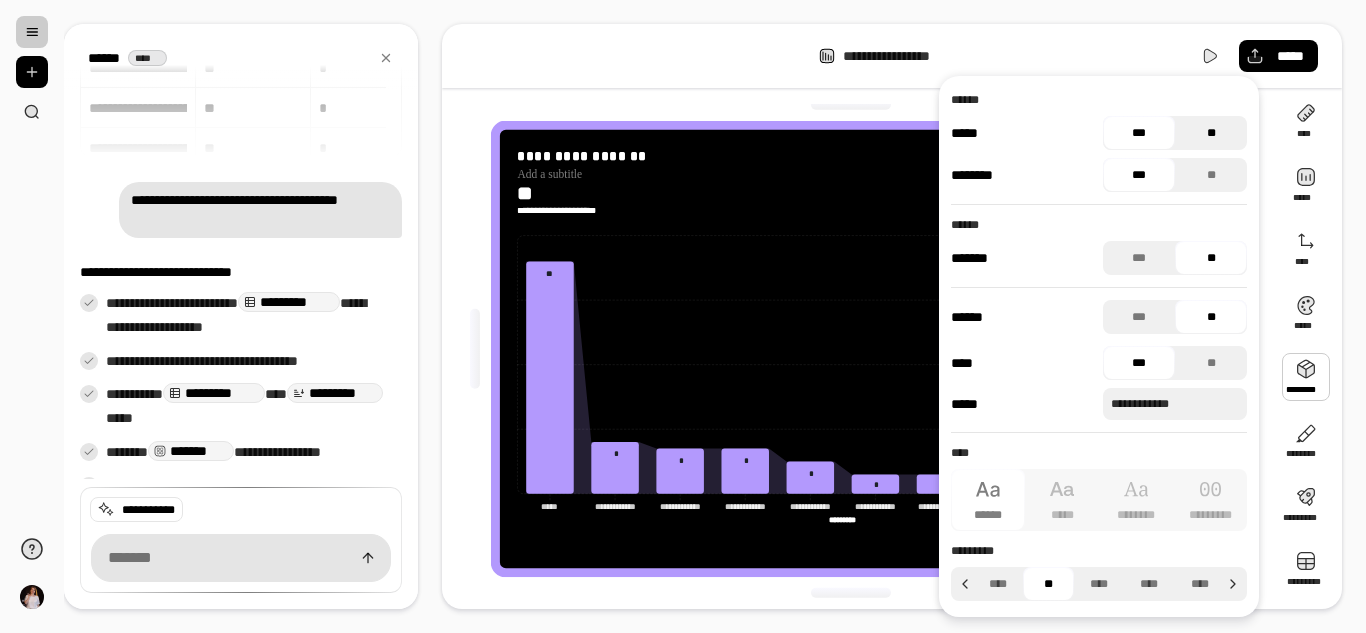 click on "**" at bounding box center [1211, 133] 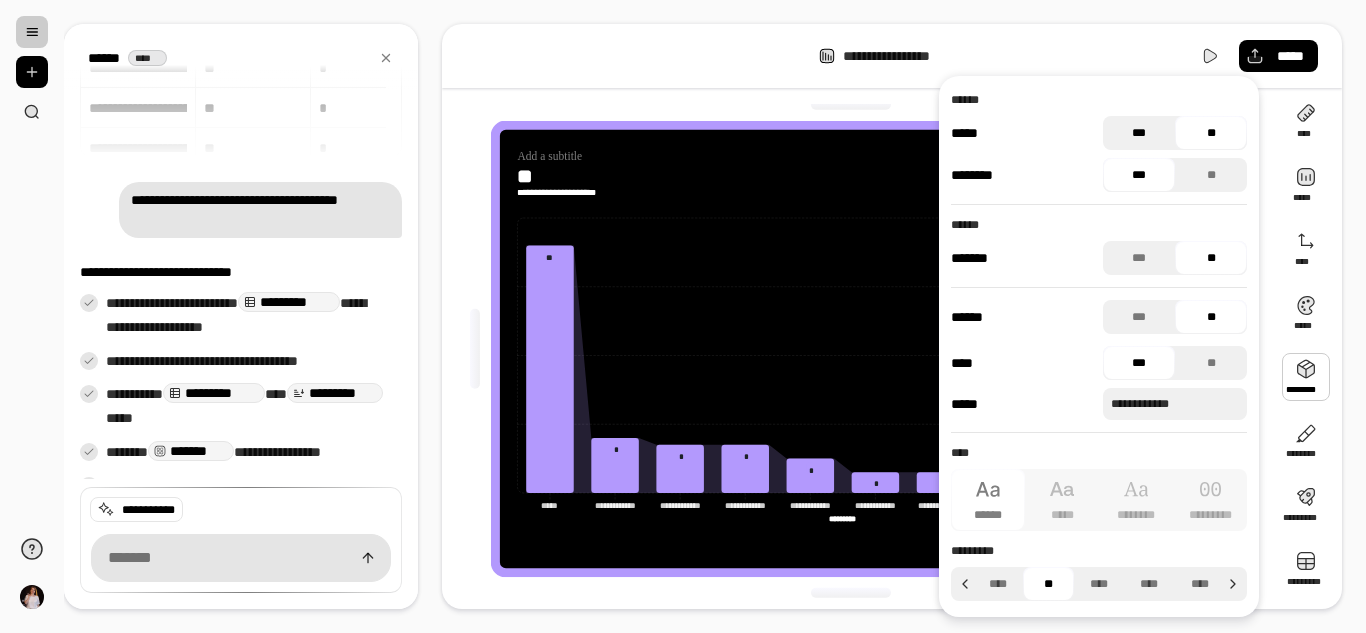 click on "***" at bounding box center [1139, 133] 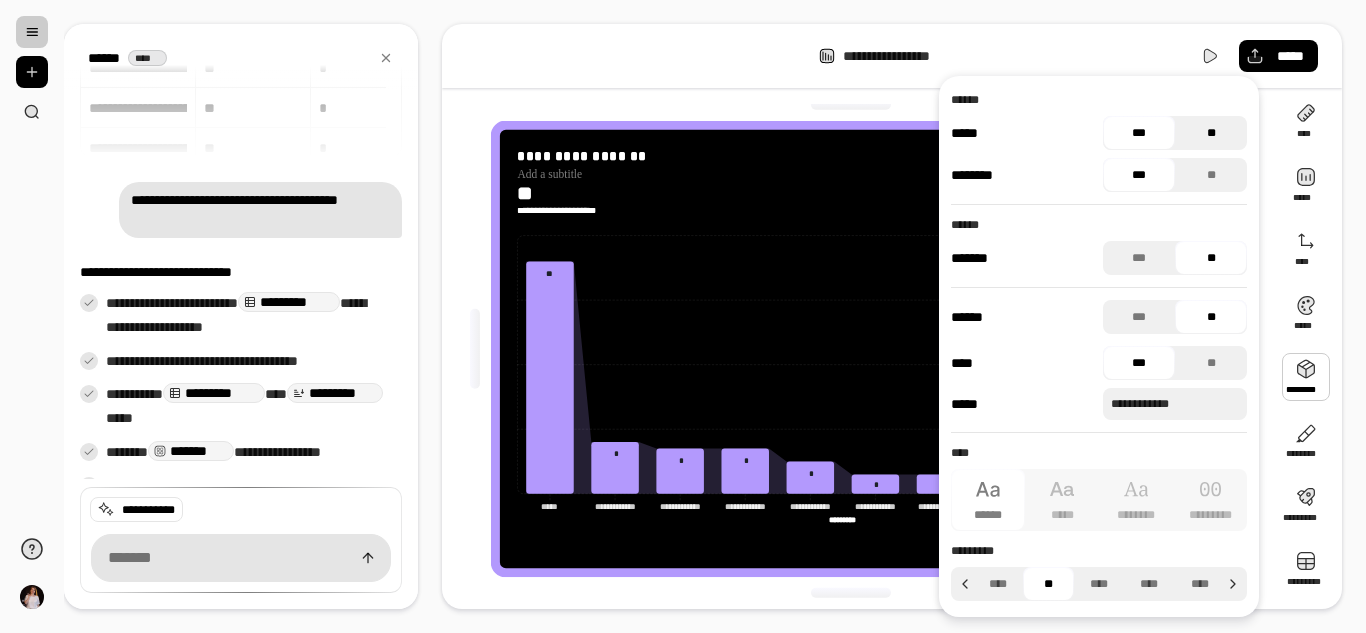 click on "**" at bounding box center [1211, 133] 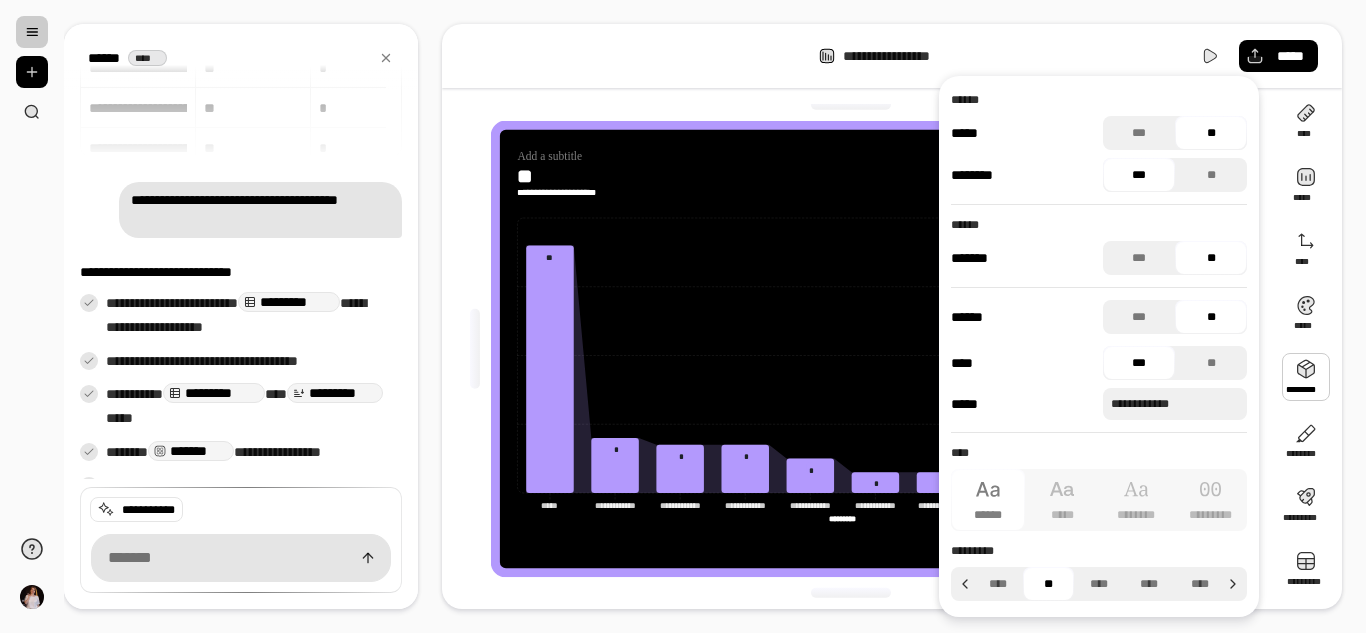 click on "***" at bounding box center [1139, 175] 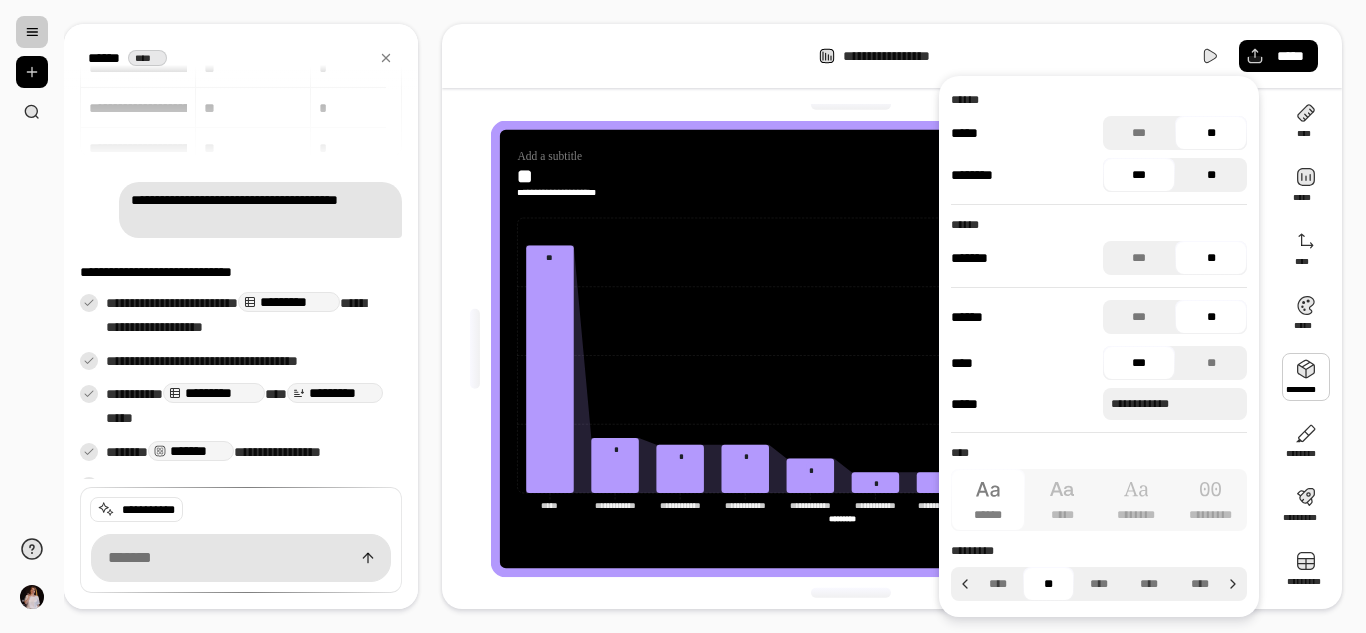 click on "**" at bounding box center (1211, 175) 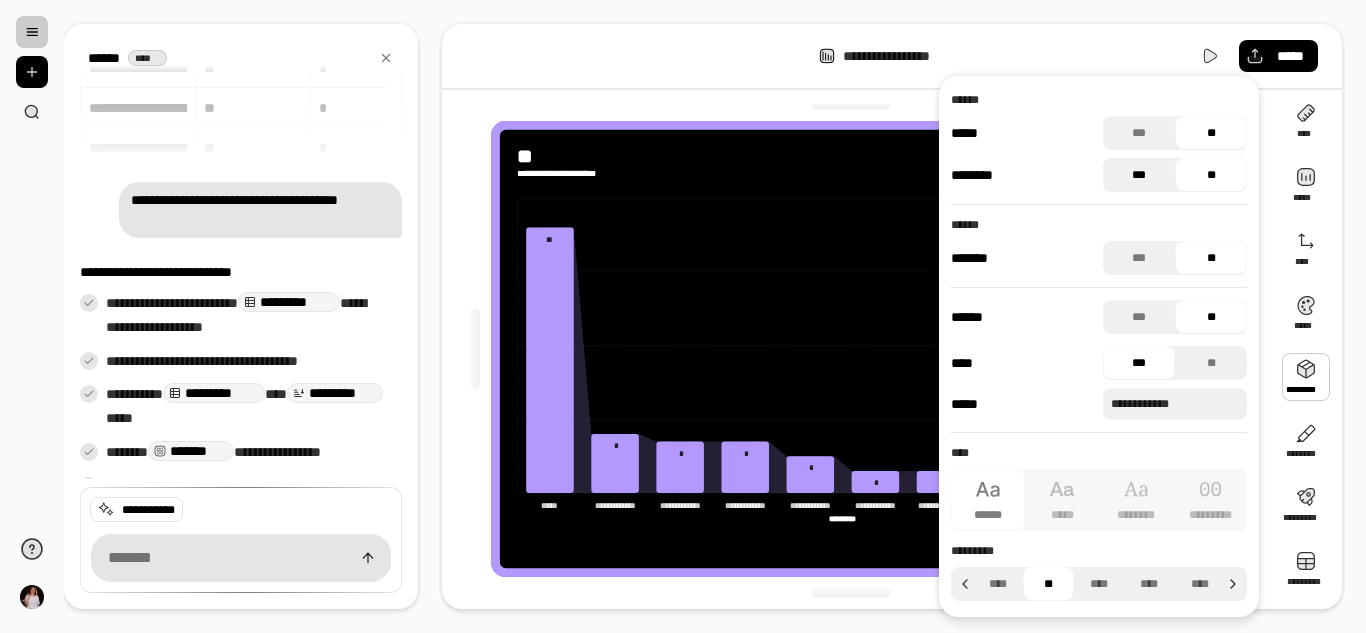 click on "***" at bounding box center [1139, 175] 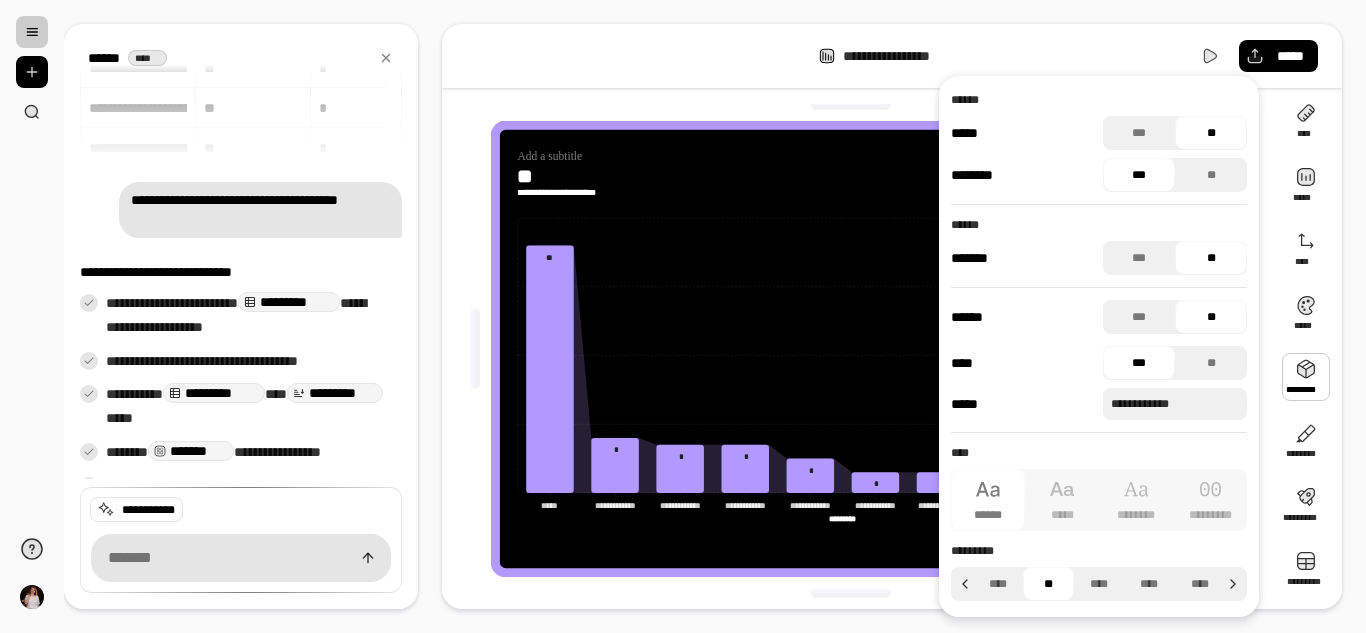 click on "**" at bounding box center (1211, 258) 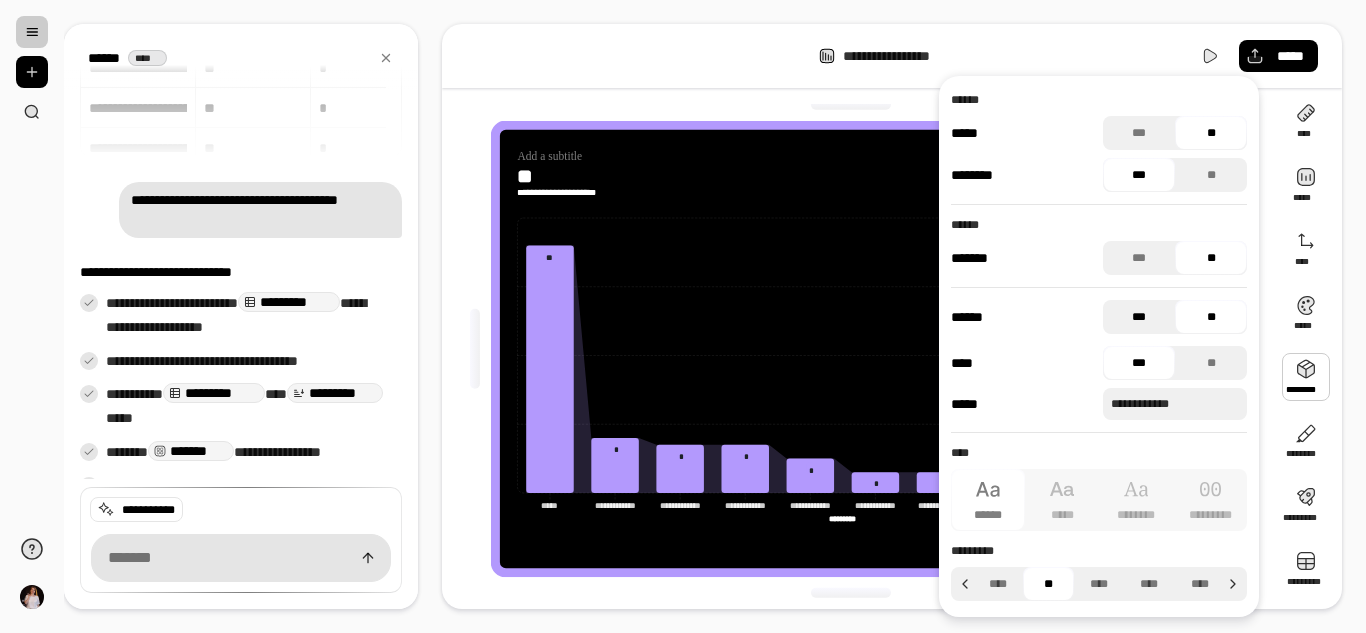 click on "***" at bounding box center (1139, 317) 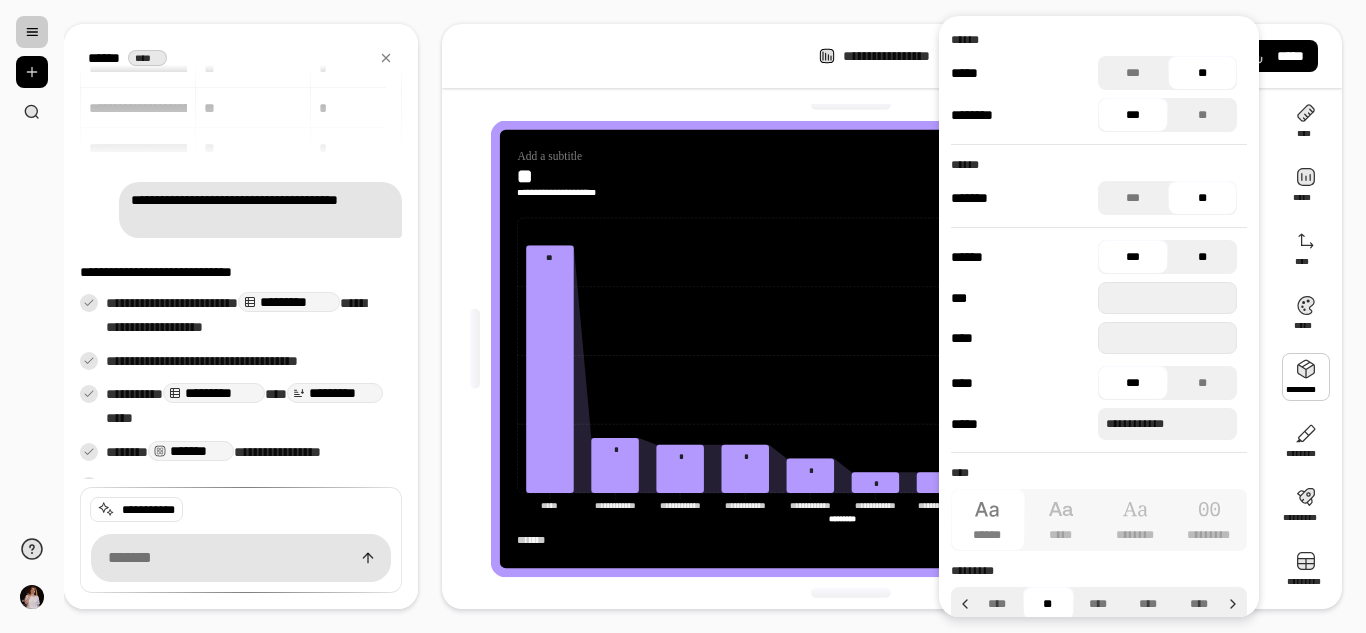 click on "**" at bounding box center [1203, 257] 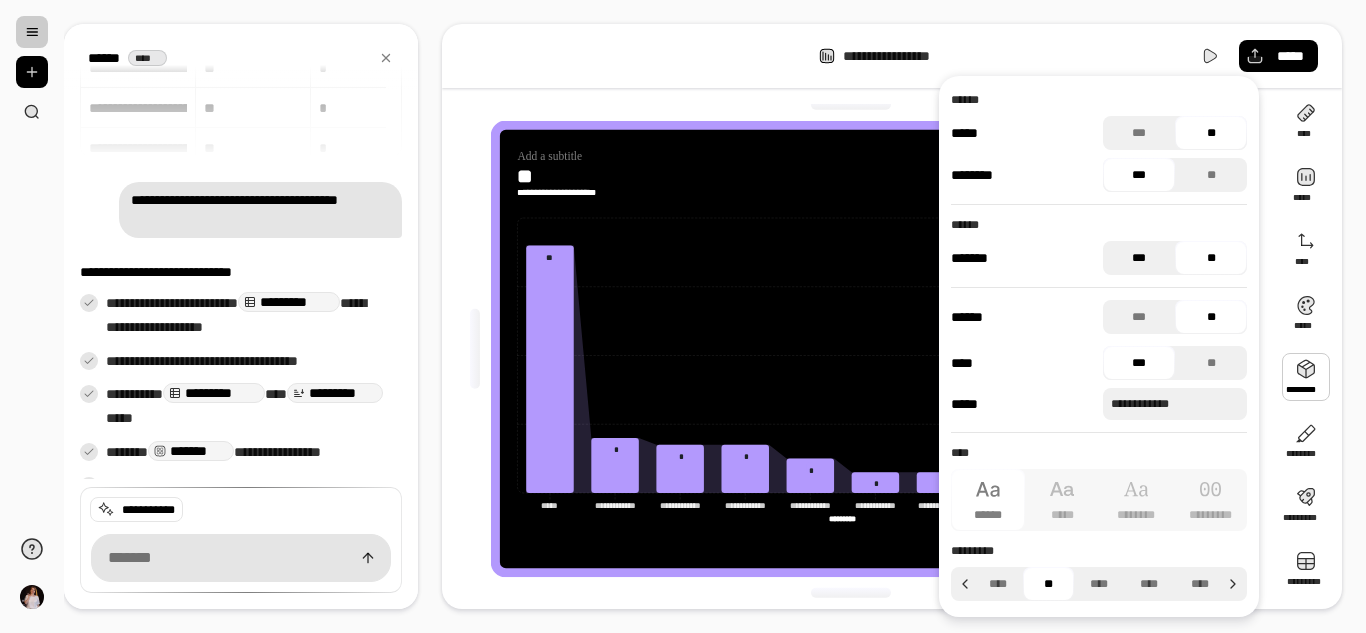 click on "***" at bounding box center [1139, 258] 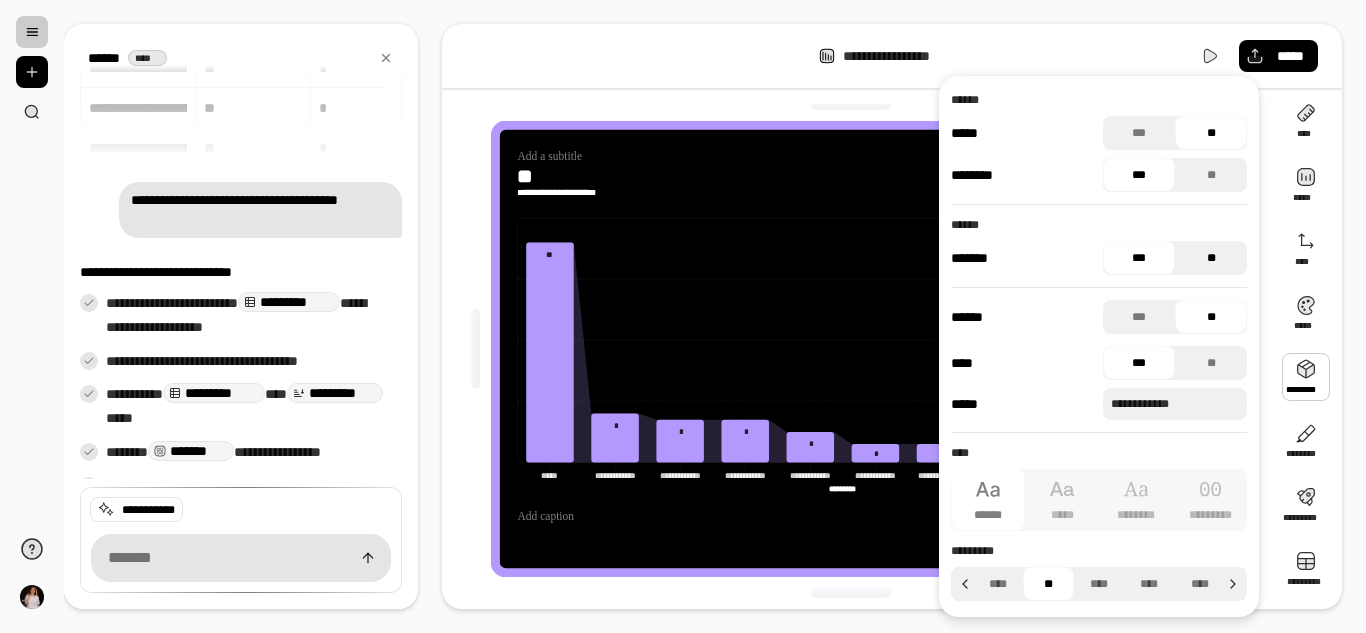 click on "**" at bounding box center [1211, 258] 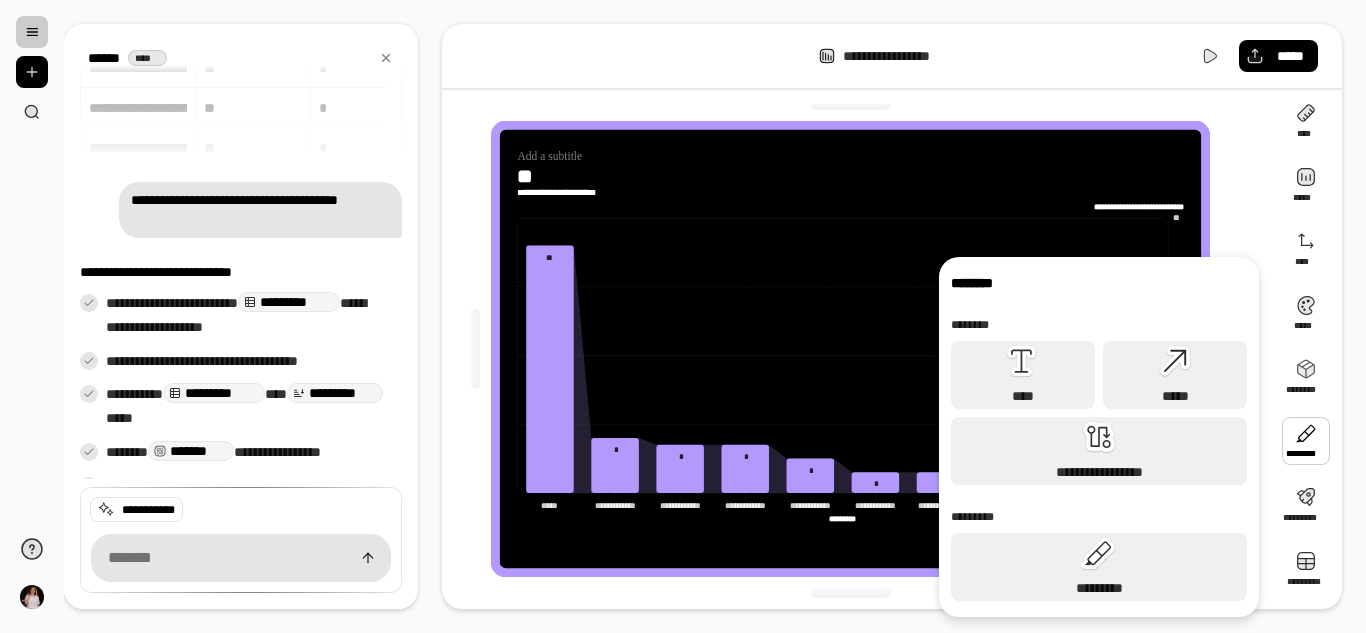 click at bounding box center (1306, 441) 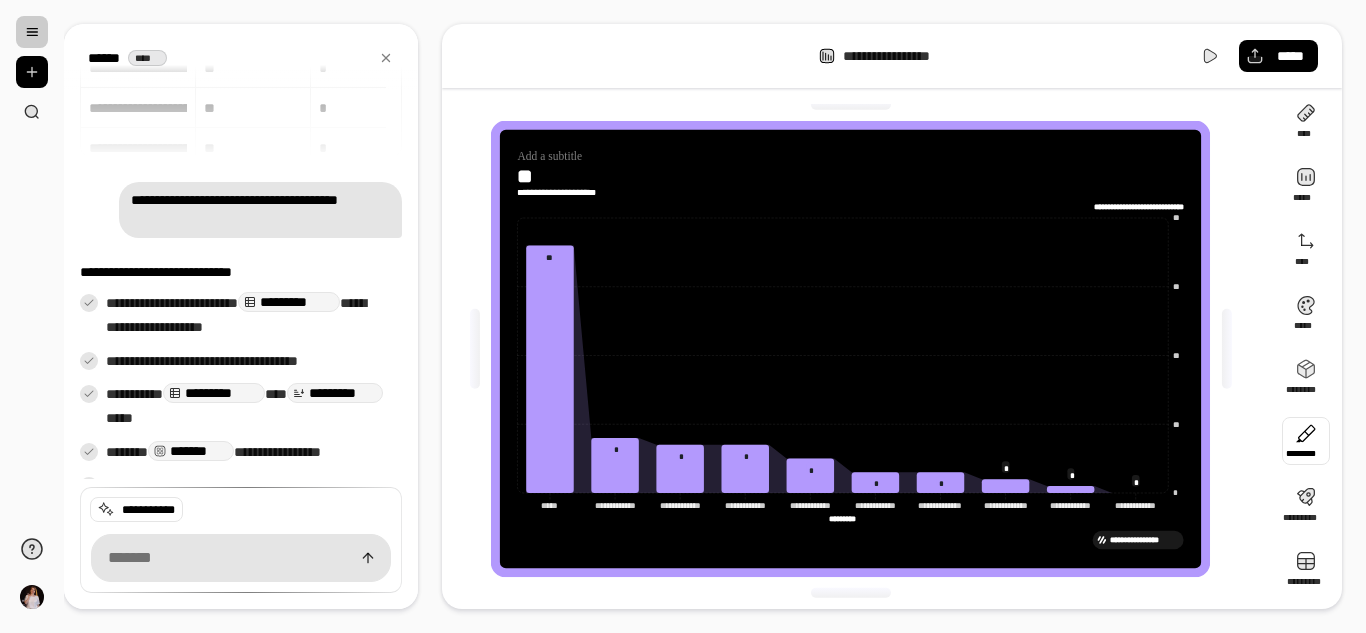 click at bounding box center (1306, 441) 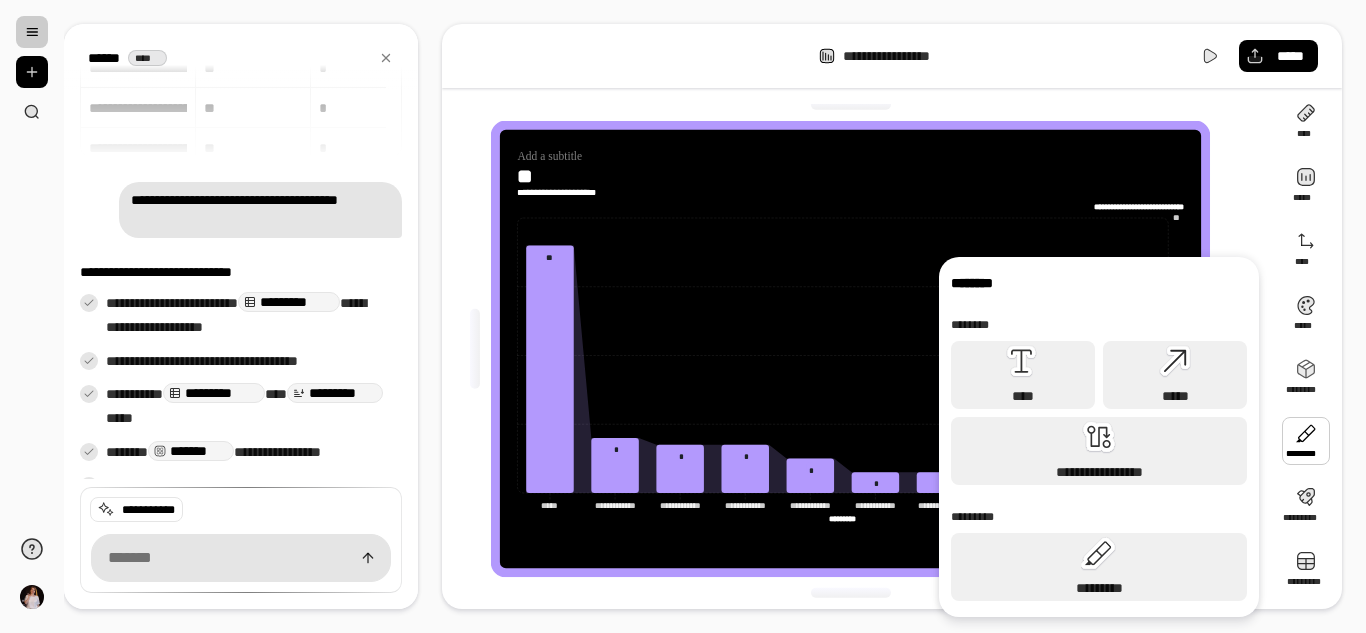 click at bounding box center [1306, 441] 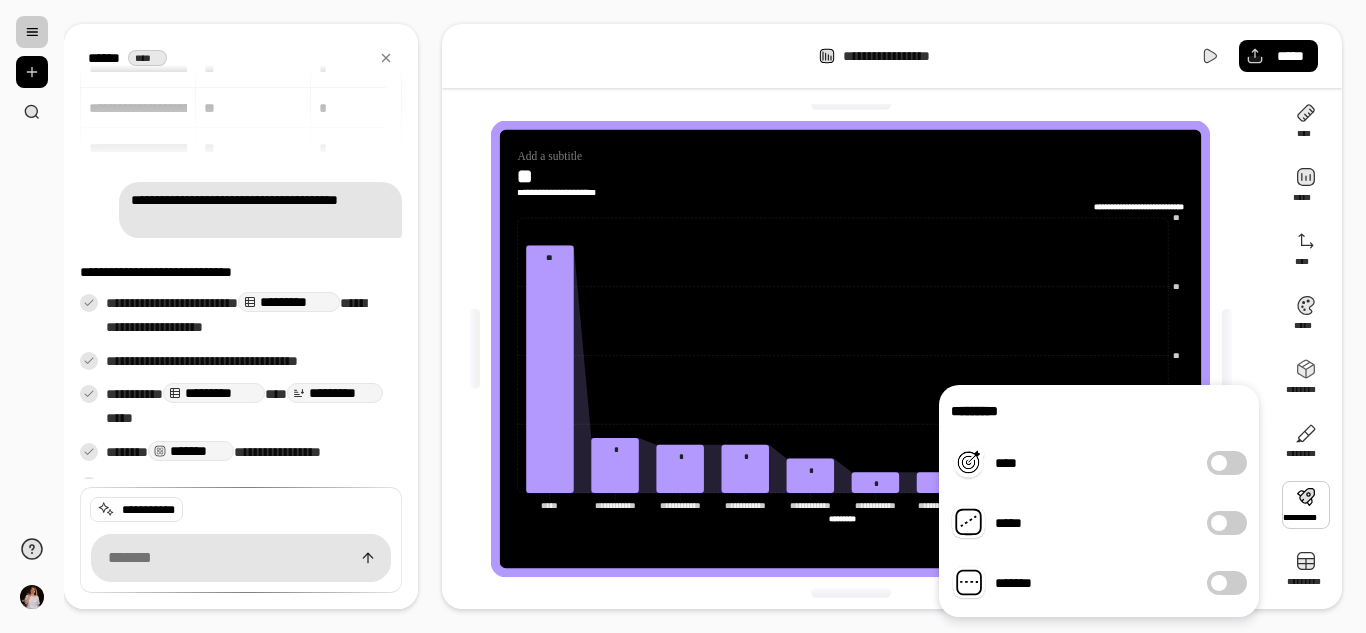 click at bounding box center (1306, 505) 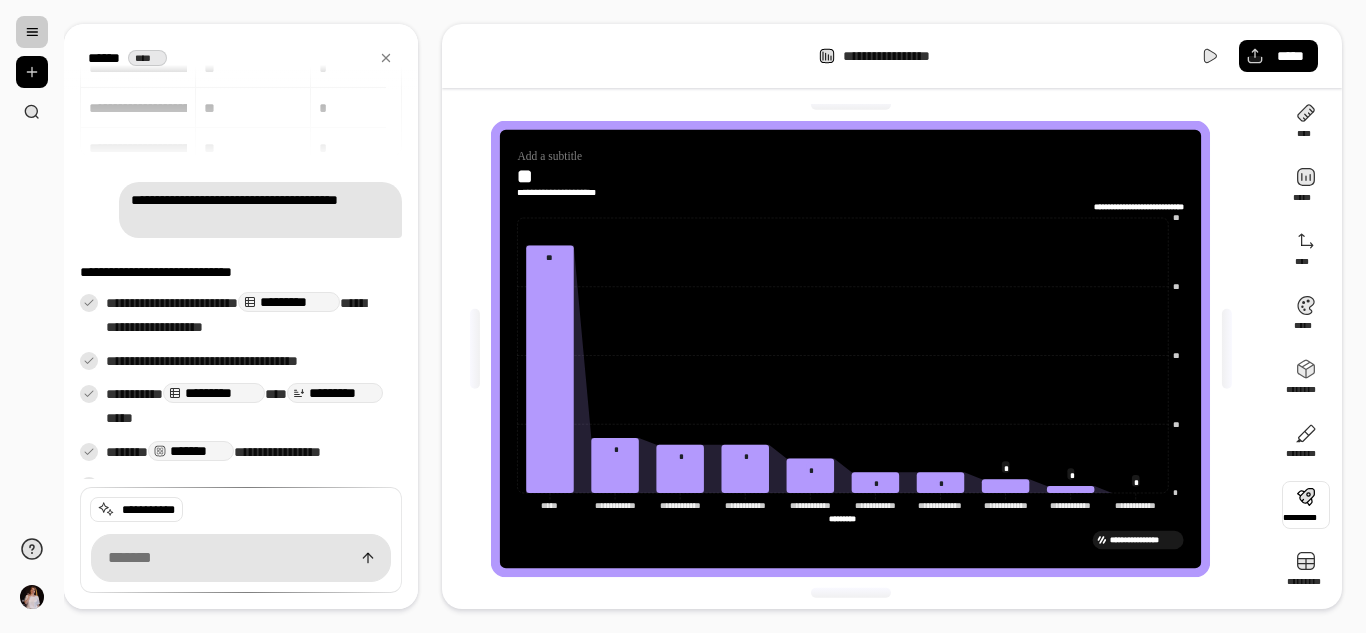 click at bounding box center [1306, 505] 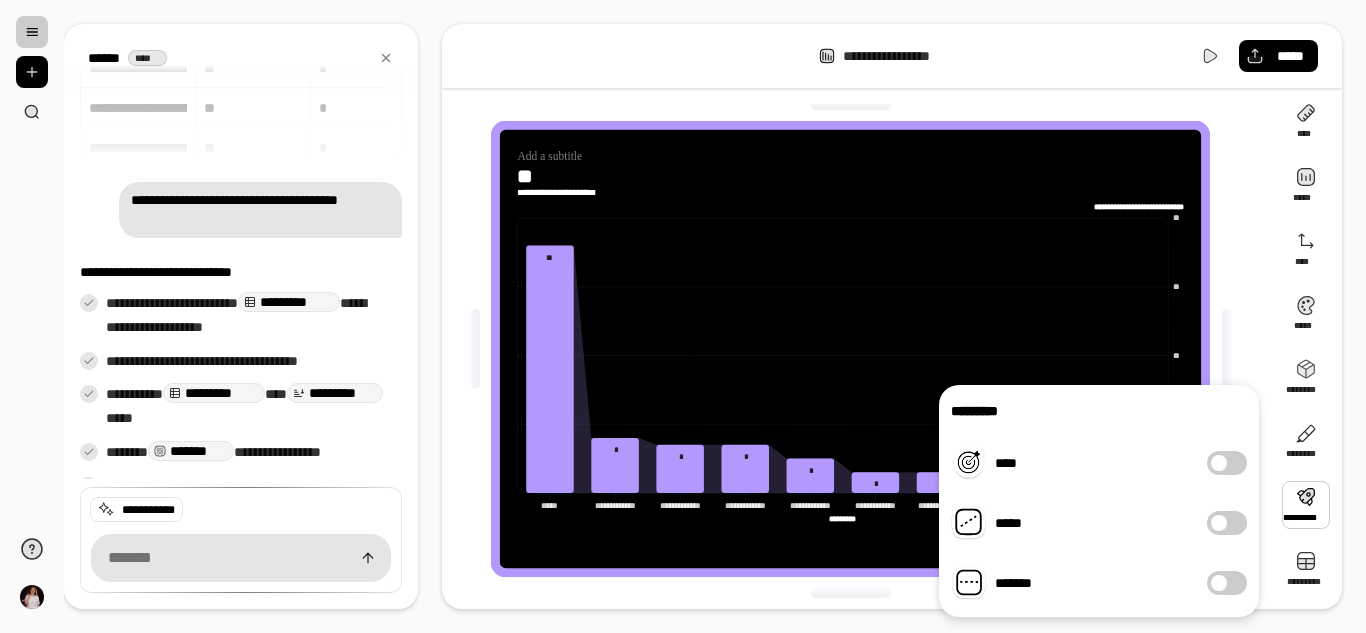 click on "****" at bounding box center [1227, 463] 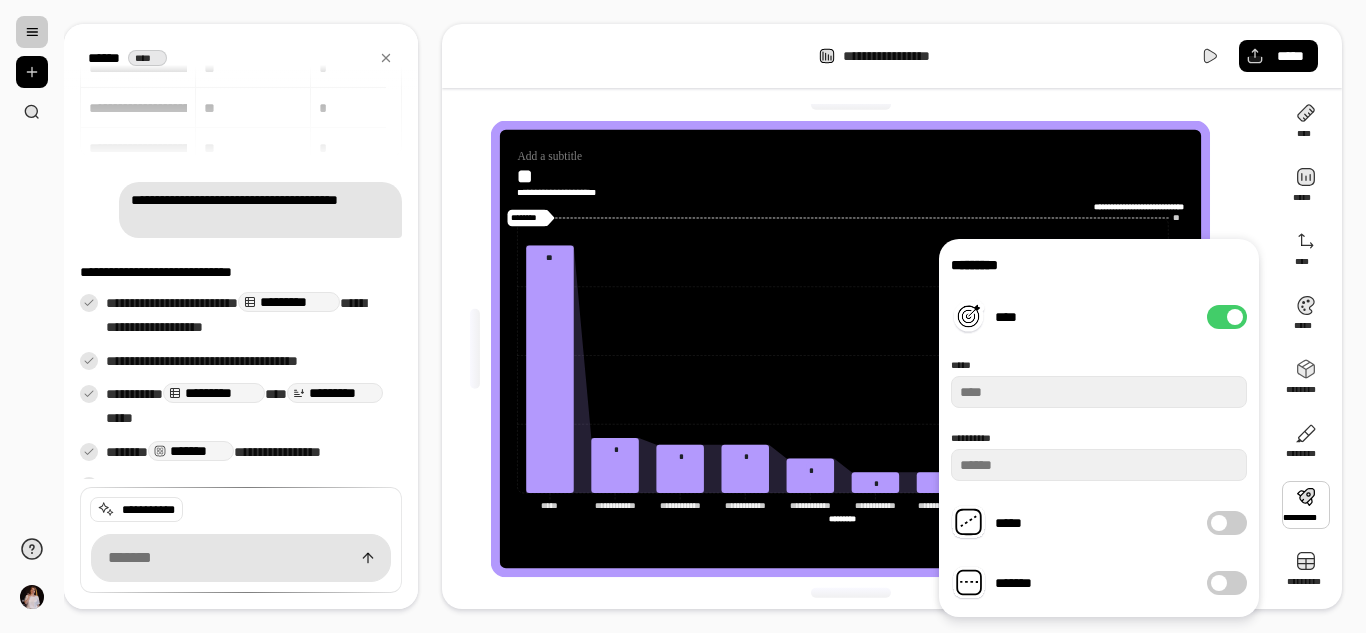 click on "****" at bounding box center (1227, 317) 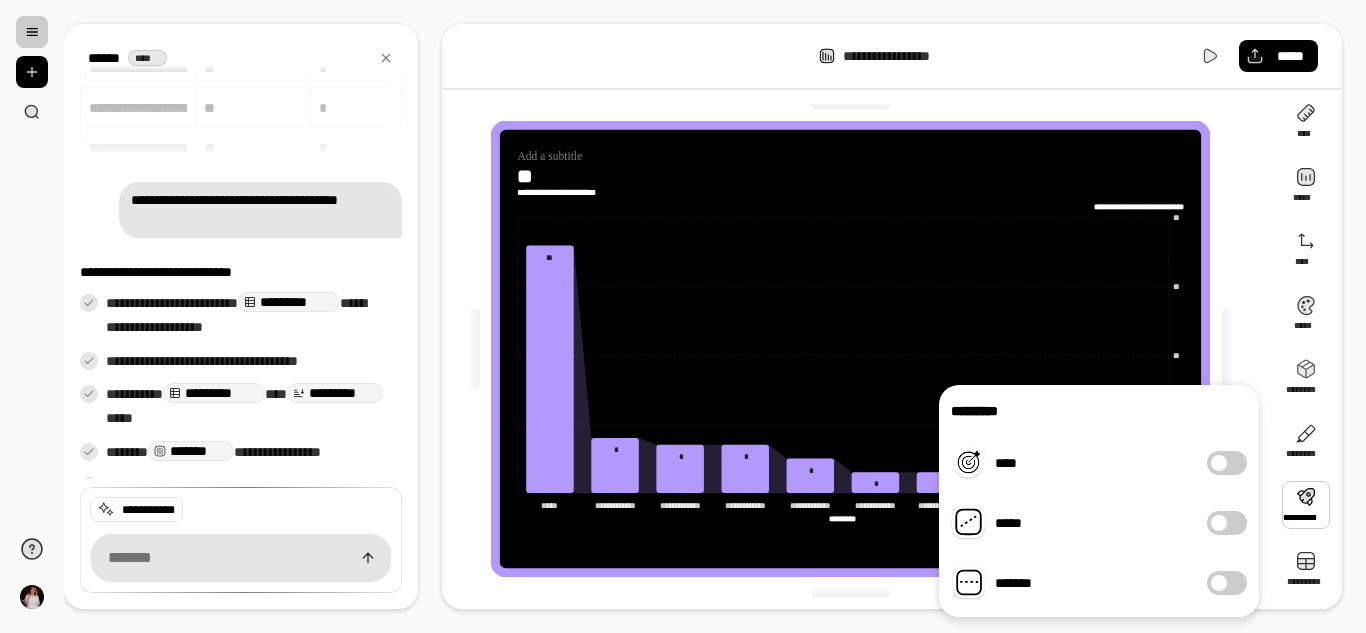 click on "*****" at bounding box center (1227, 523) 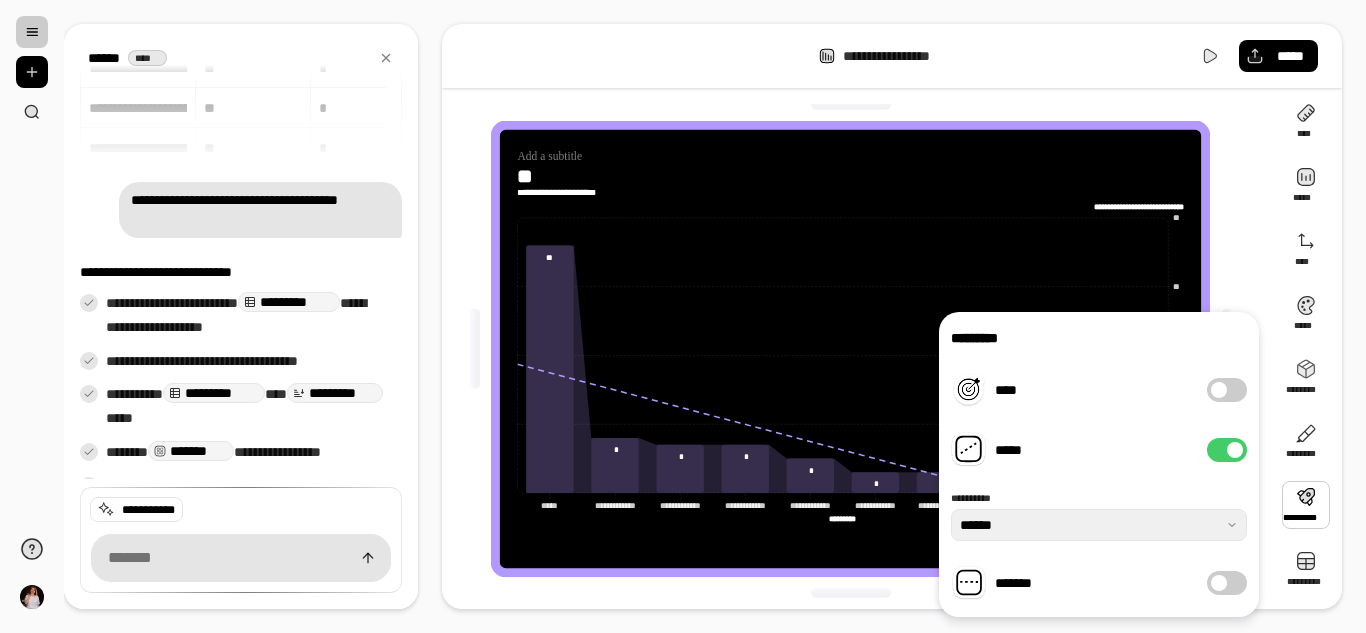 click on "*******" at bounding box center (1227, 583) 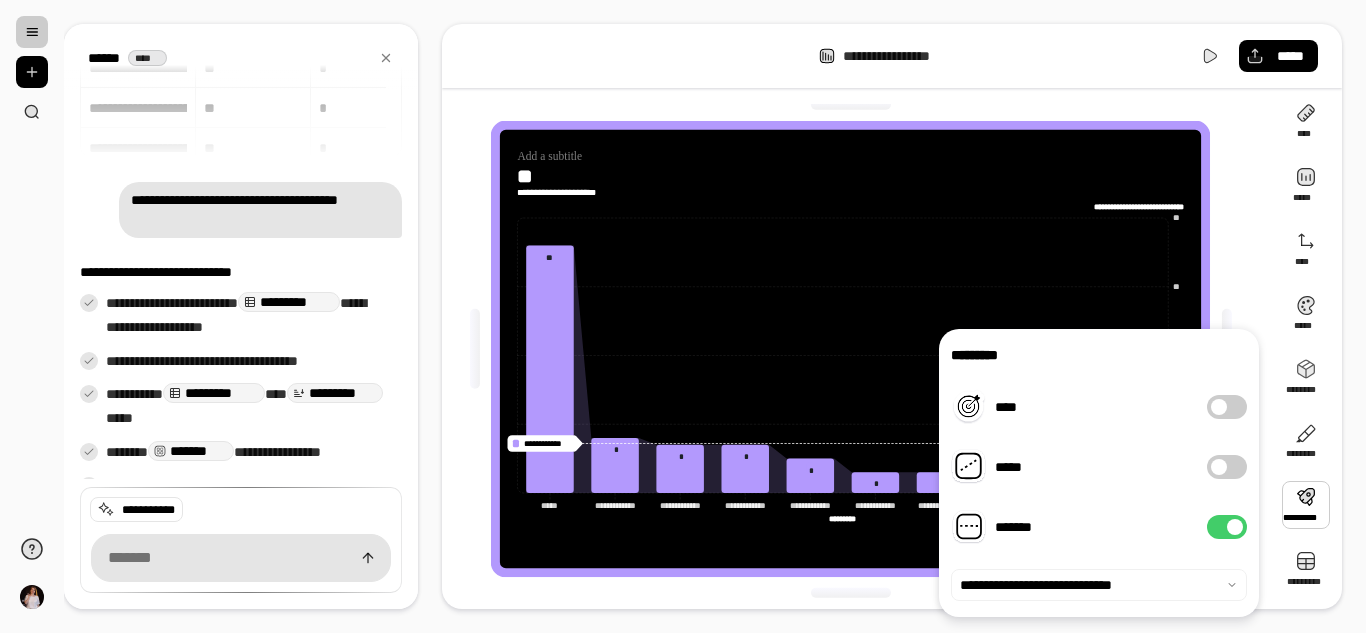 click on "*******" at bounding box center (1227, 527) 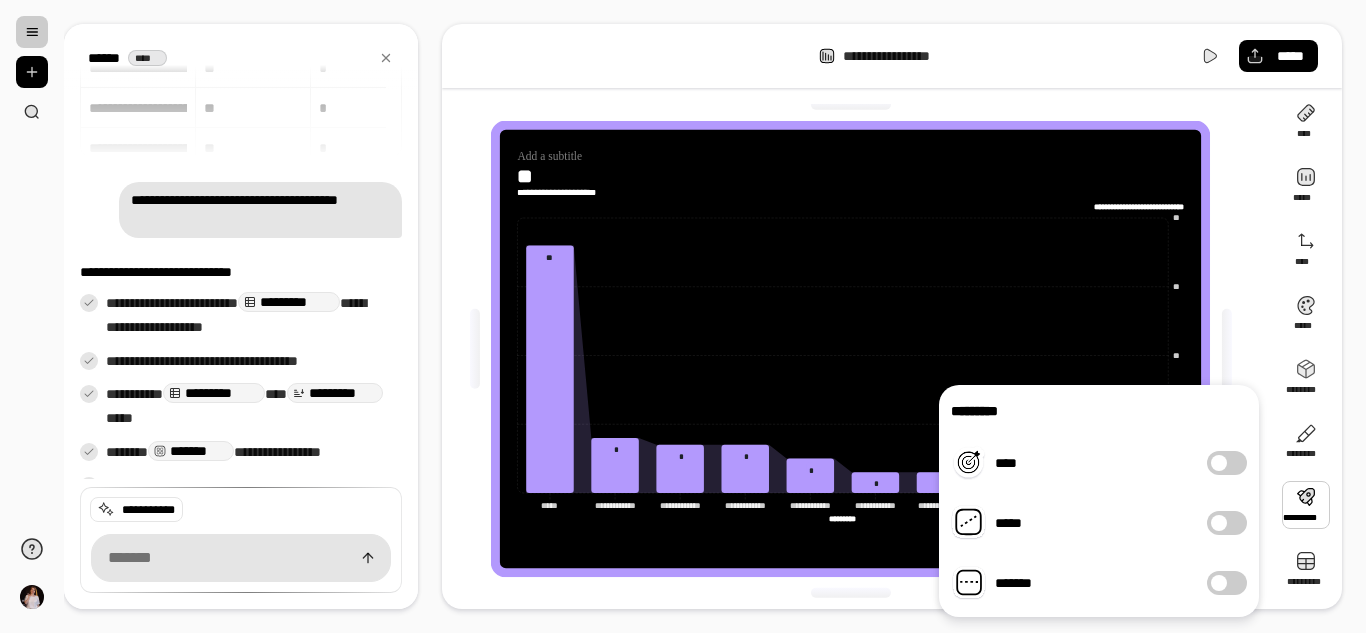 click on "*****" at bounding box center [1227, 523] 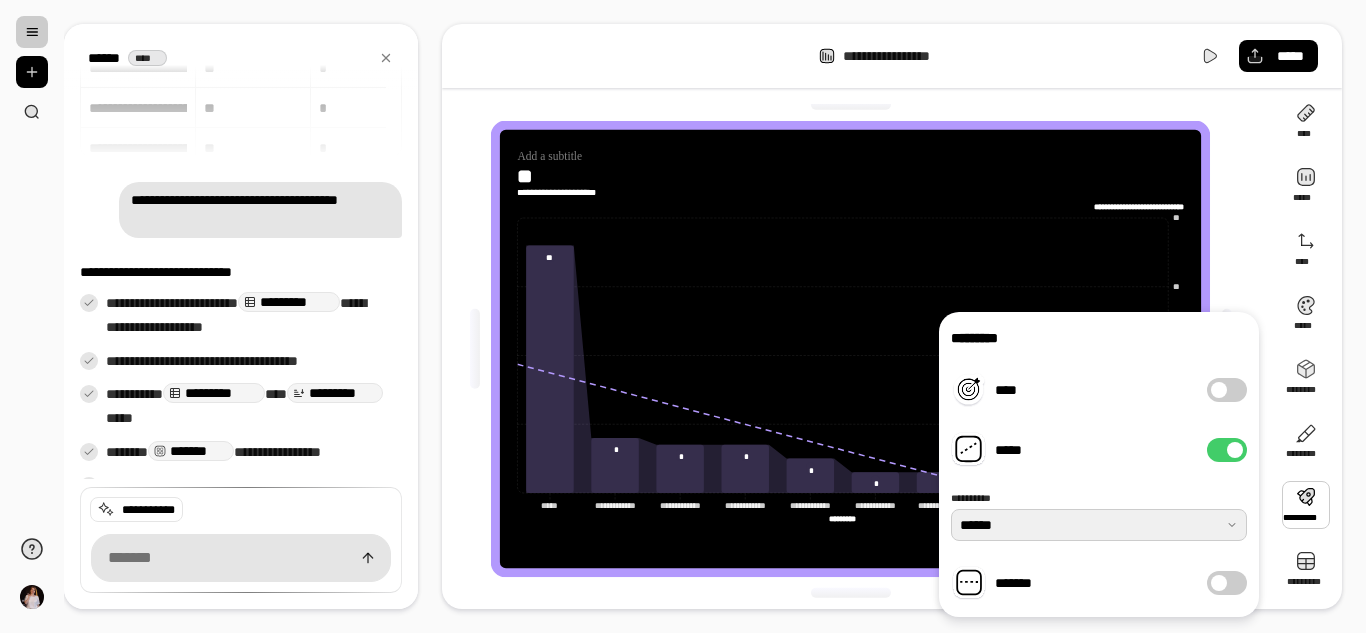 click at bounding box center (1099, 525) 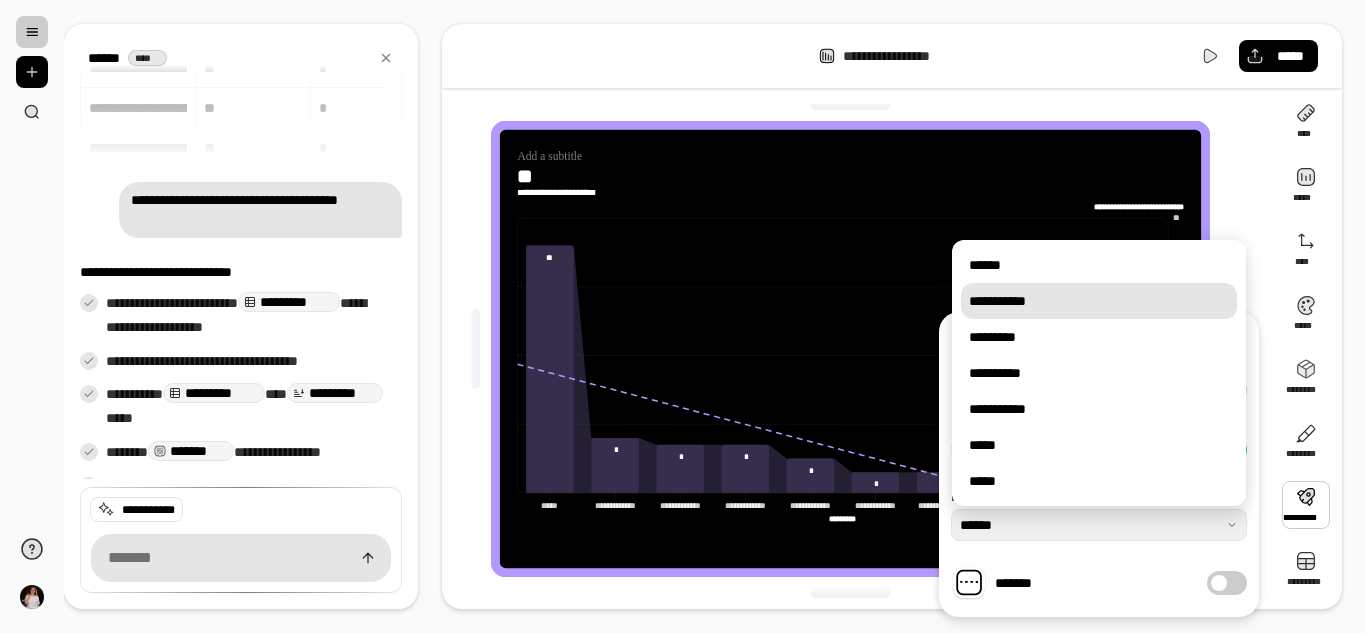click on "**********" at bounding box center [1099, 301] 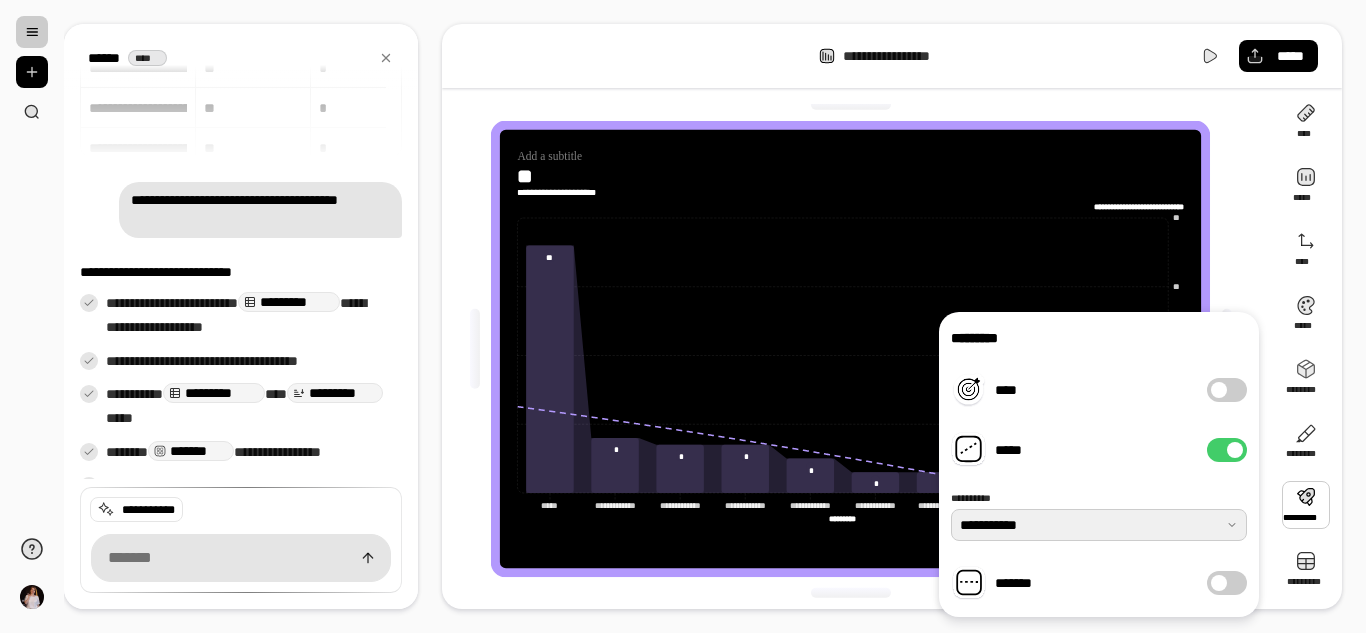 click at bounding box center [1099, 525] 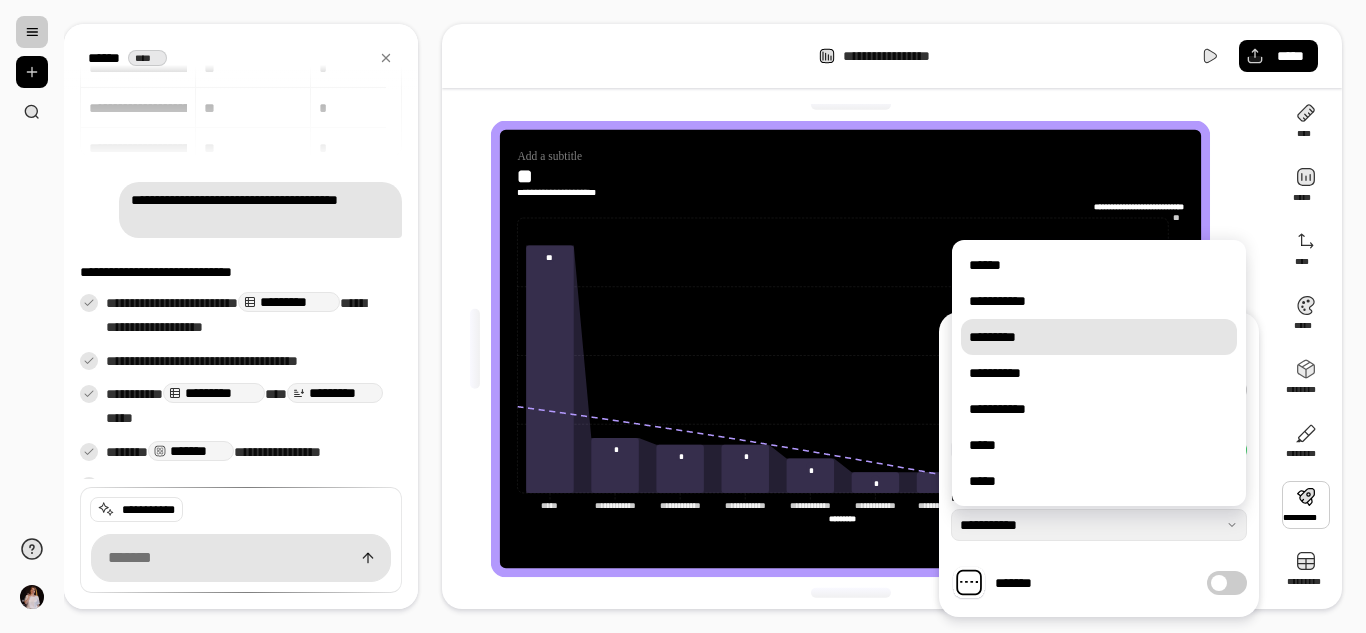 click on "*********" at bounding box center [1099, 337] 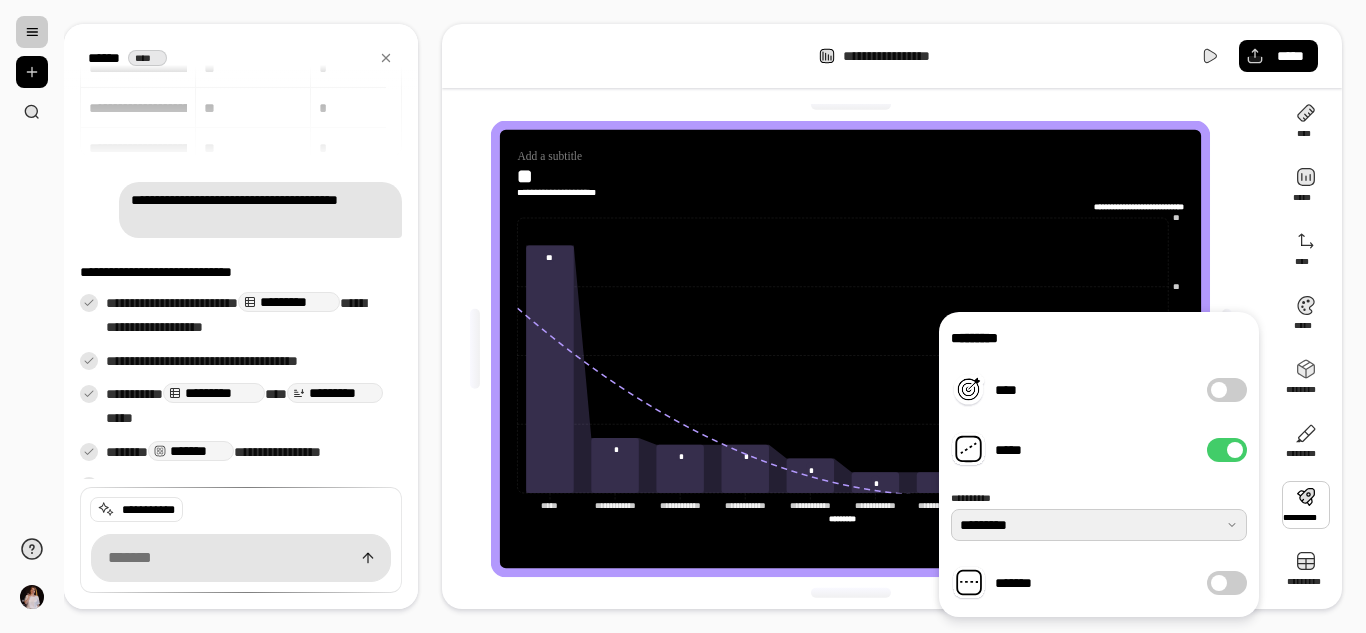 click at bounding box center (1099, 525) 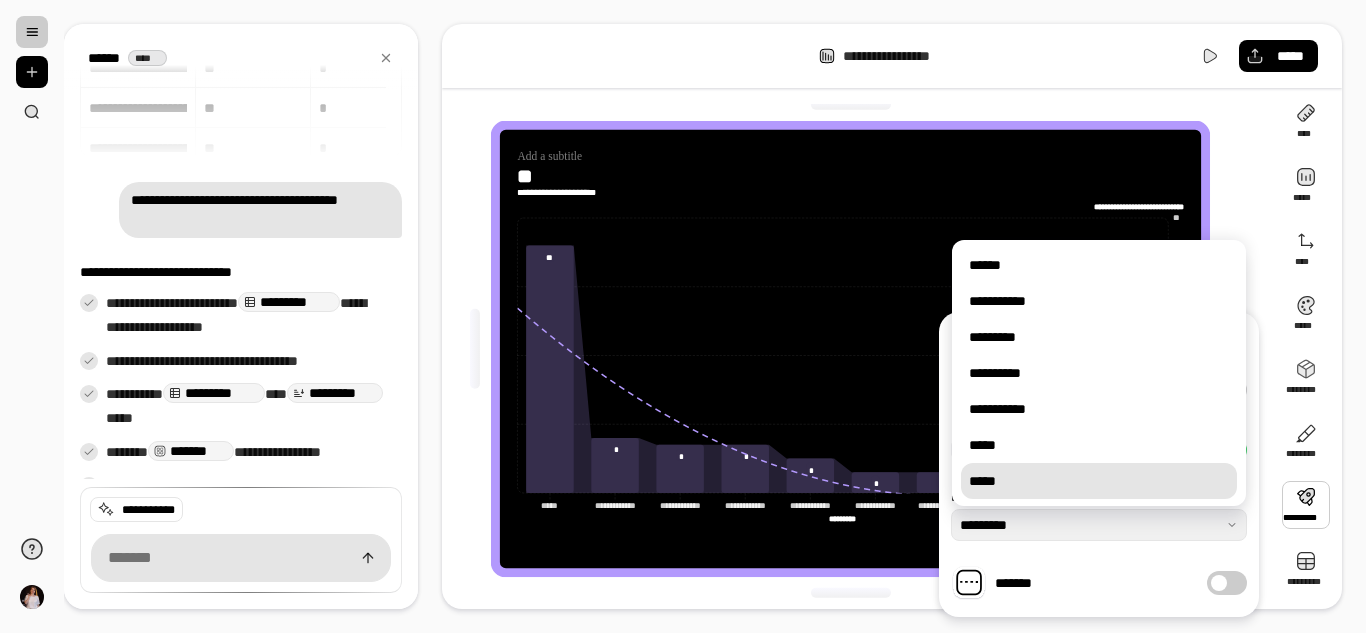 click on "*****" at bounding box center (1099, 481) 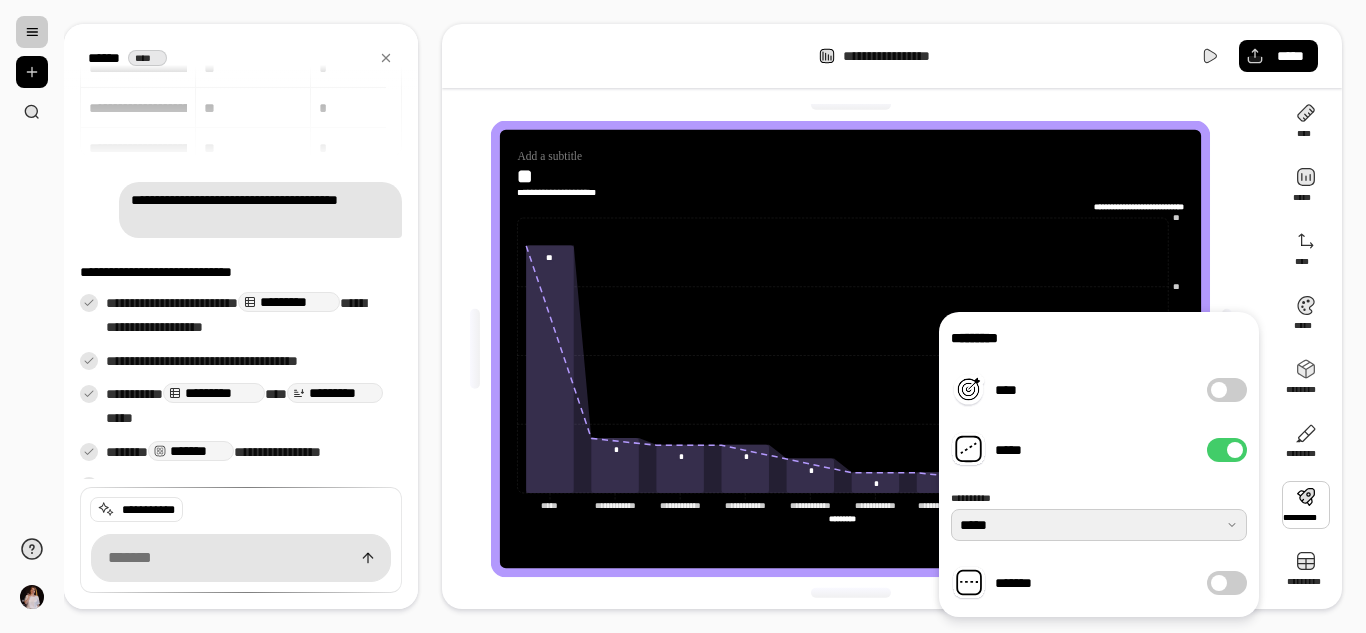 click at bounding box center [1099, 525] 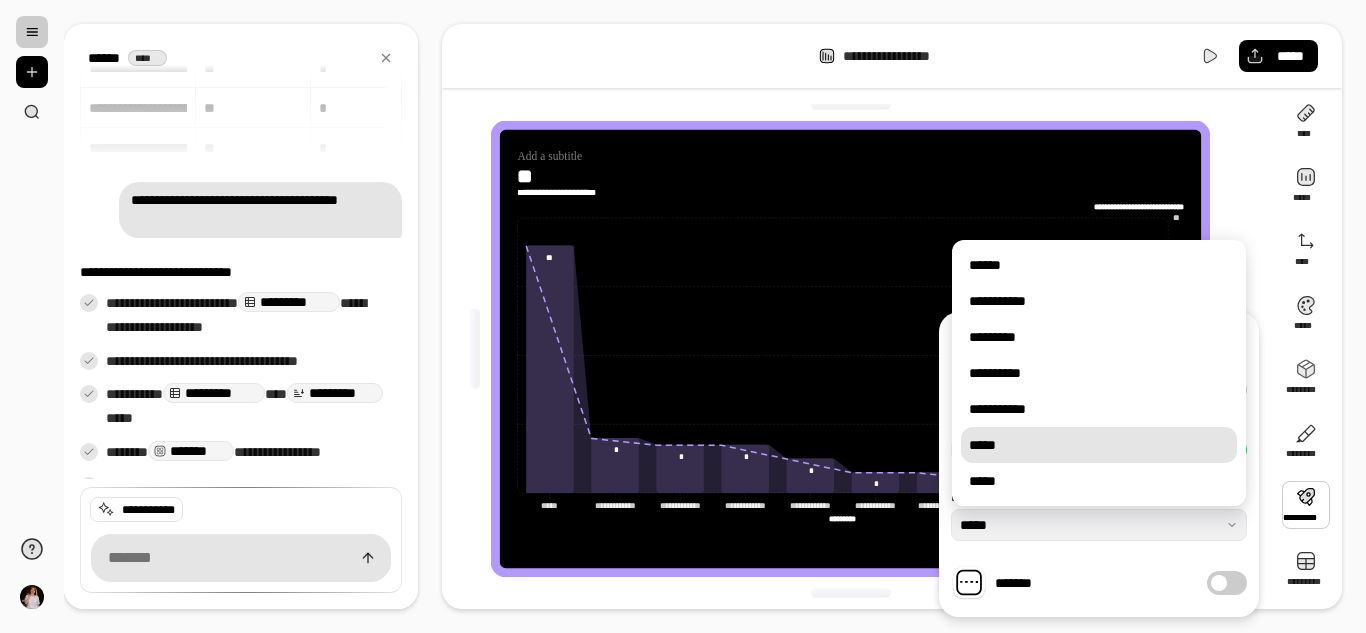 click on "*****" at bounding box center [1099, 445] 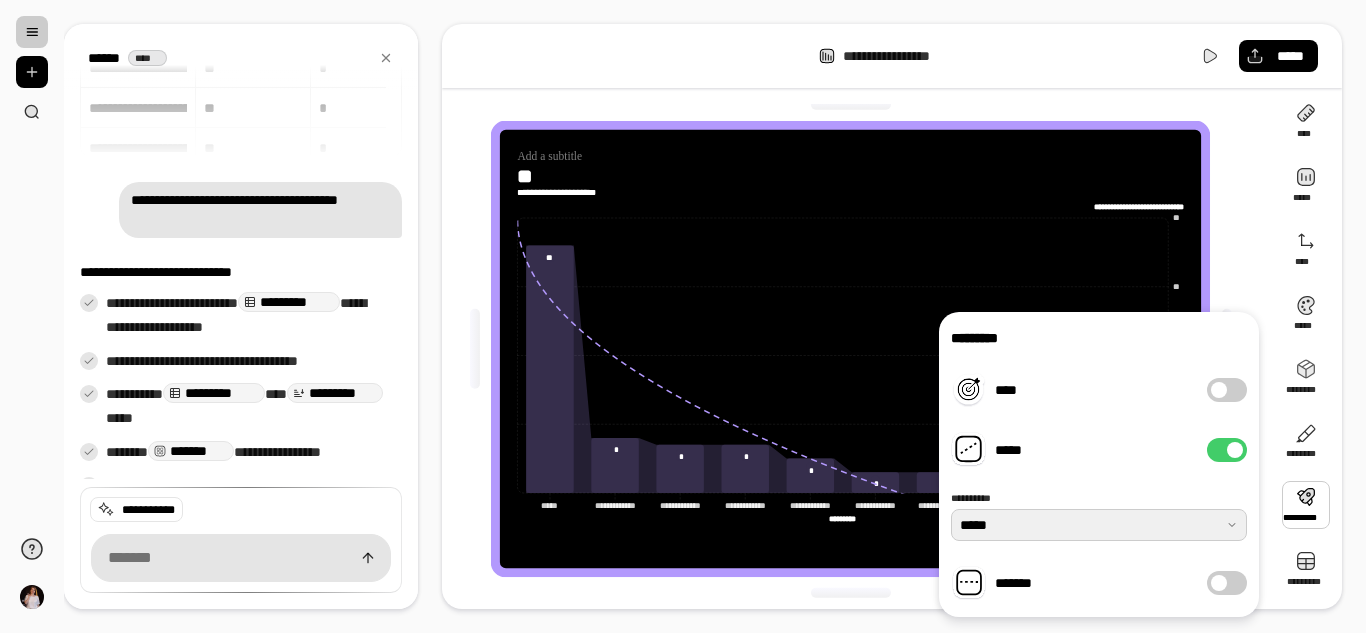 click at bounding box center (1099, 525) 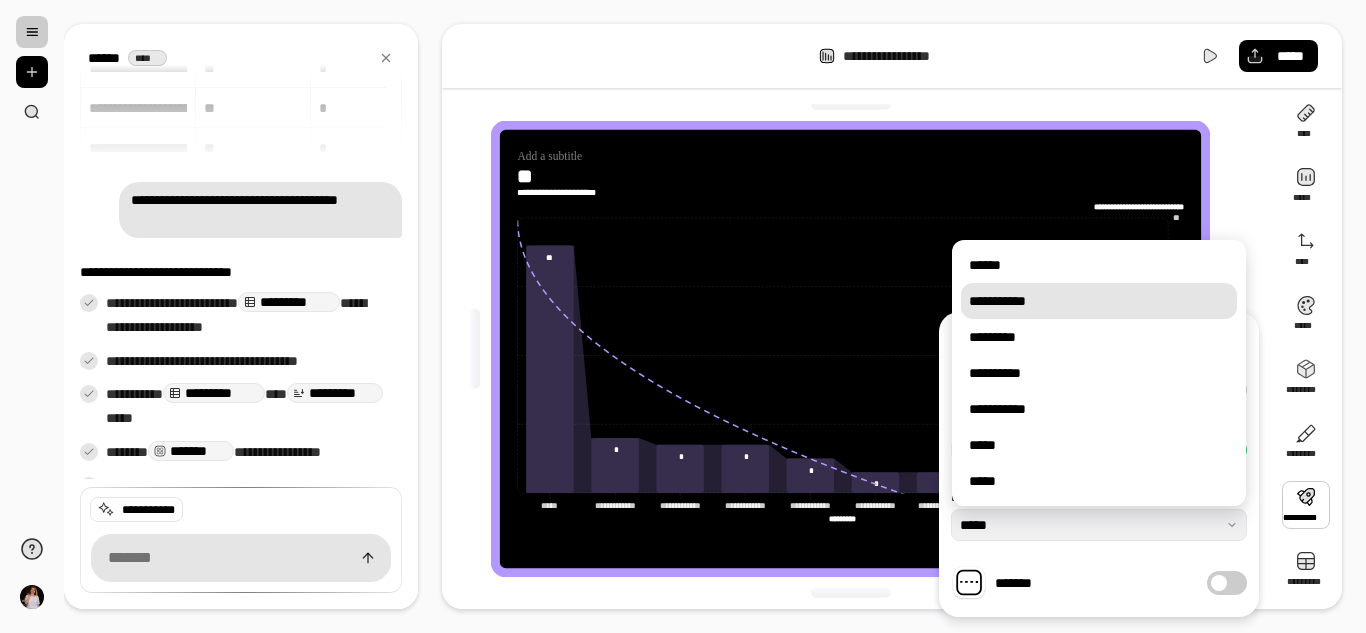 click on "**********" at bounding box center (1099, 301) 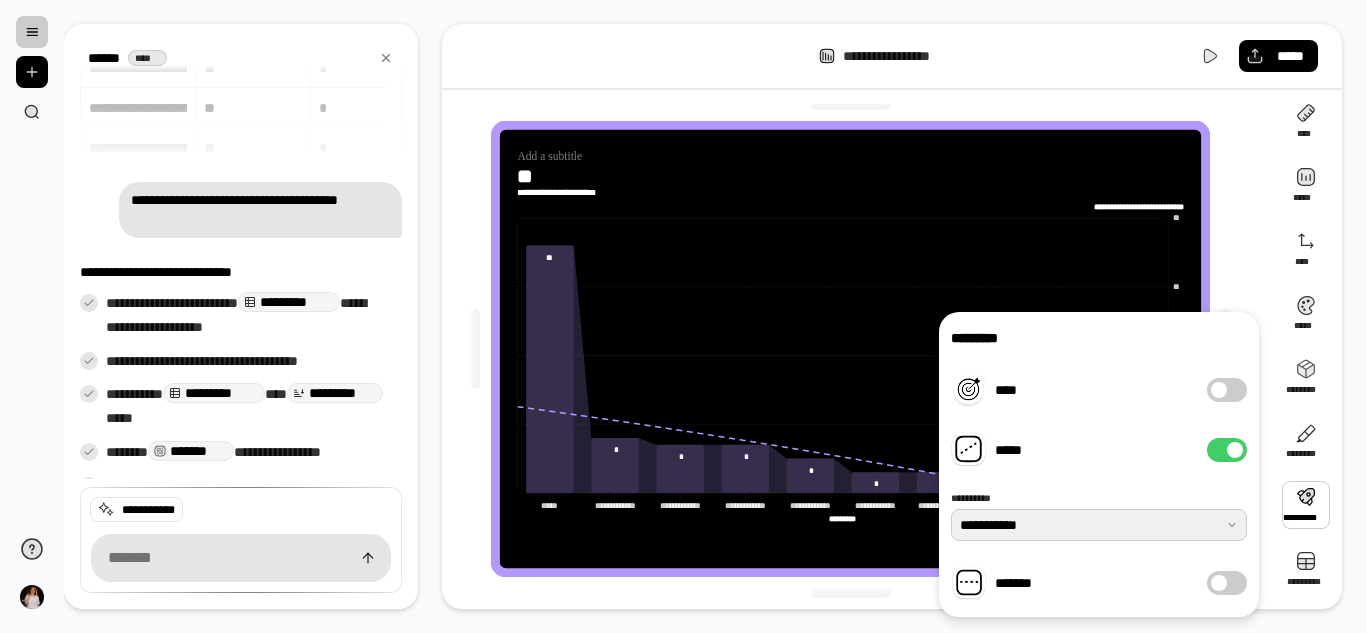 click at bounding box center (1099, 525) 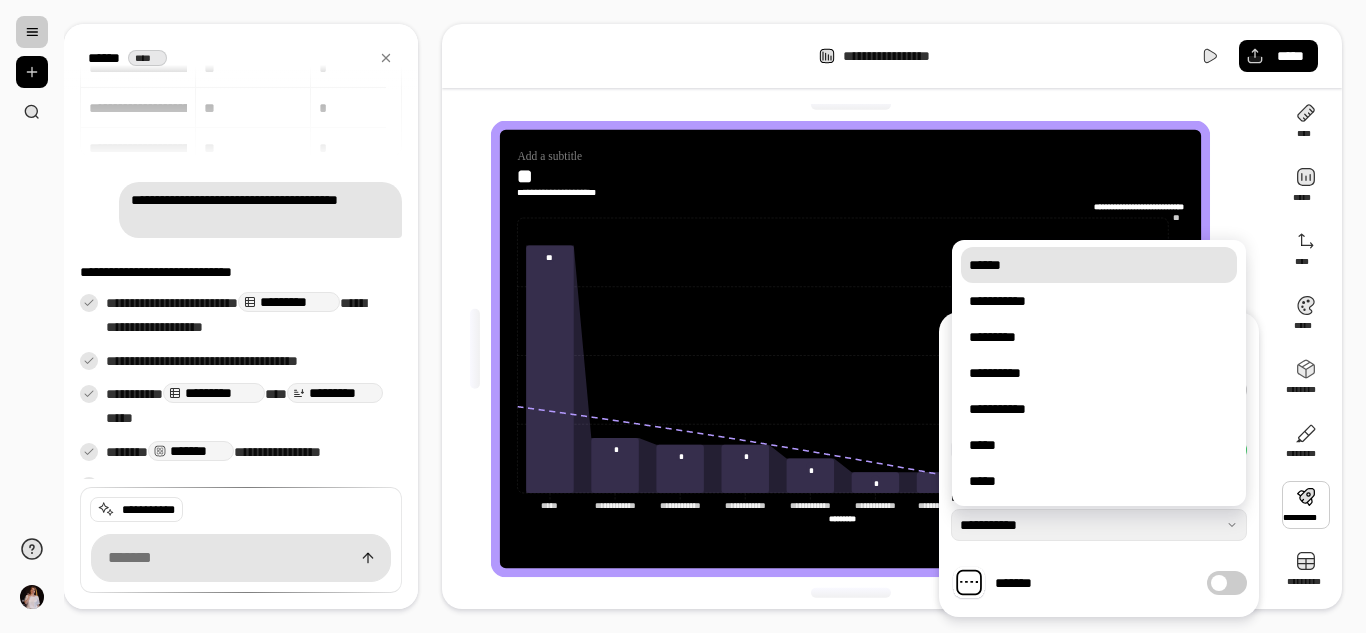 click on "******" at bounding box center [1099, 265] 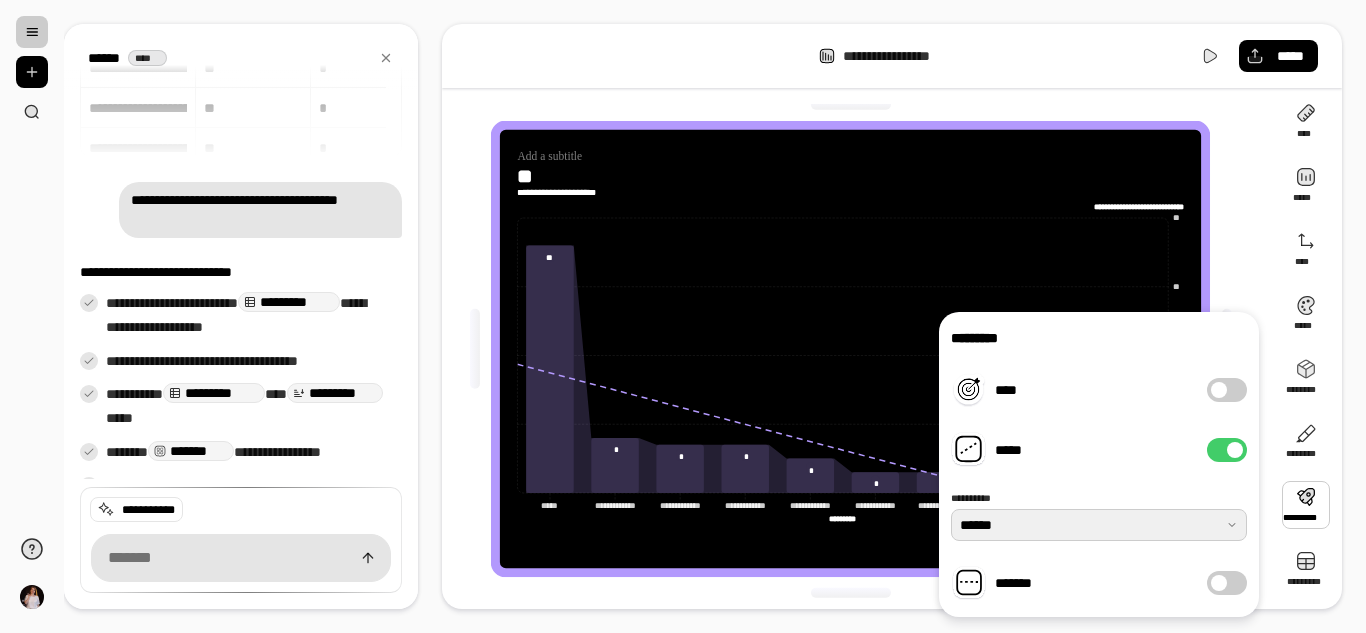 click at bounding box center (1099, 525) 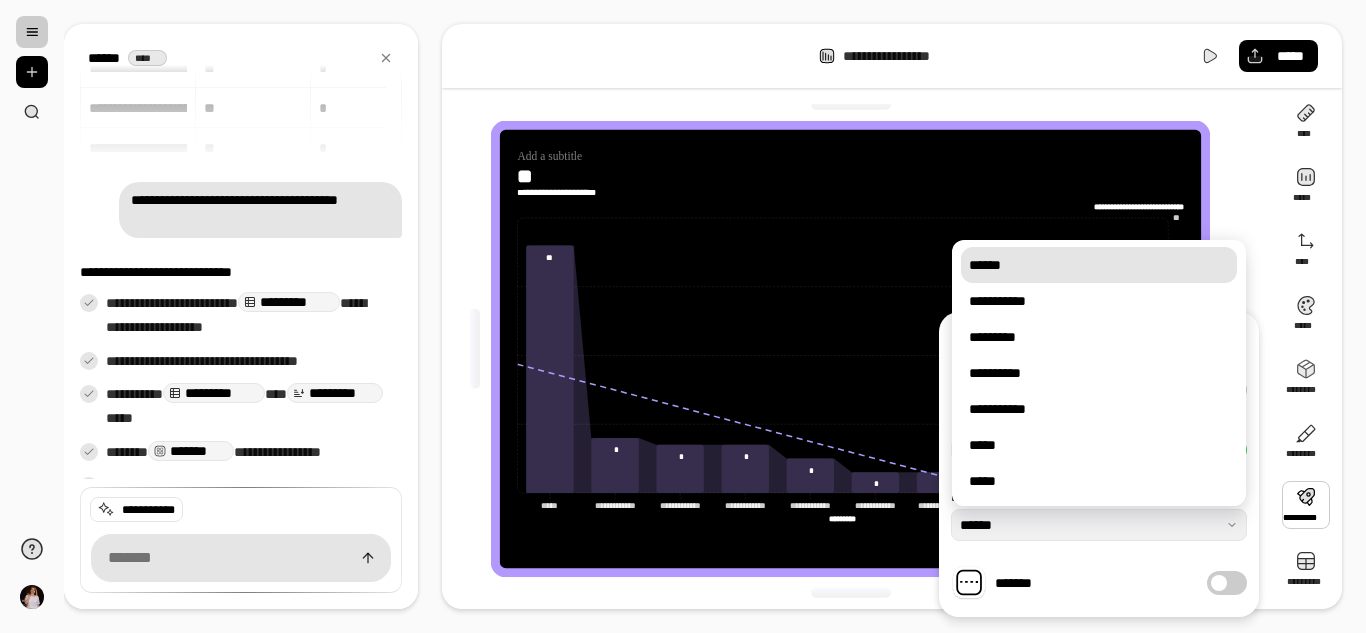 click on "******" at bounding box center (1099, 265) 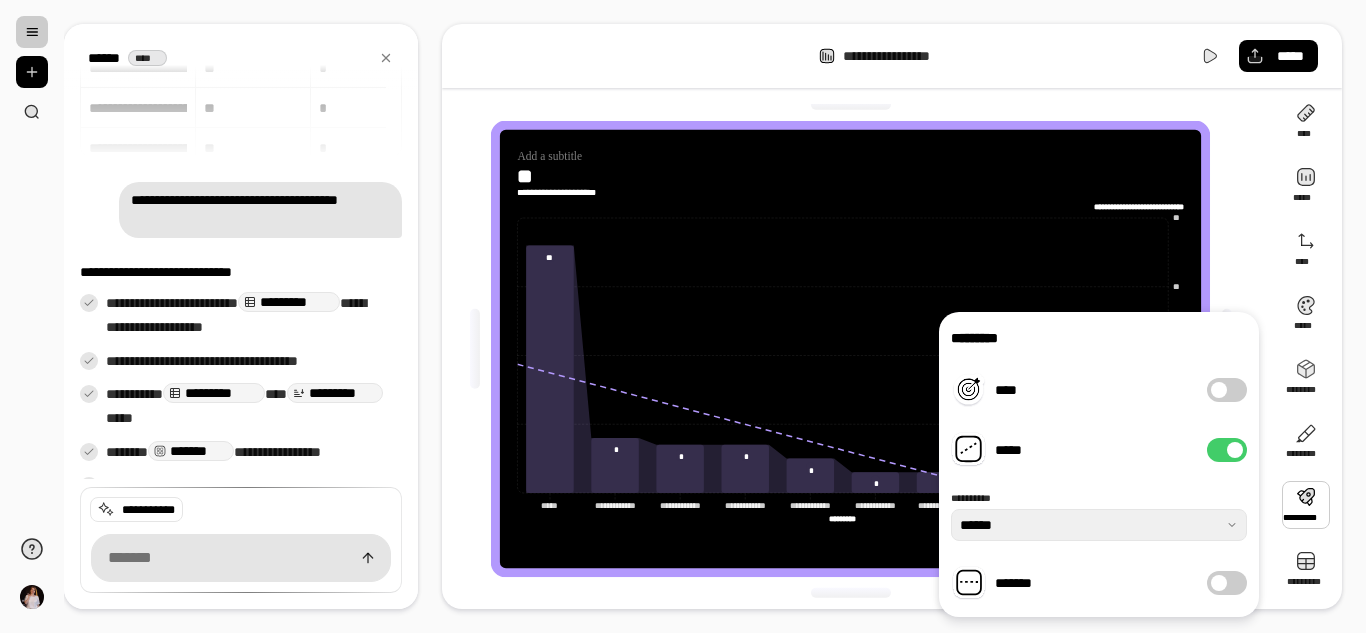 click on "**********" at bounding box center [715, 316] 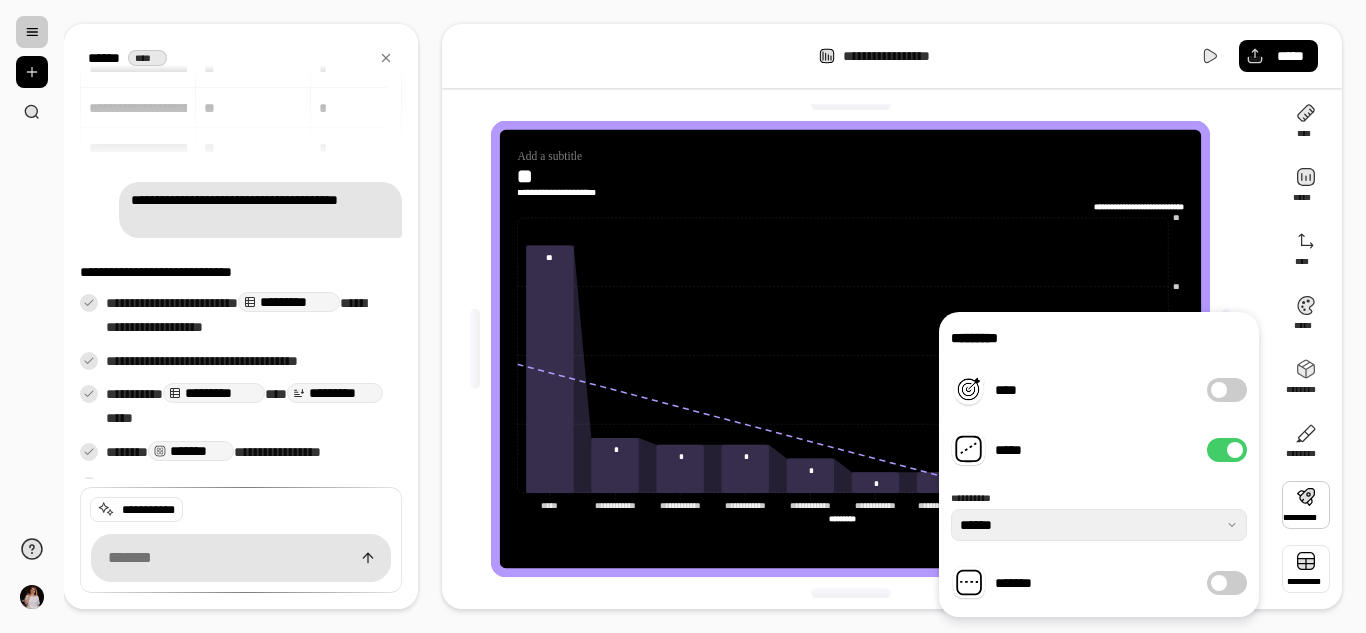 click at bounding box center (1306, 569) 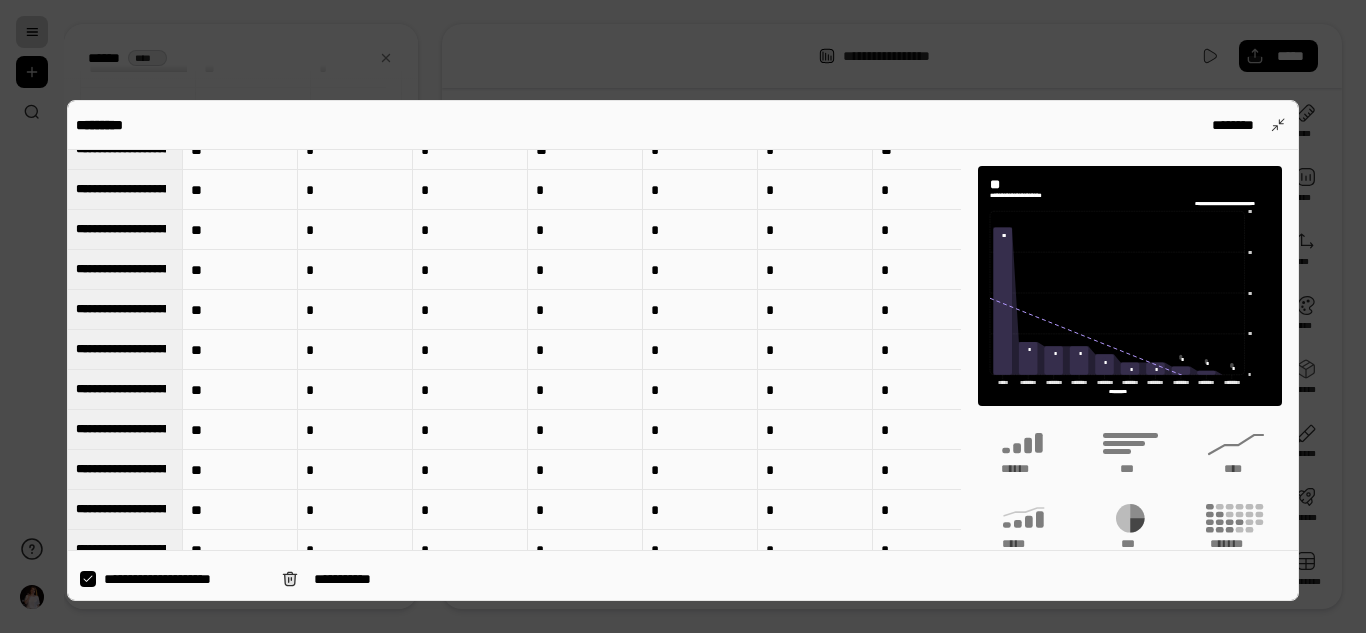 scroll, scrollTop: 0, scrollLeft: 0, axis: both 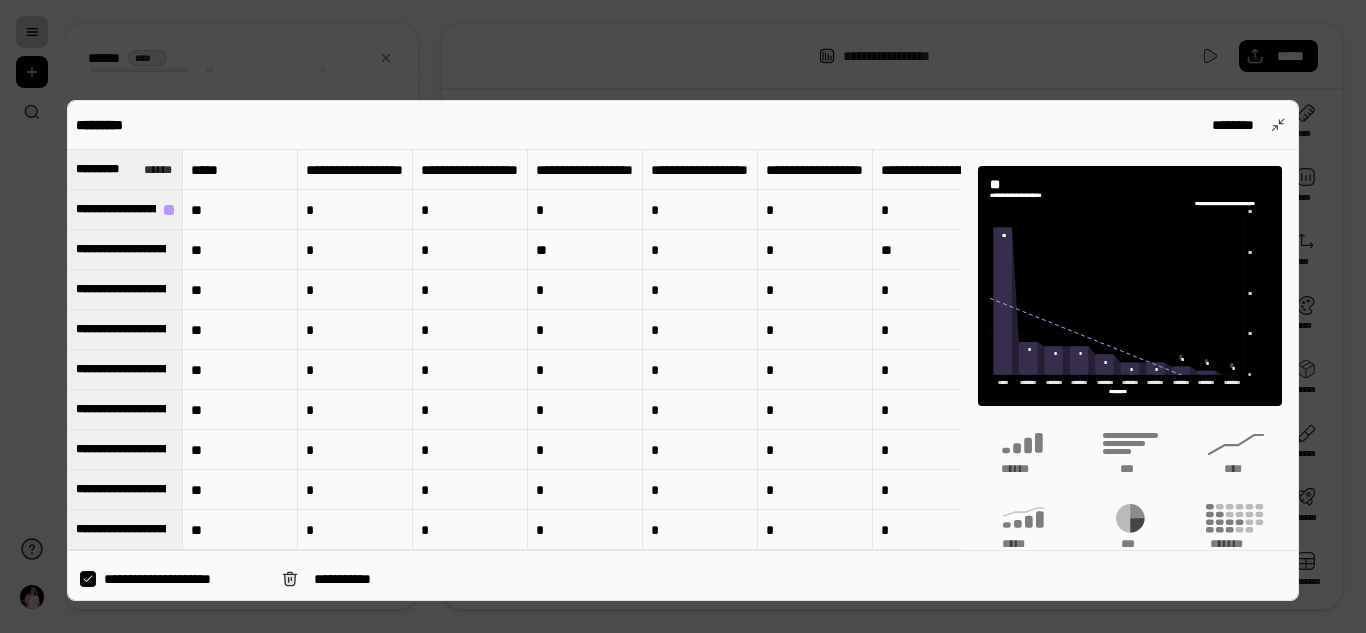 click at bounding box center [683, 316] 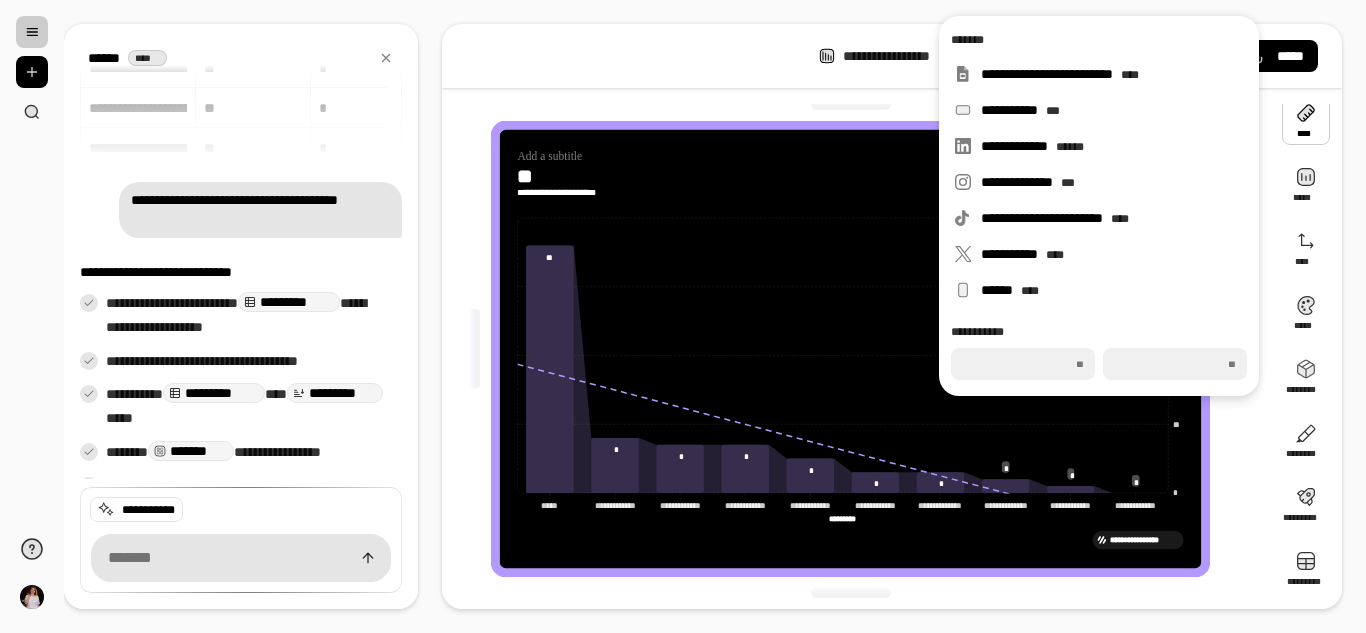 click at bounding box center (1306, 121) 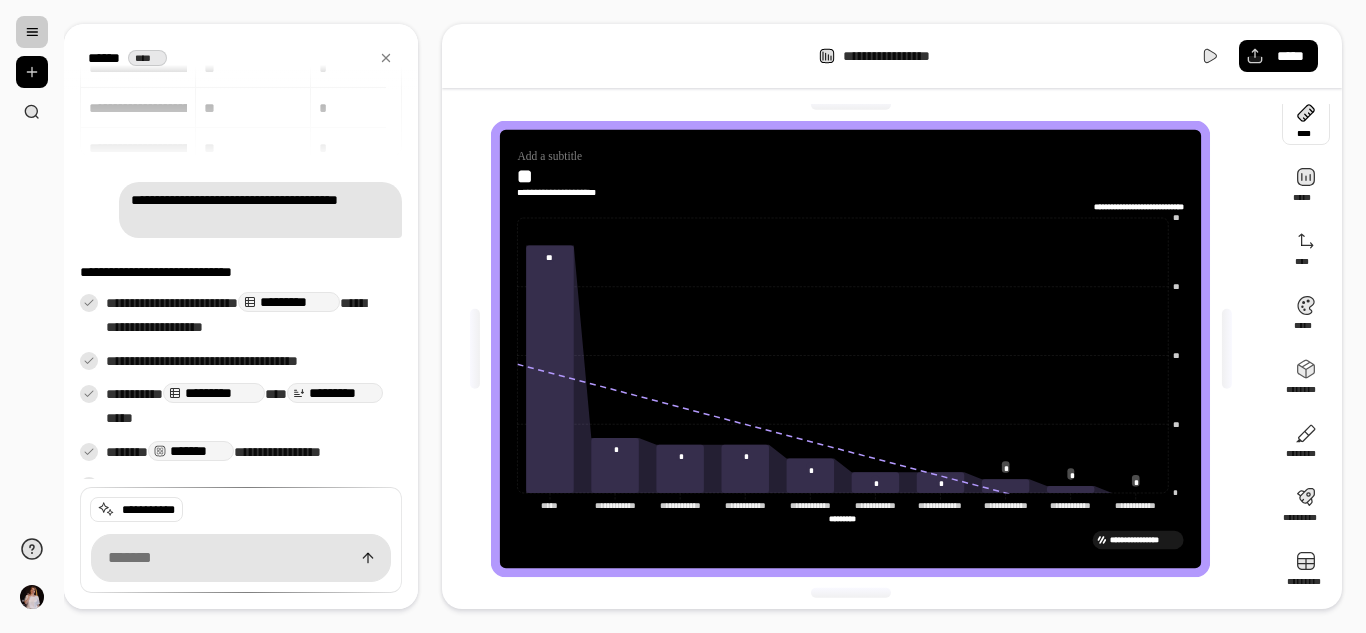 click at bounding box center (1306, 121) 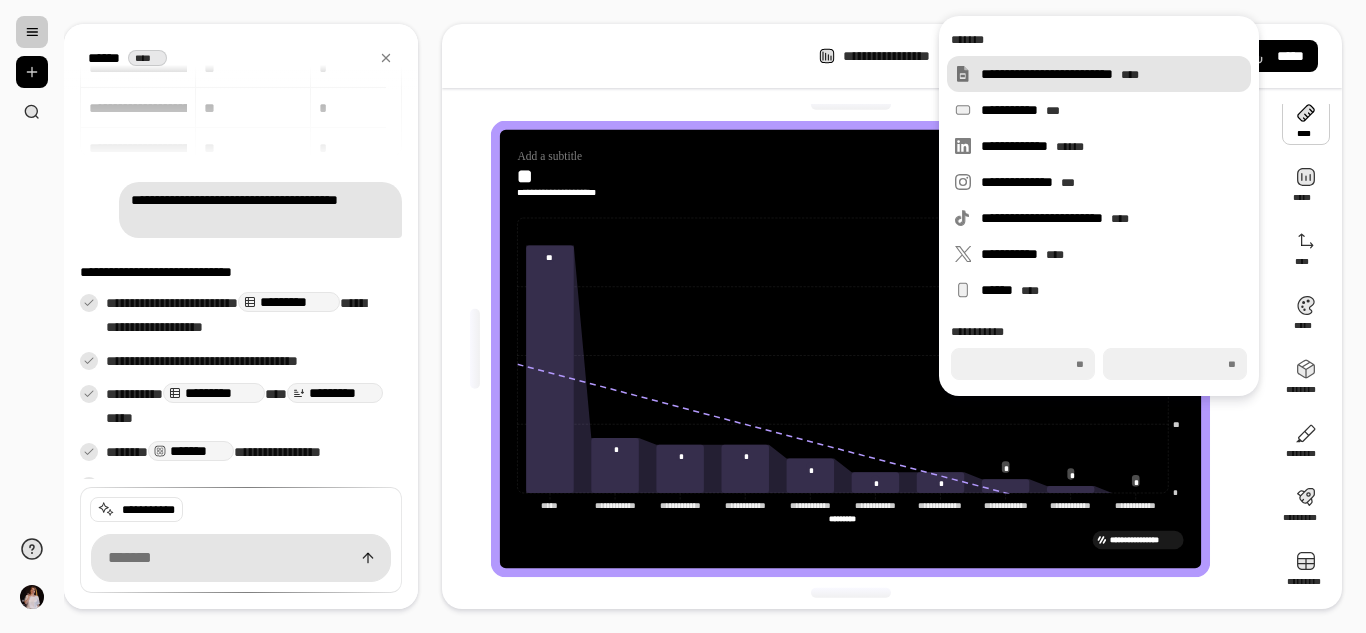 click on "**********" at bounding box center (1112, 74) 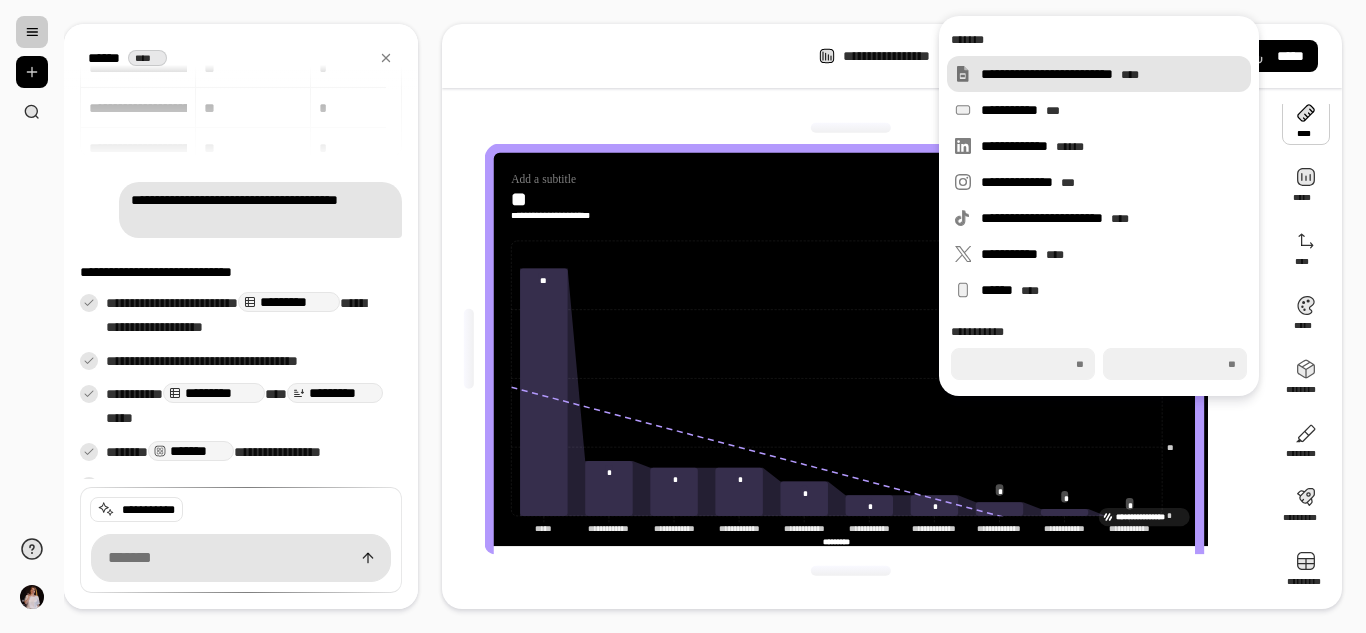type on "***" 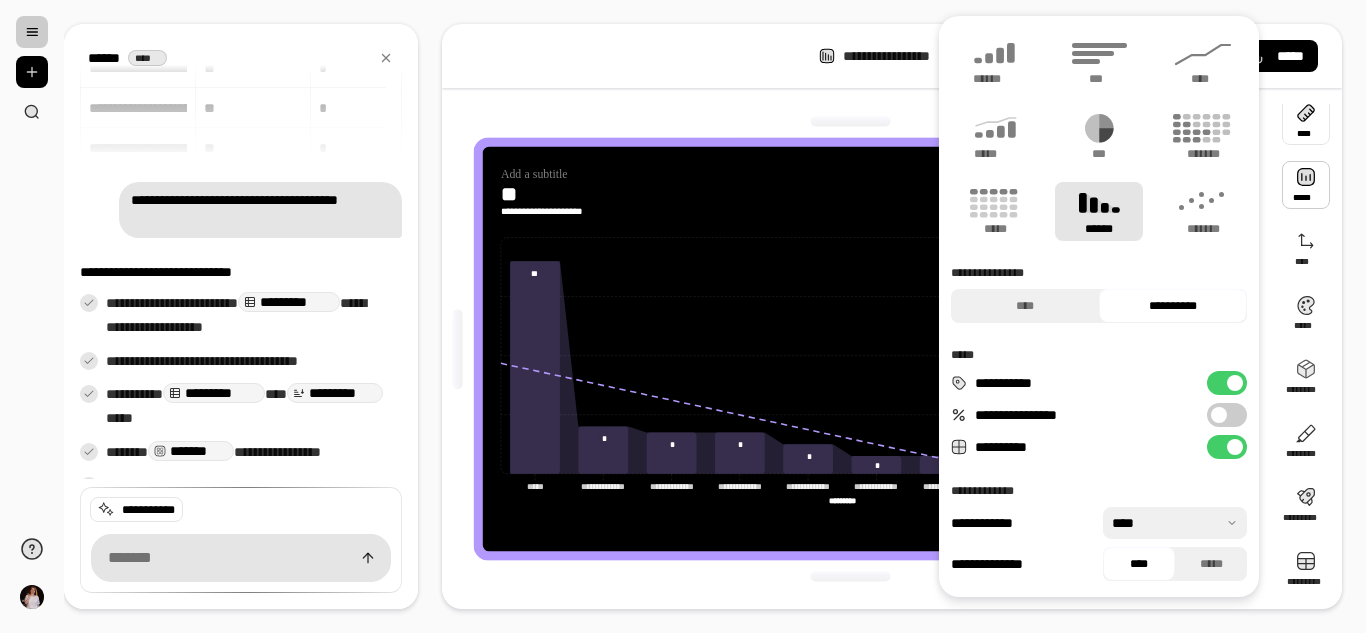 scroll, scrollTop: 8, scrollLeft: 0, axis: vertical 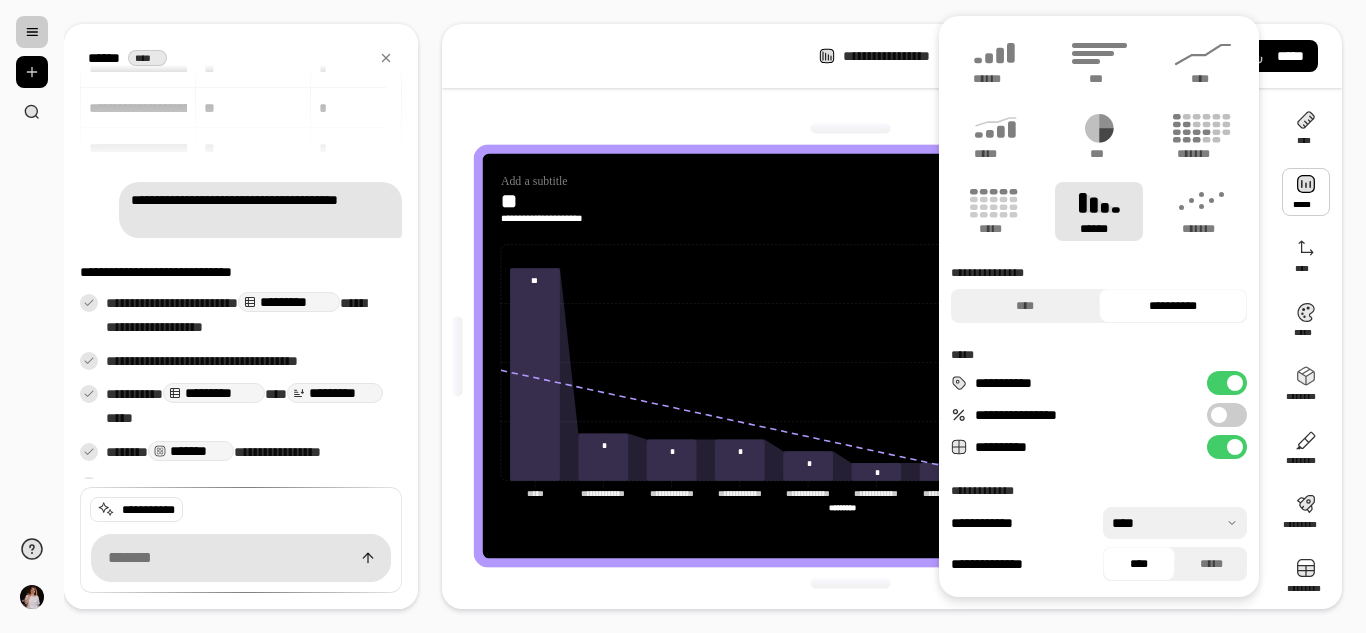 click at bounding box center [1306, 192] 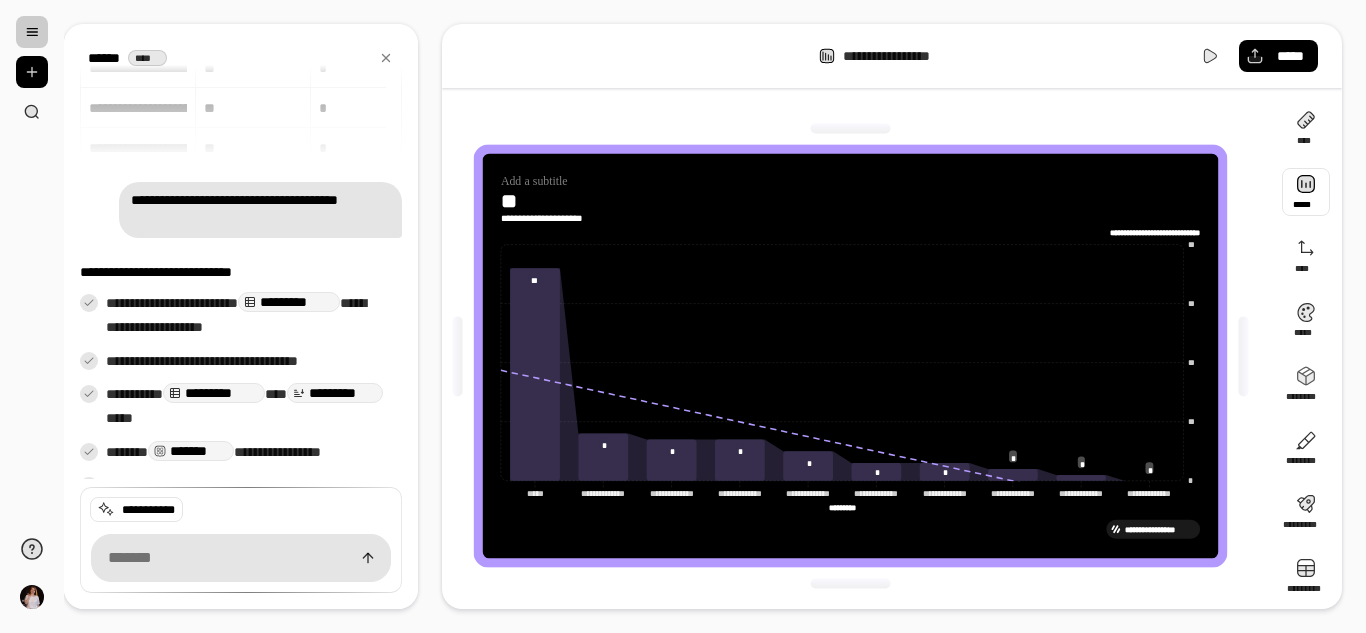 click at bounding box center [1306, 192] 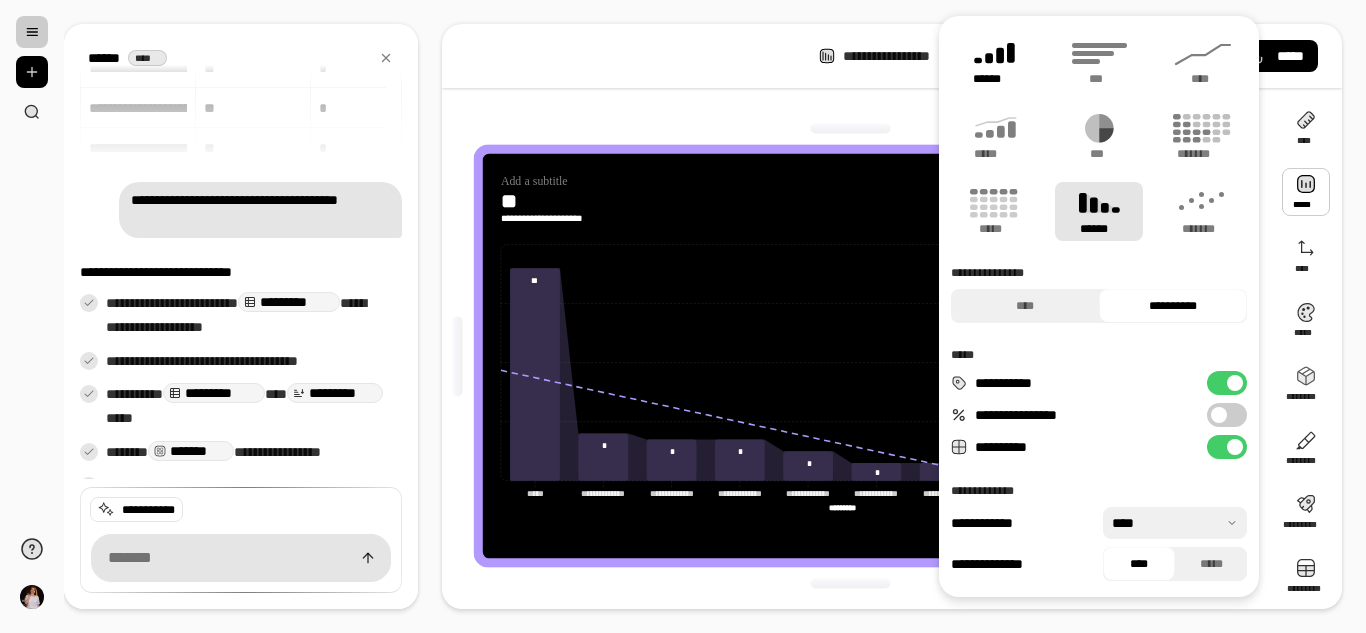click on "******" at bounding box center (995, 79) 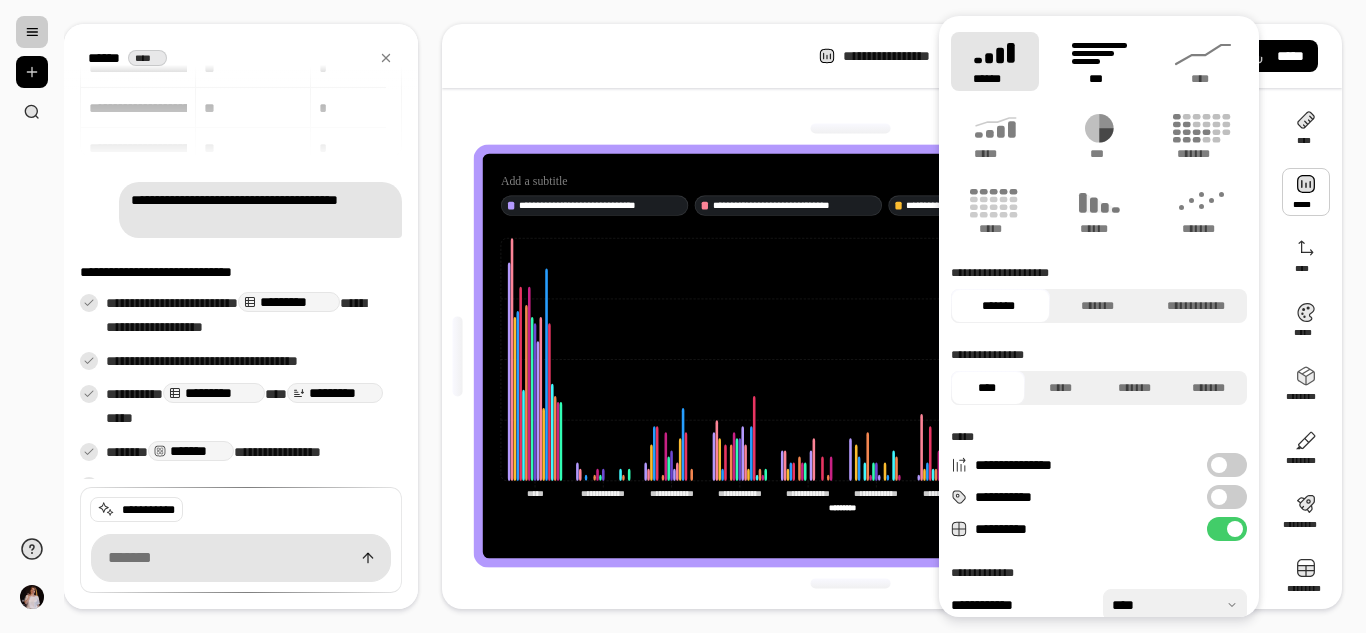 click 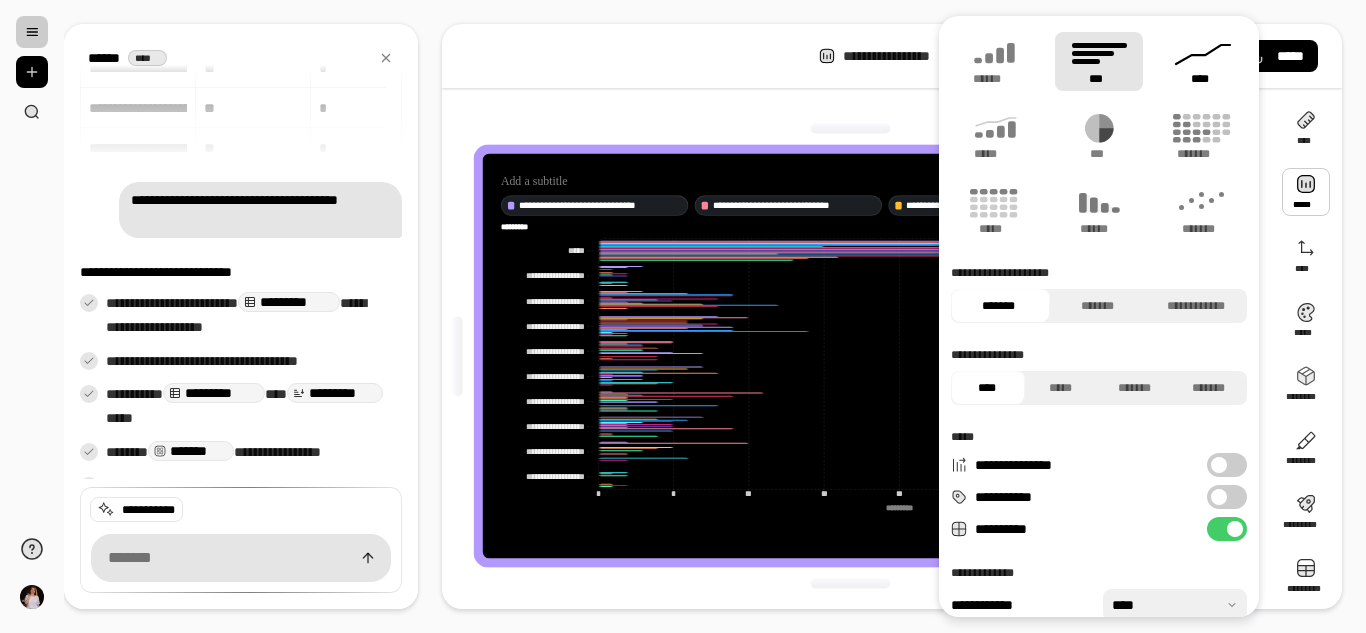 click on "****" at bounding box center [1203, 61] 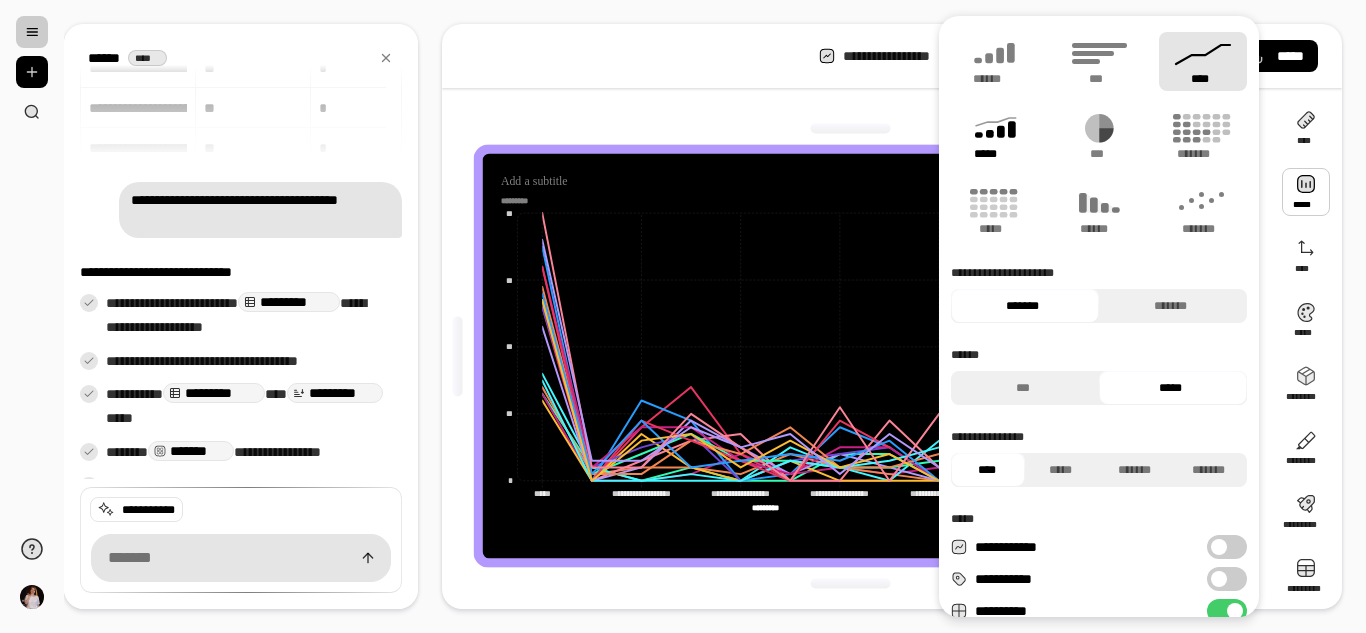 click 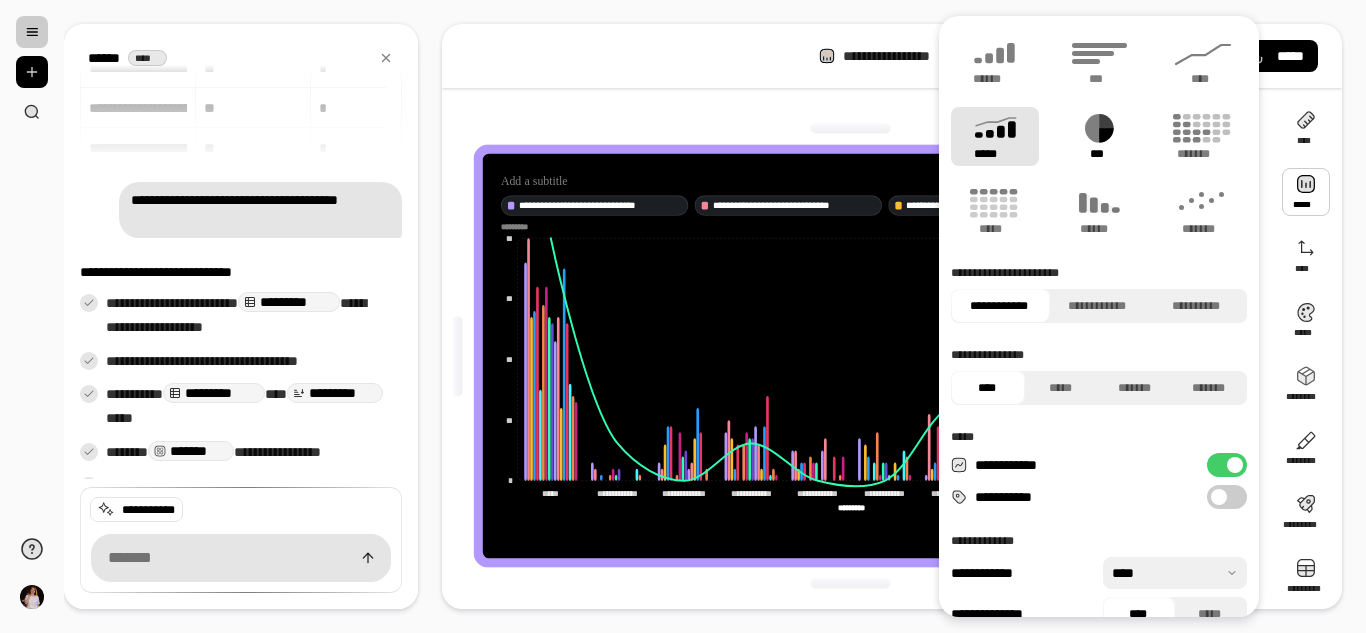 click 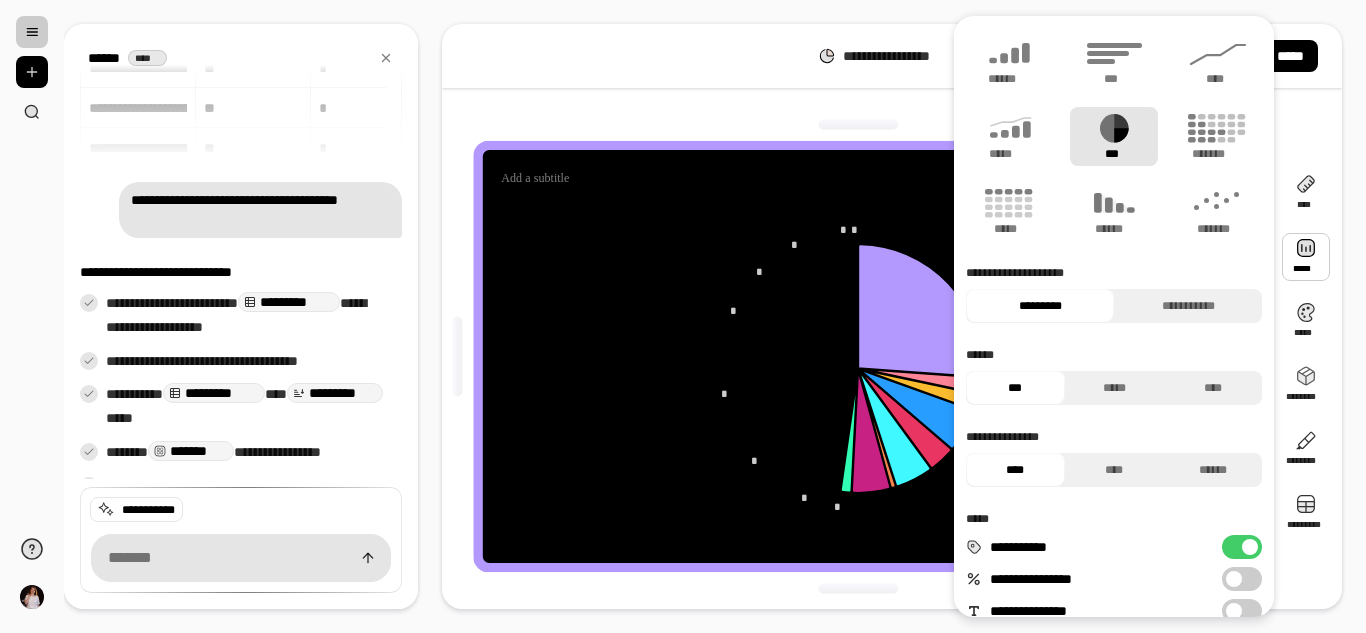 scroll, scrollTop: 0, scrollLeft: 0, axis: both 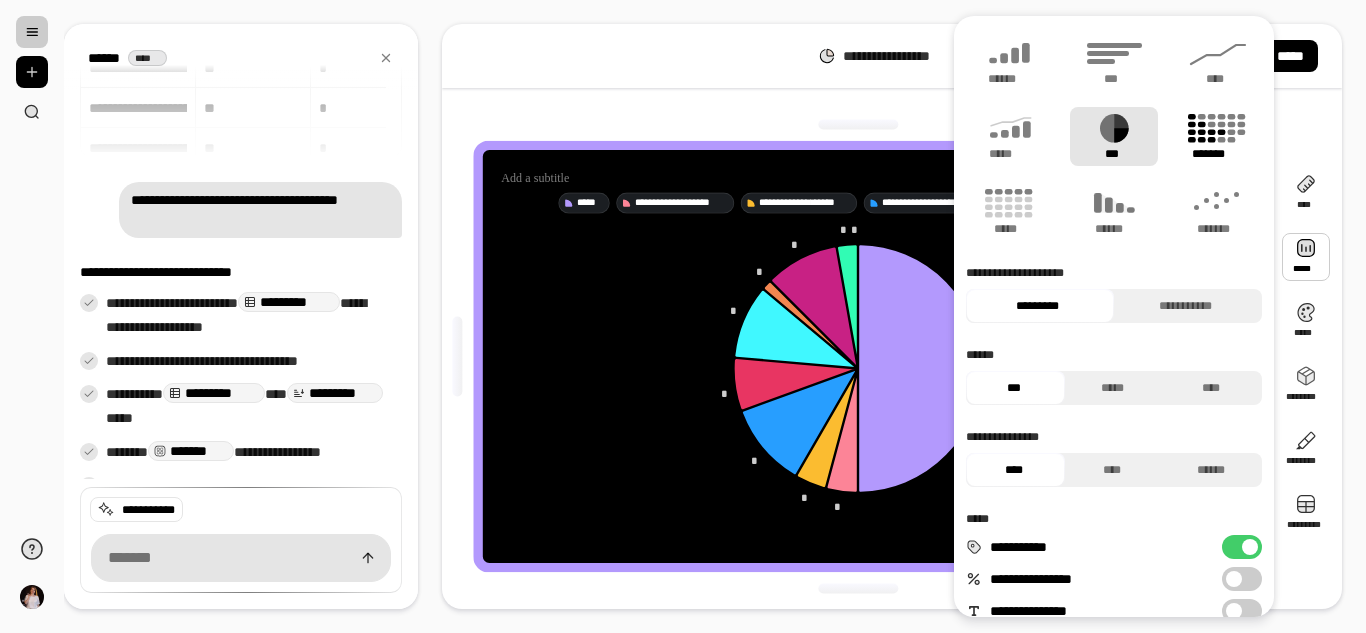 click on "*******" at bounding box center [1218, 154] 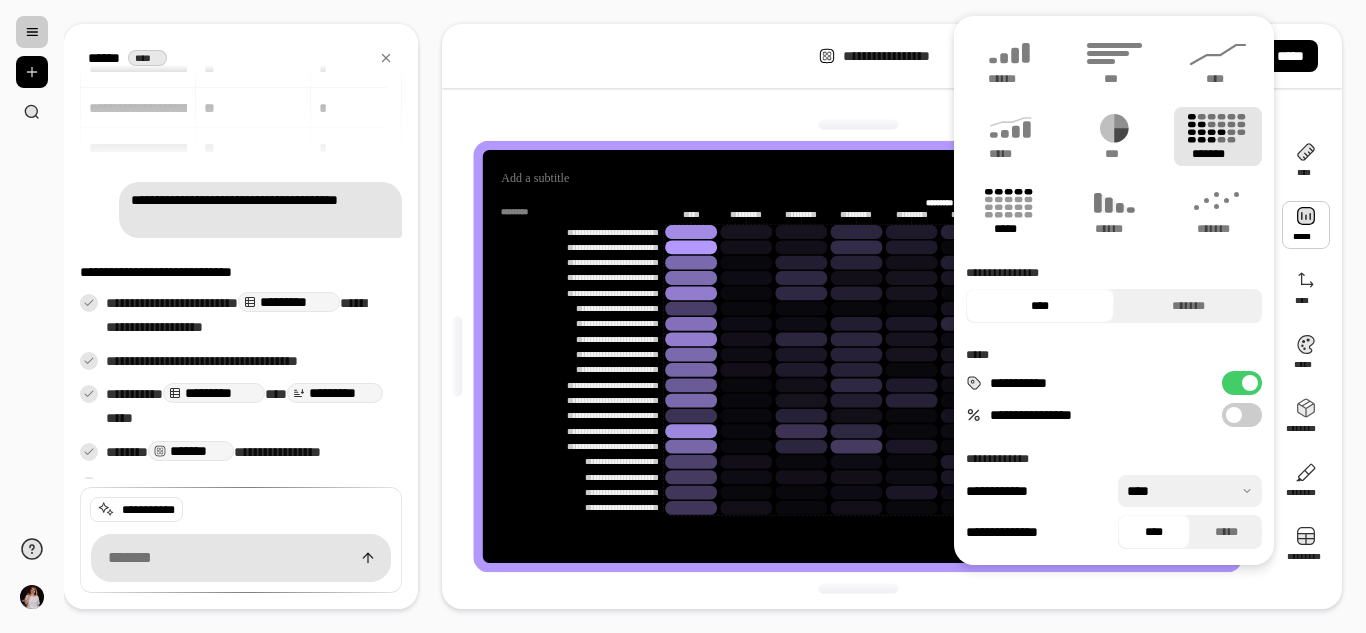 click 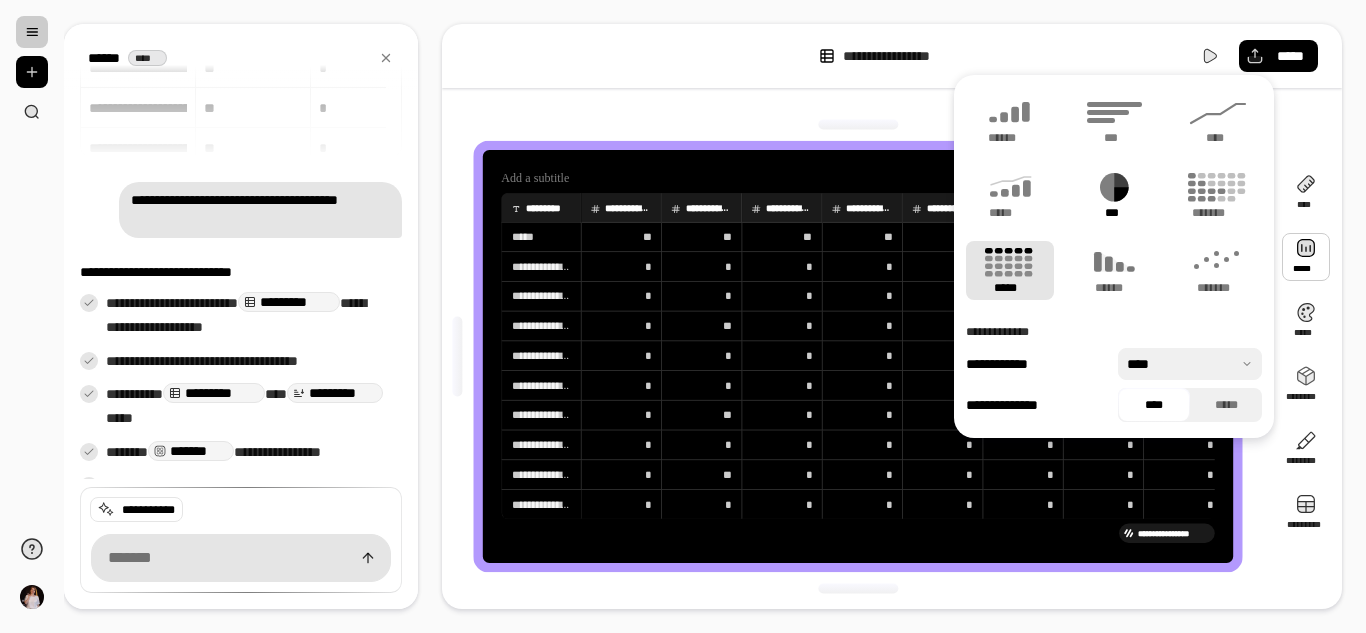 click 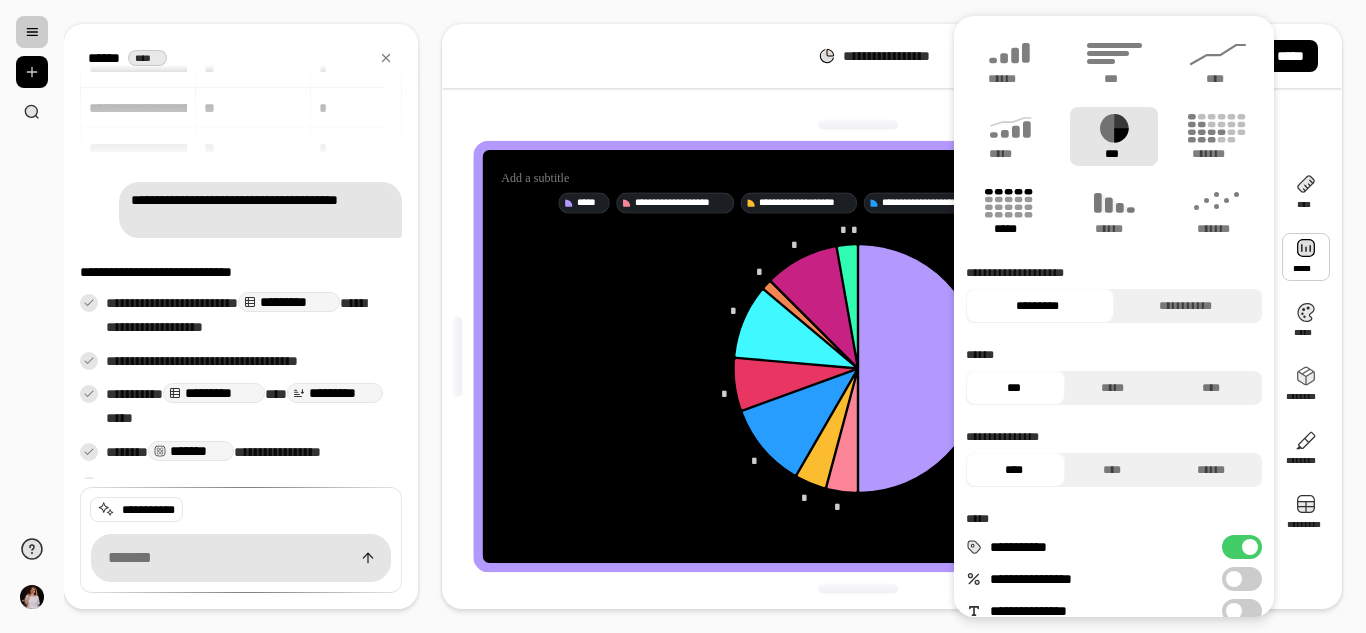 click 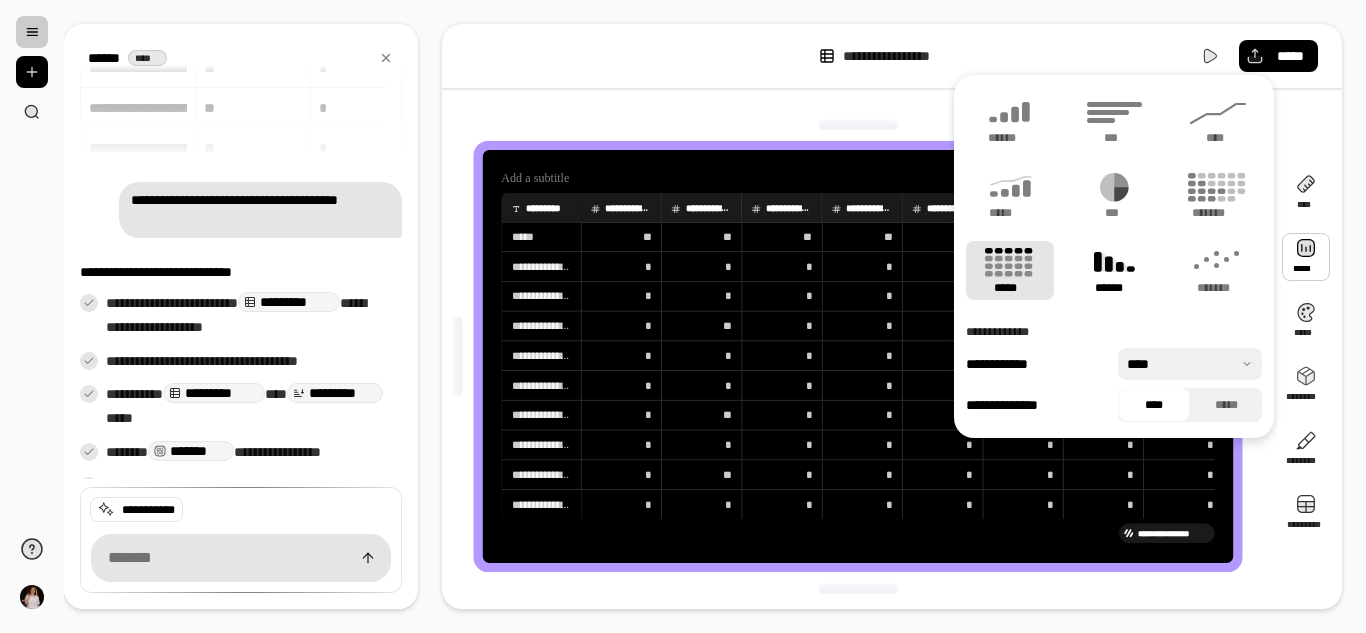 click 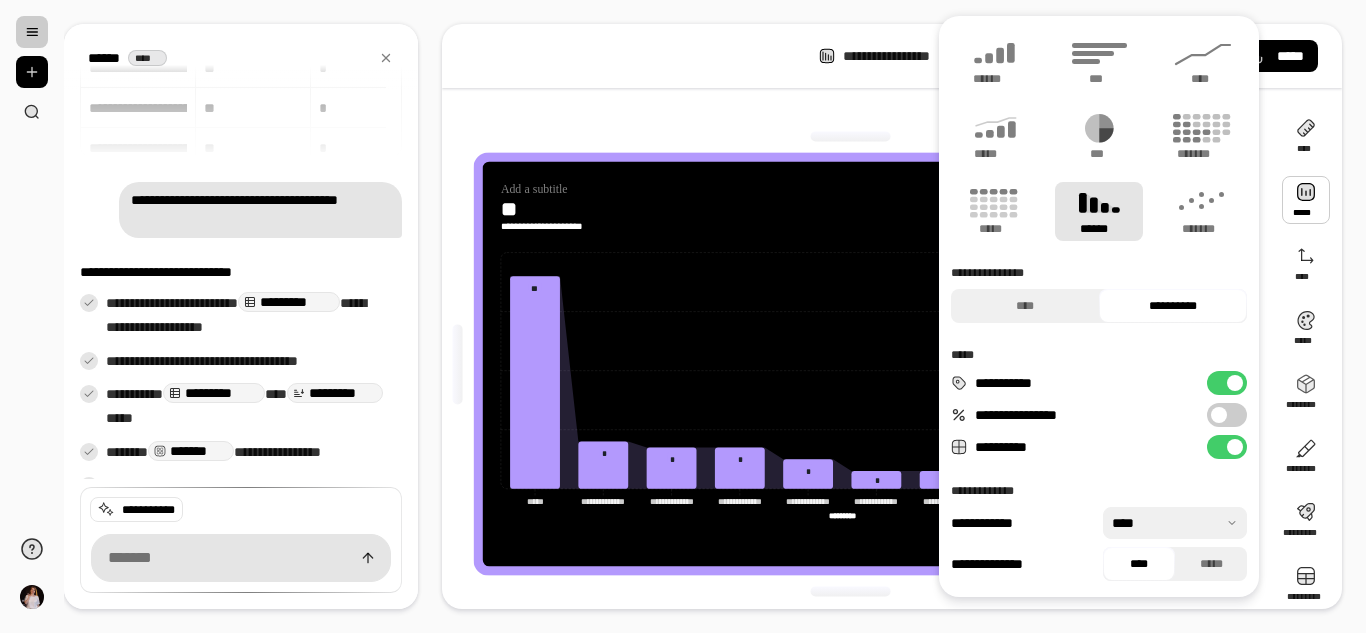 click at bounding box center (1306, 200) 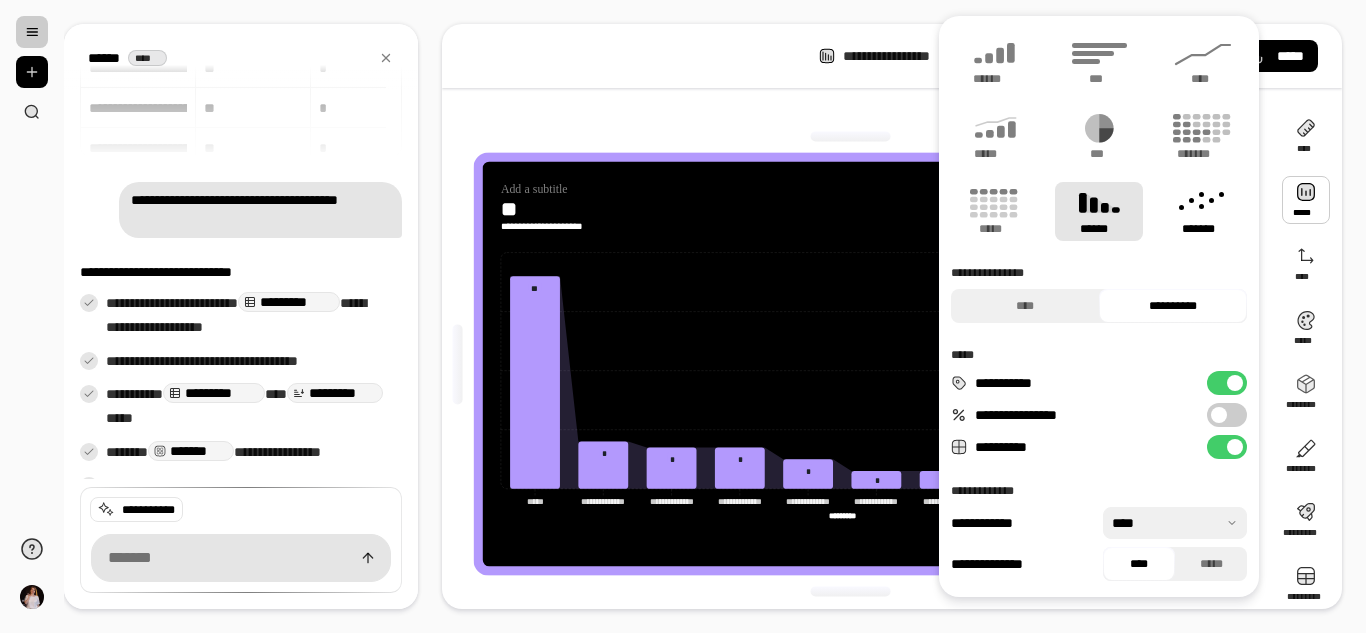 click 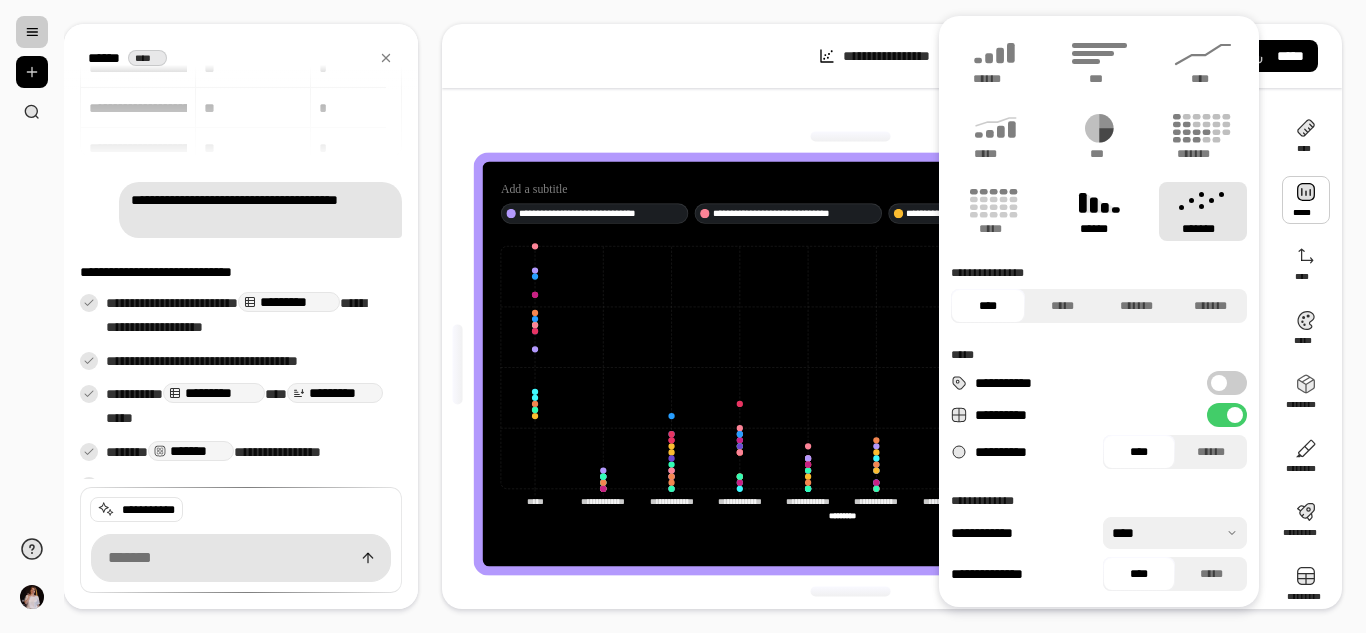 click 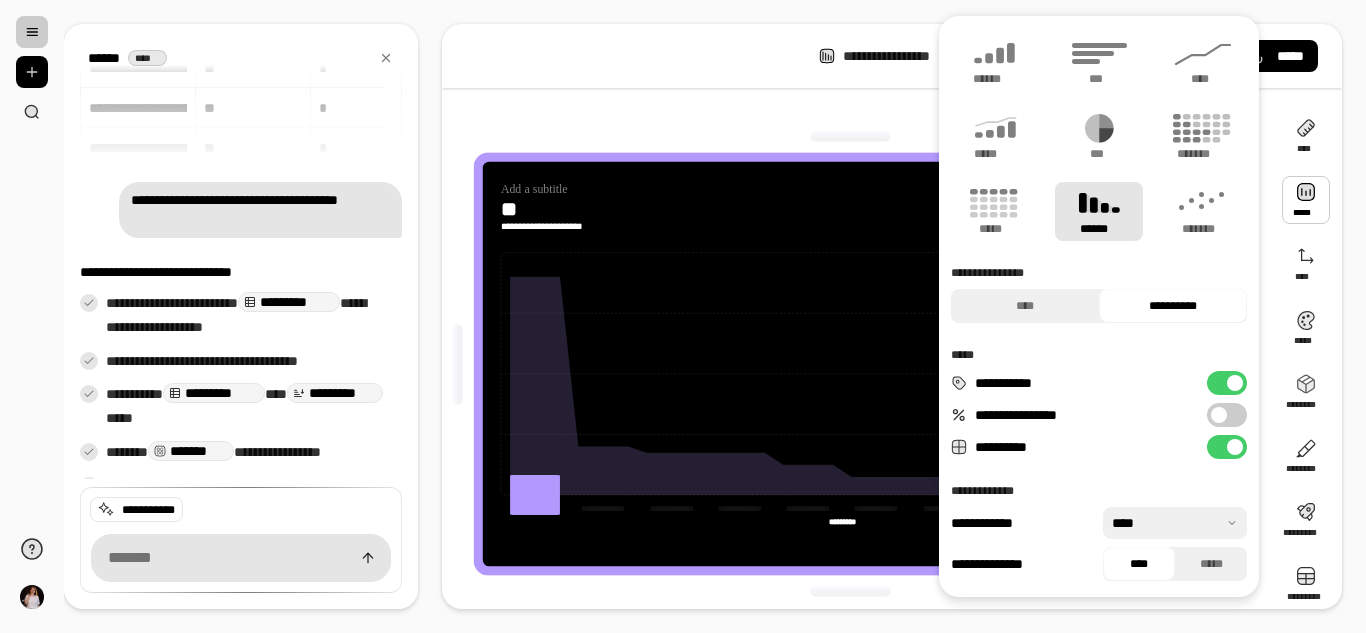 type on "**********" 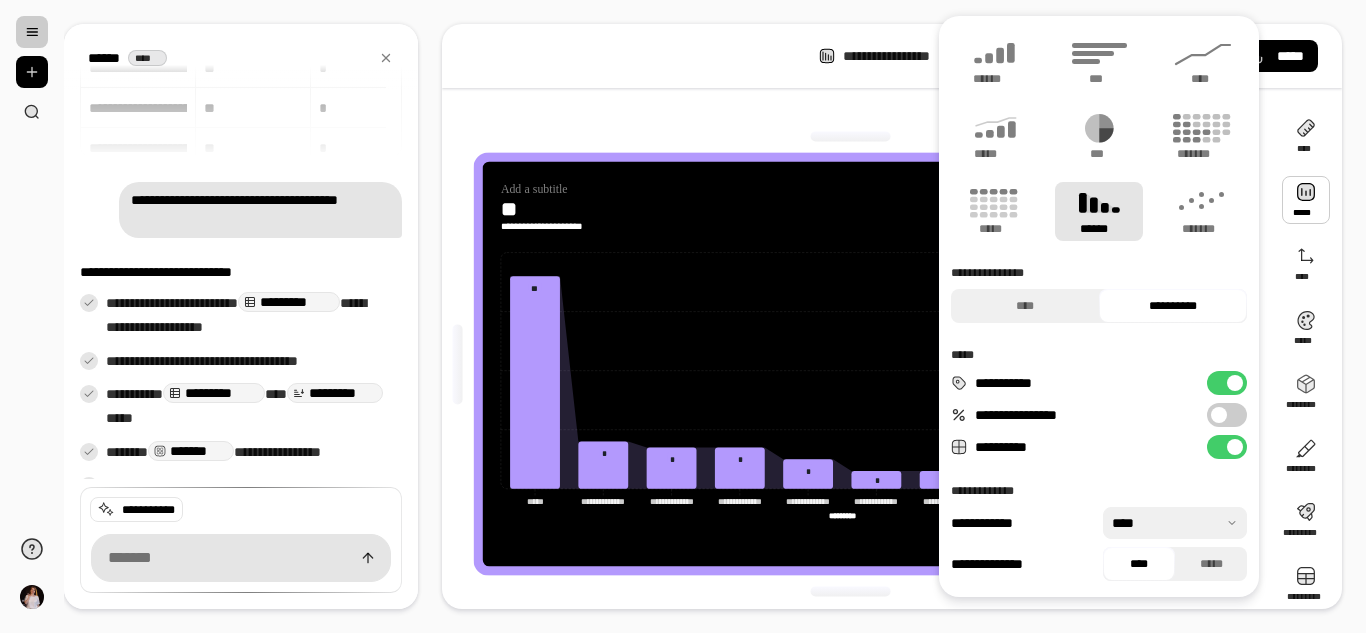 click on "**********" at bounding box center (715, 316) 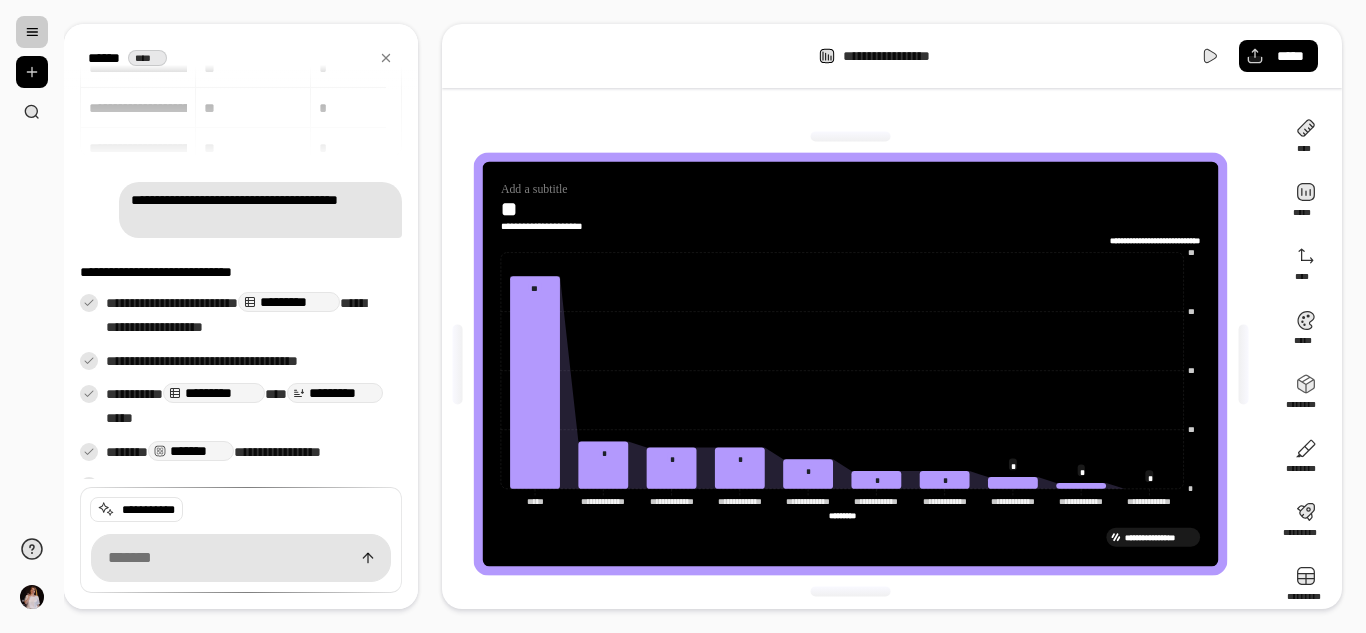 click on "**********" 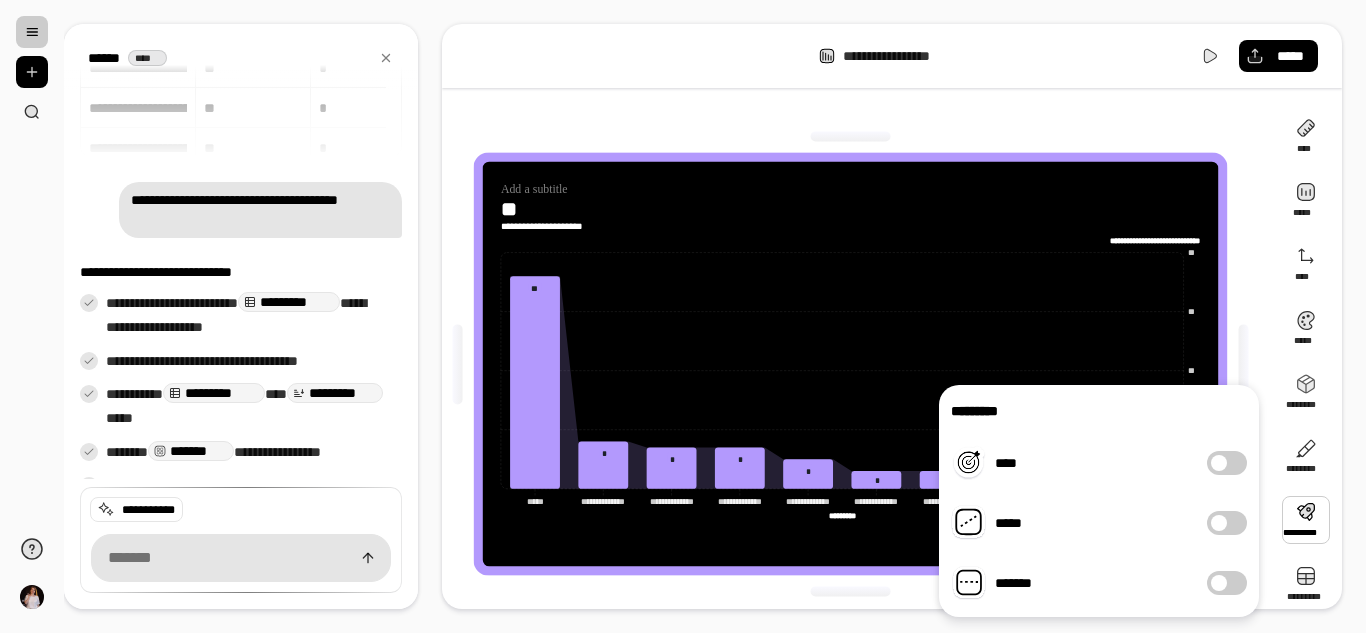 click at bounding box center [851, 592] 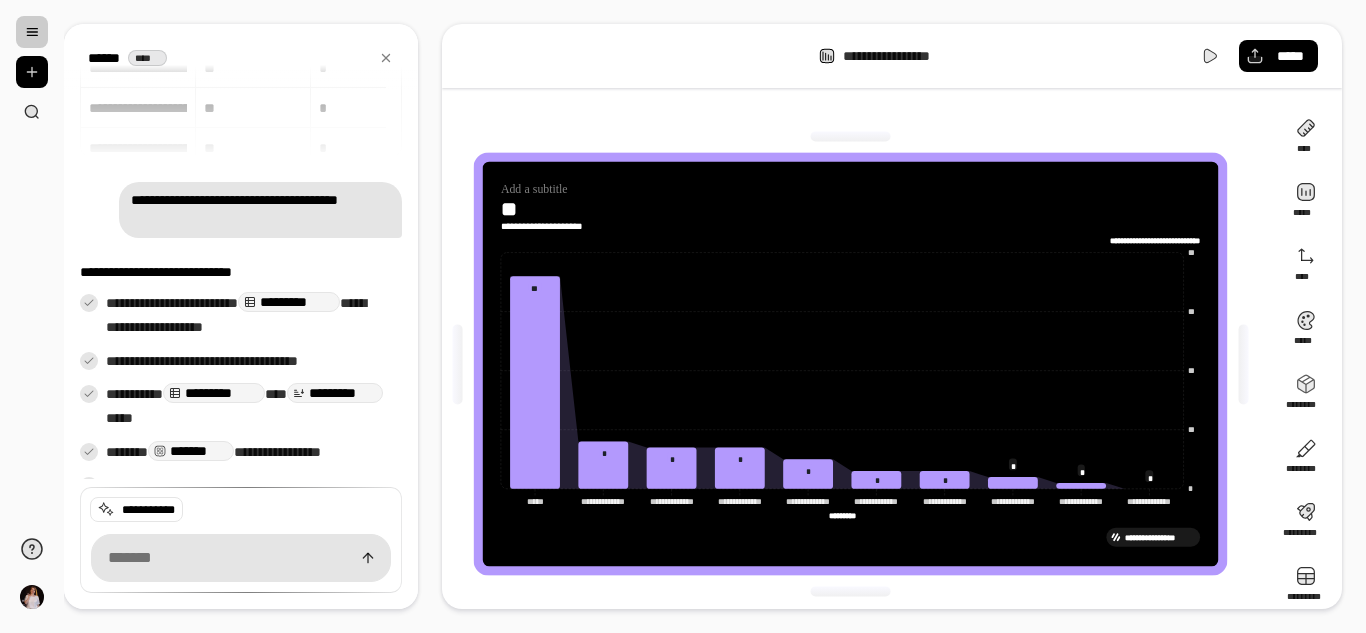 click on "**********" 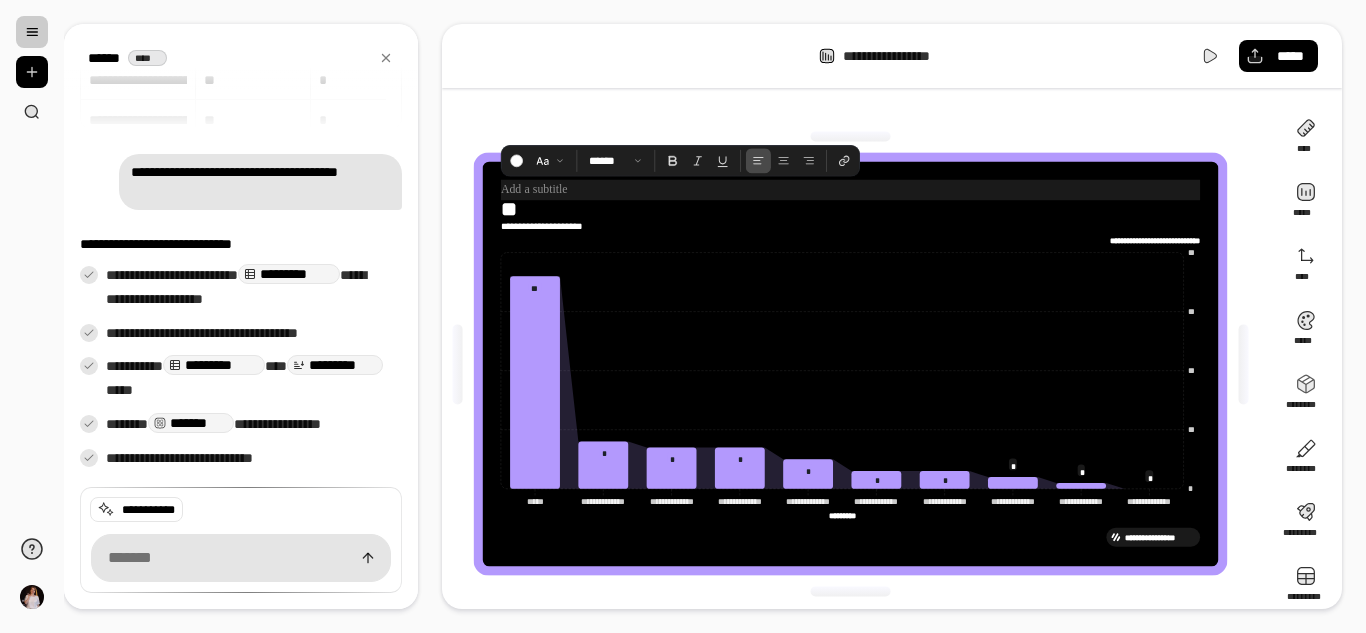 drag, startPoint x: 501, startPoint y: 192, endPoint x: 618, endPoint y: 213, distance: 118.869675 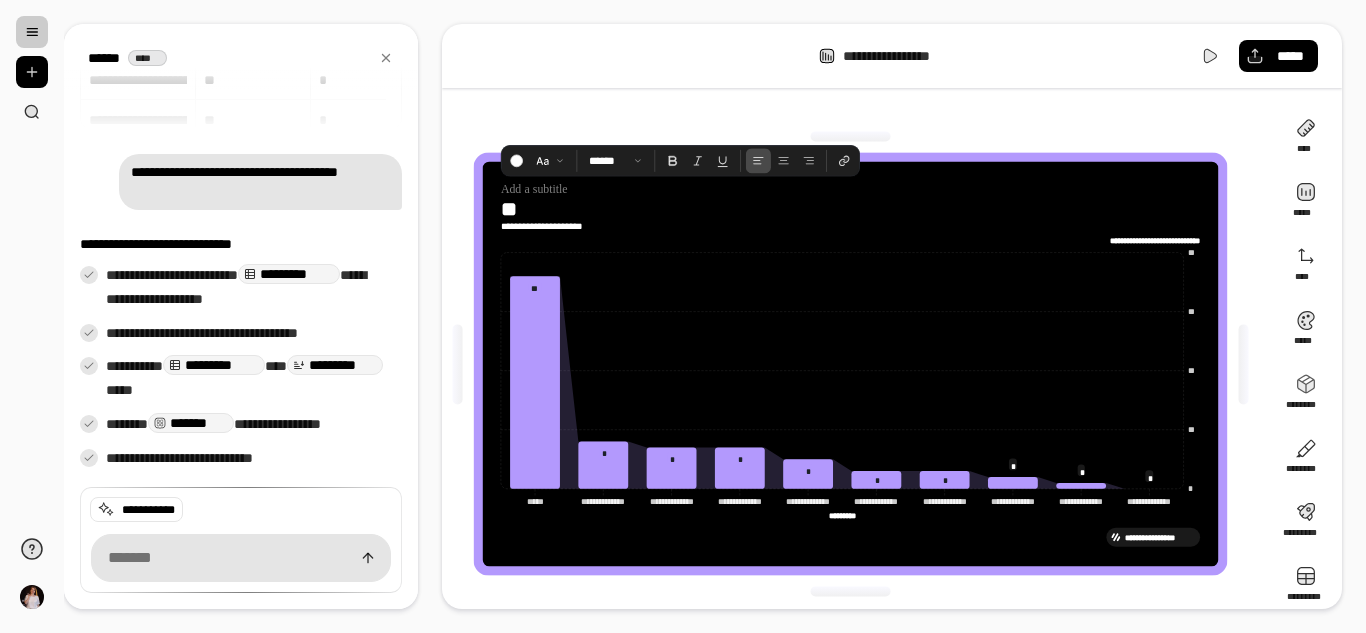 click on "**********" at bounding box center (548, 227) 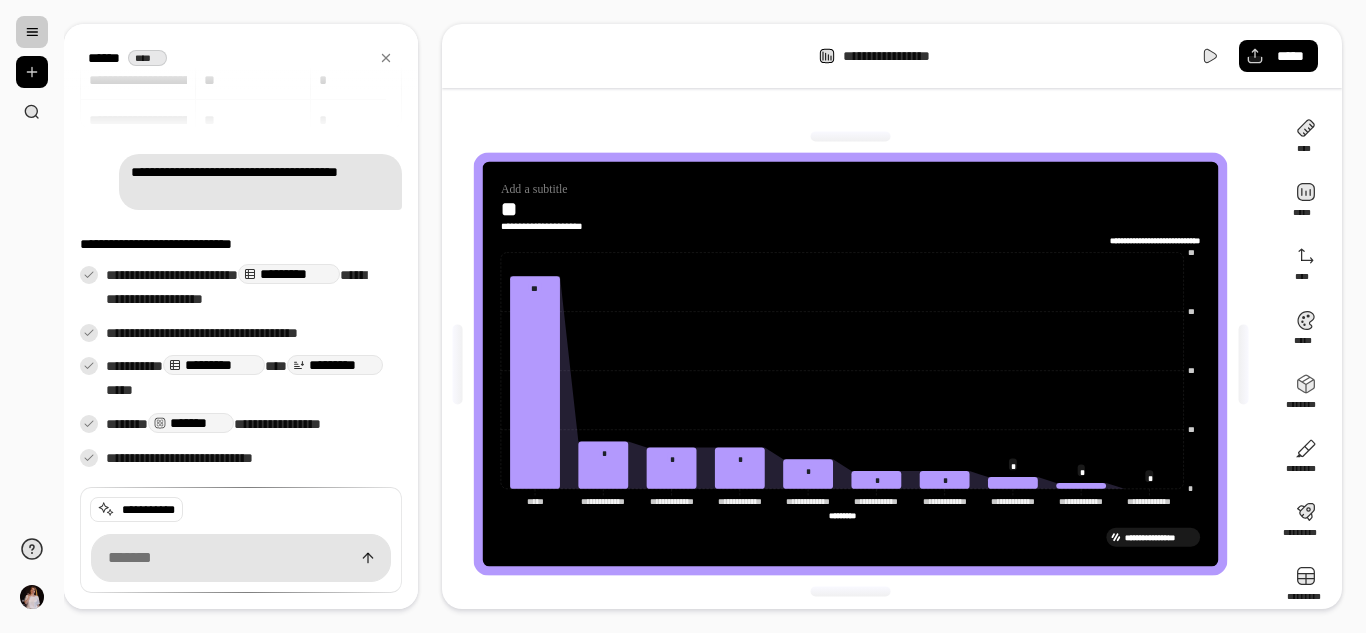 drag, startPoint x: 584, startPoint y: 224, endPoint x: 509, endPoint y: 191, distance: 81.939 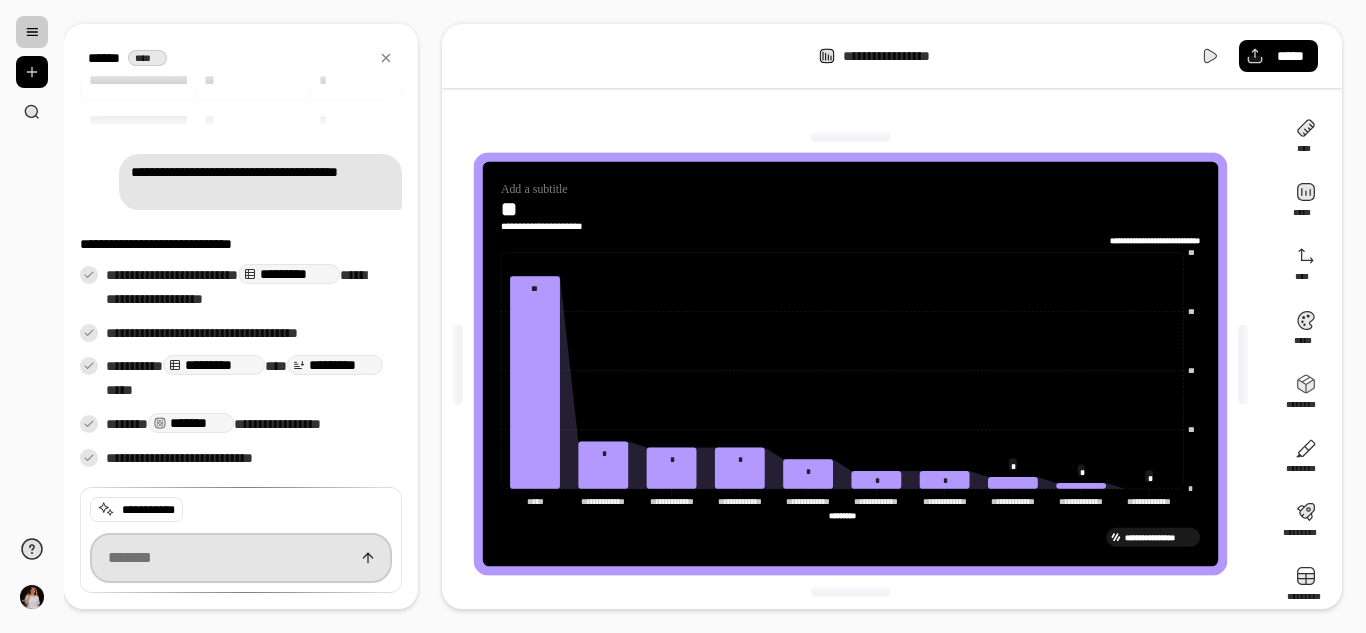 click at bounding box center (241, 558) 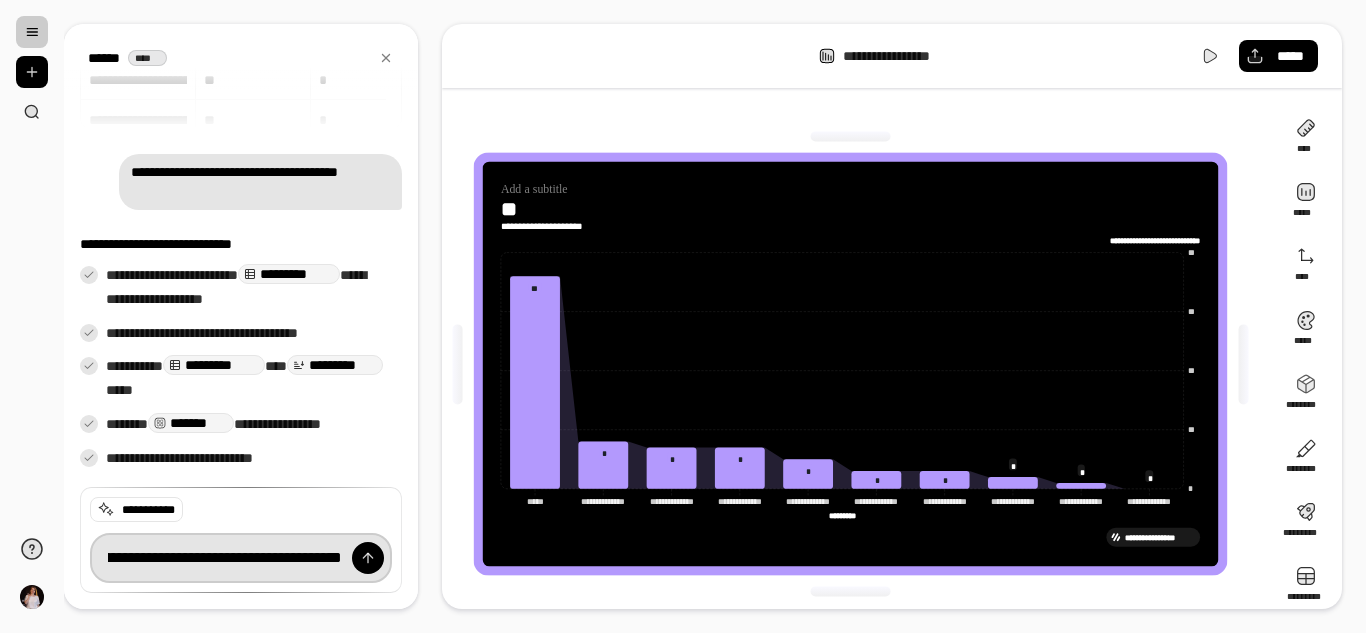 scroll, scrollTop: 0, scrollLeft: 180, axis: horizontal 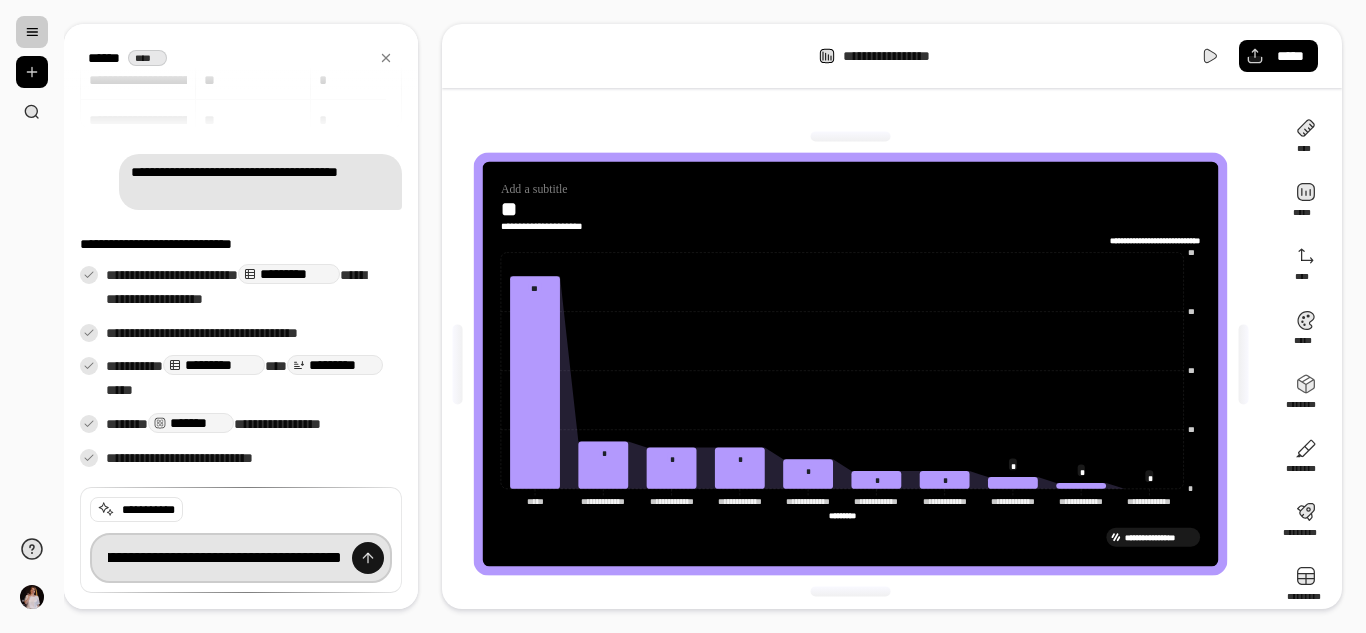 type on "**********" 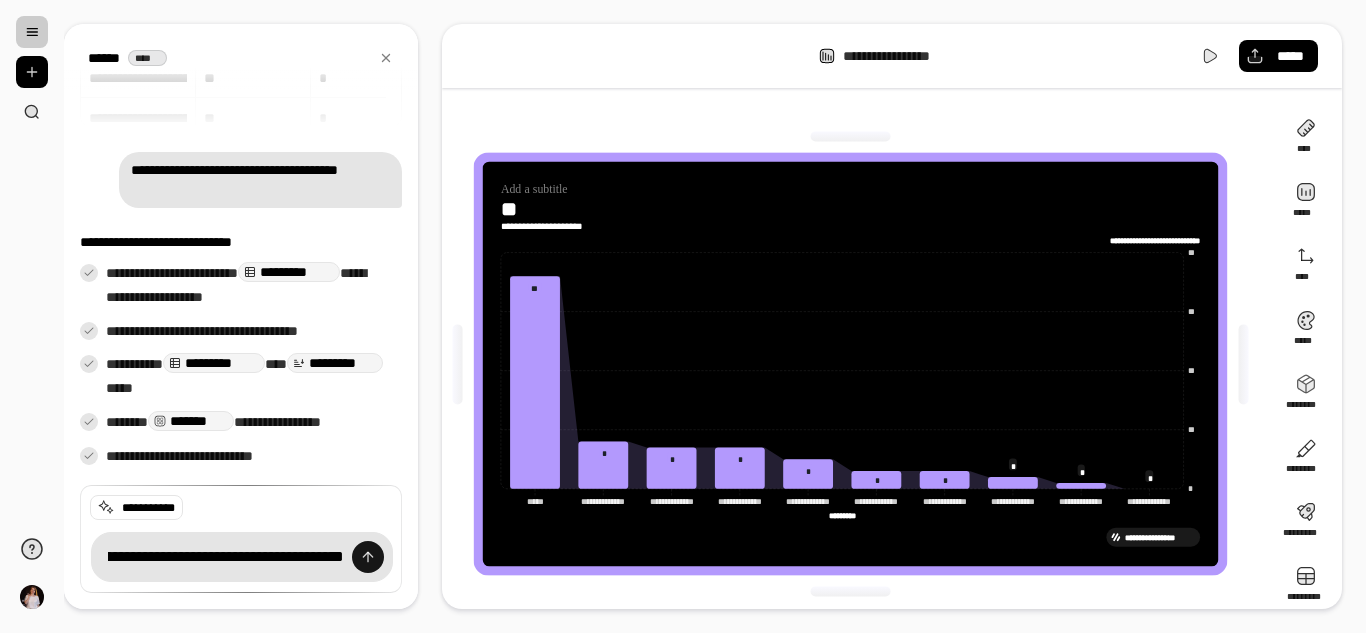 click at bounding box center (368, 557) 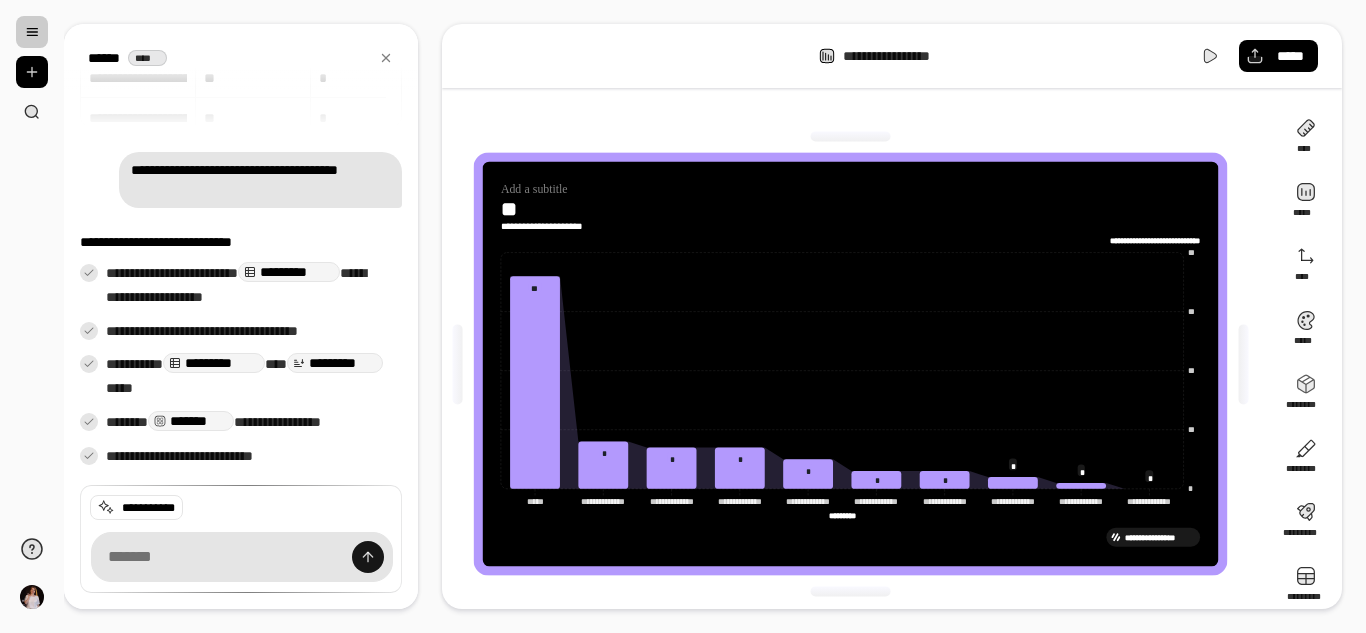 scroll, scrollTop: 0, scrollLeft: 0, axis: both 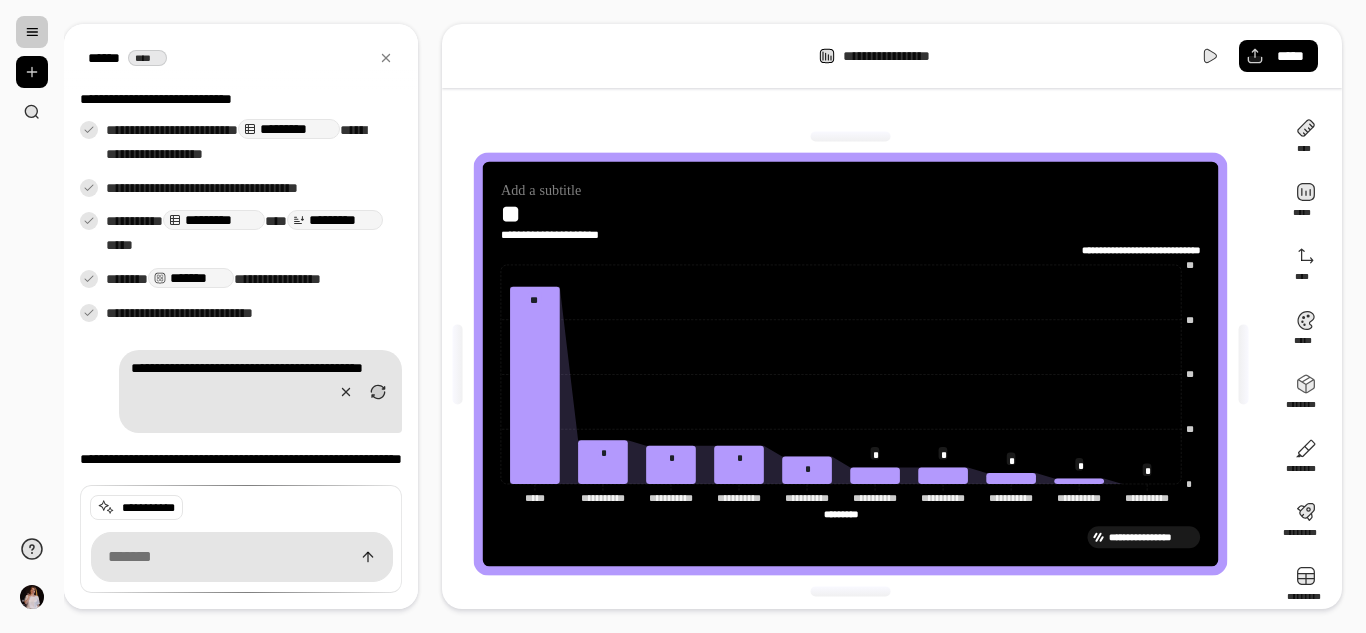 drag, startPoint x: 1037, startPoint y: 249, endPoint x: 1053, endPoint y: 252, distance: 16.27882 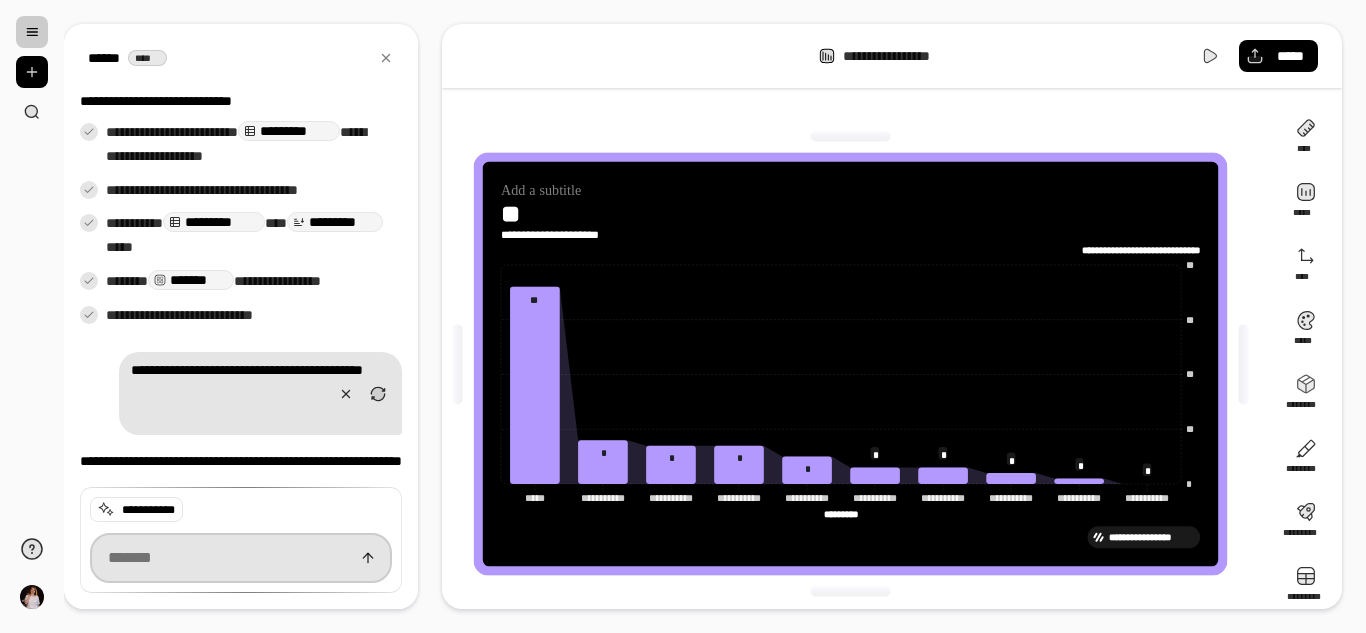 click at bounding box center (241, 558) 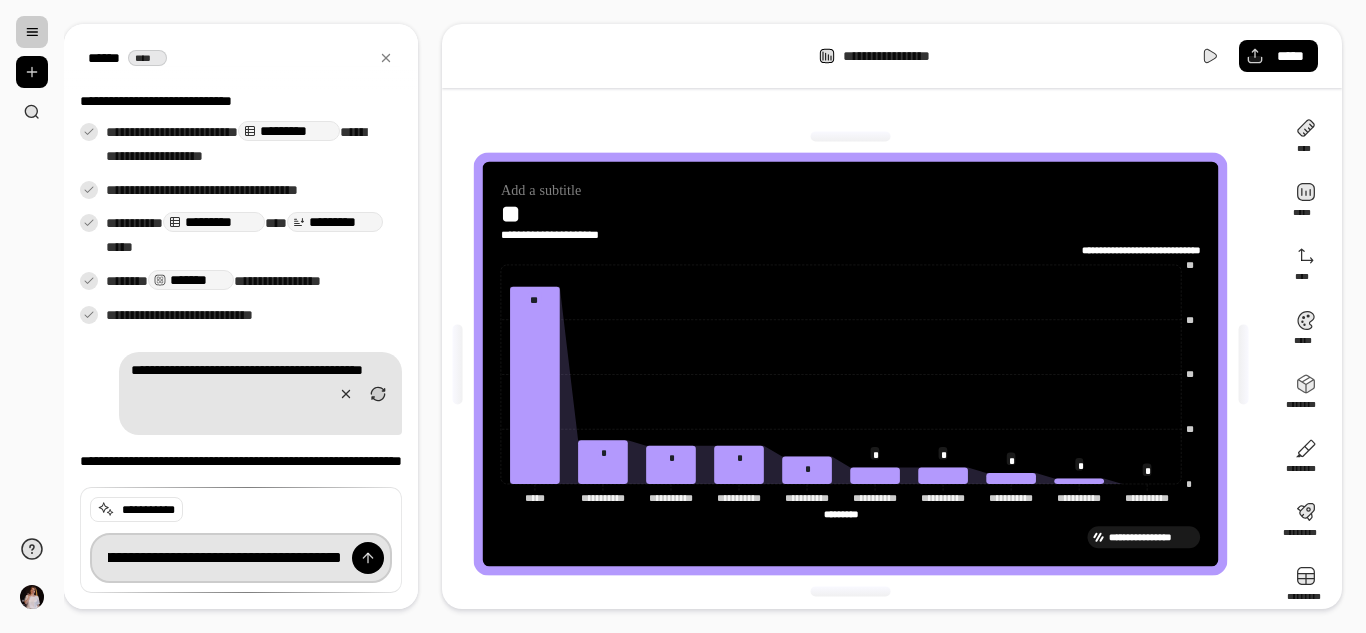scroll, scrollTop: 0, scrollLeft: 147, axis: horizontal 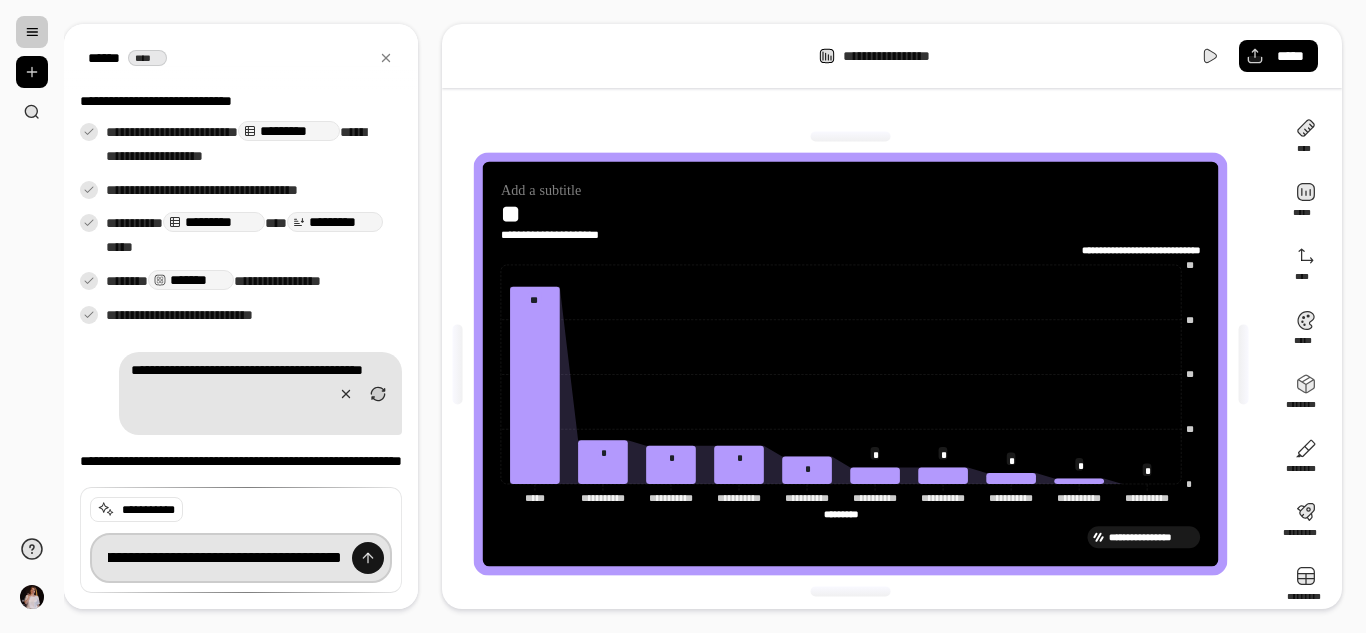 type on "**********" 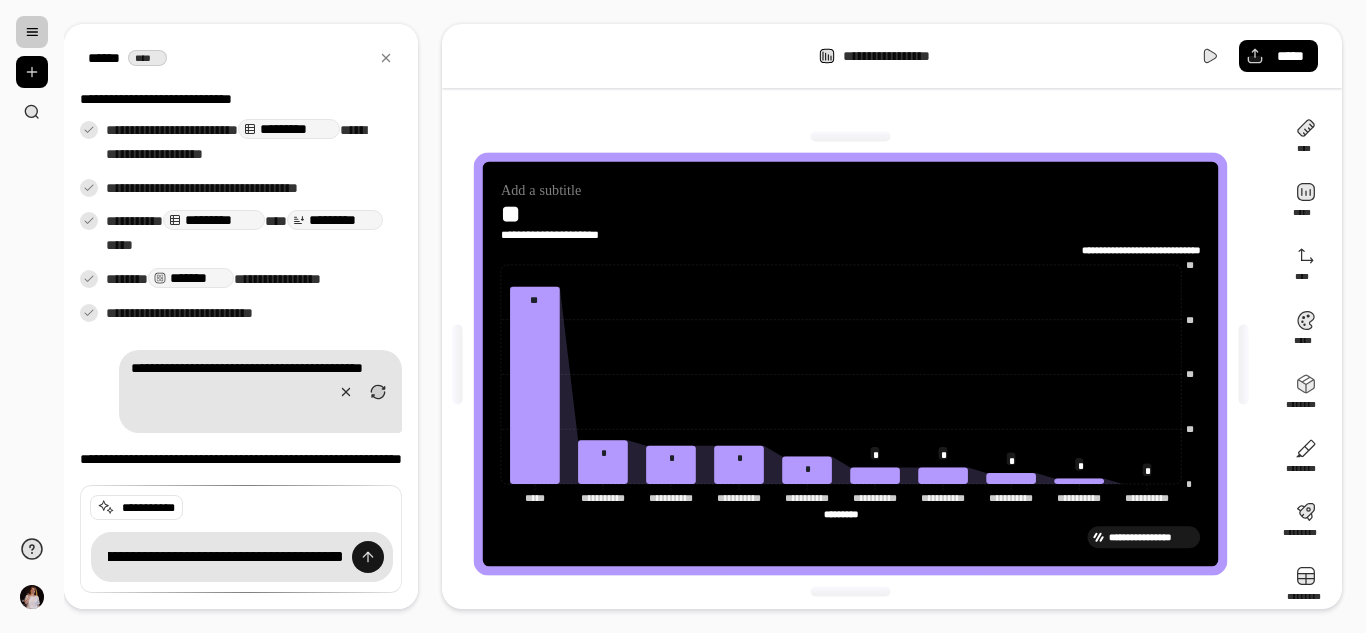 click at bounding box center [368, 557] 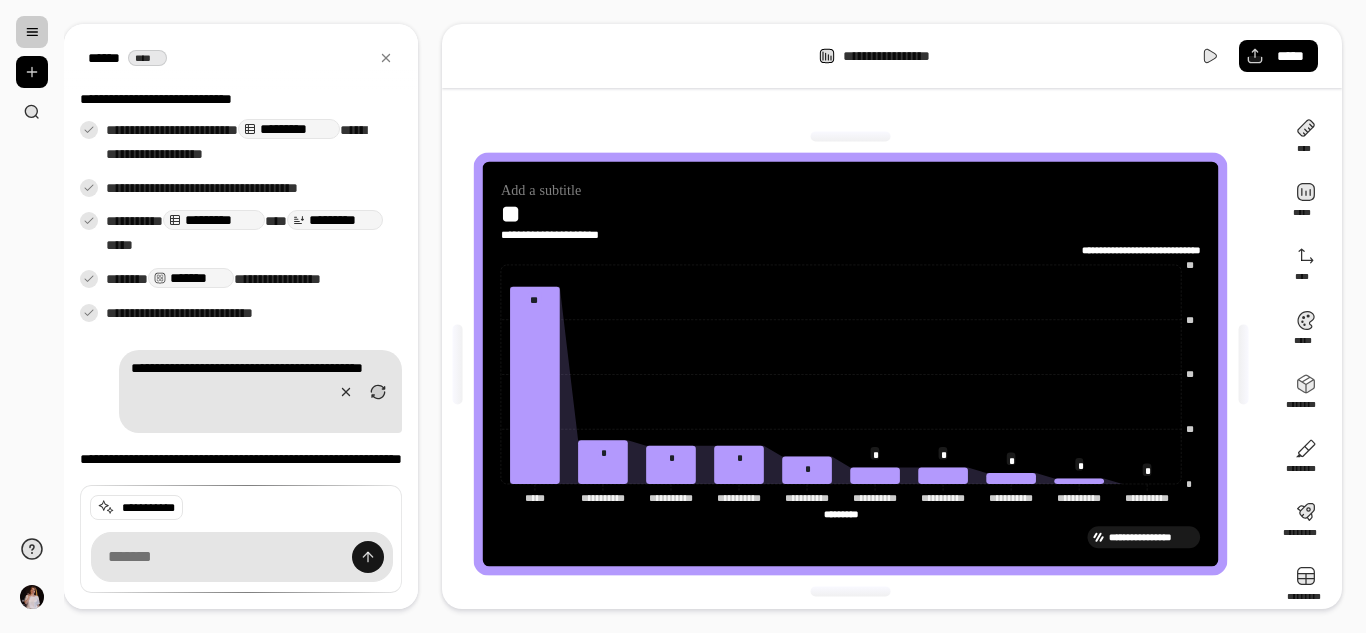 scroll, scrollTop: 0, scrollLeft: 0, axis: both 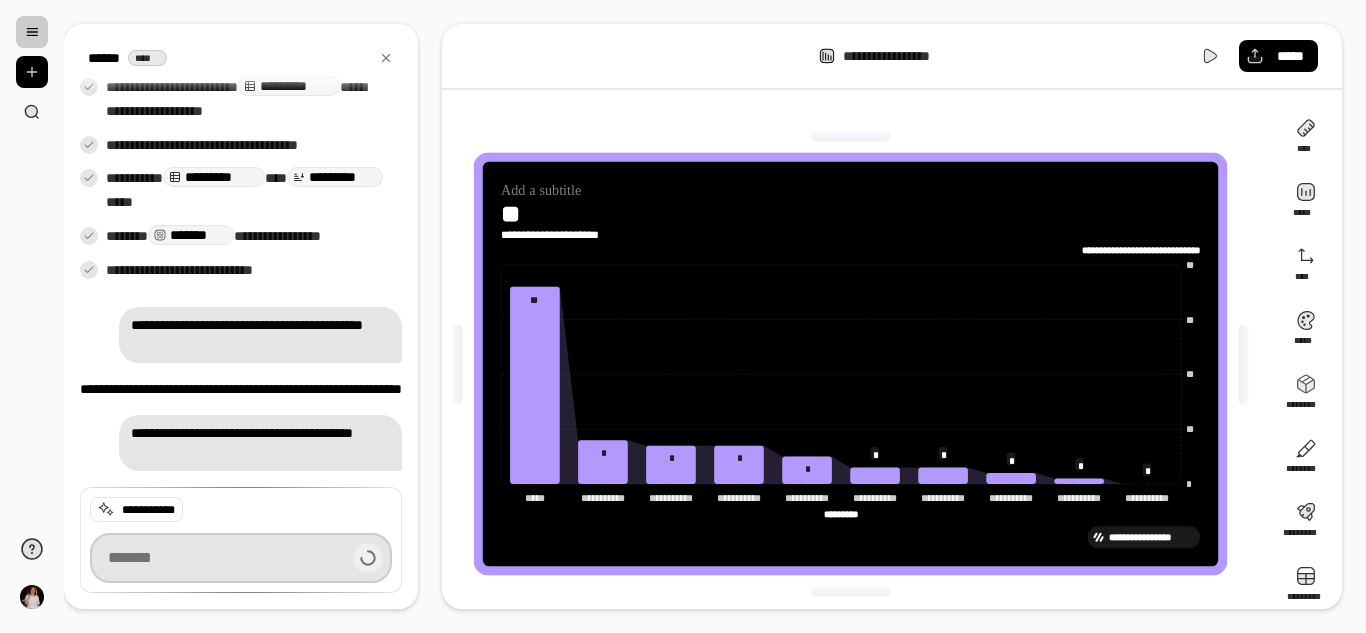 click at bounding box center [241, 558] 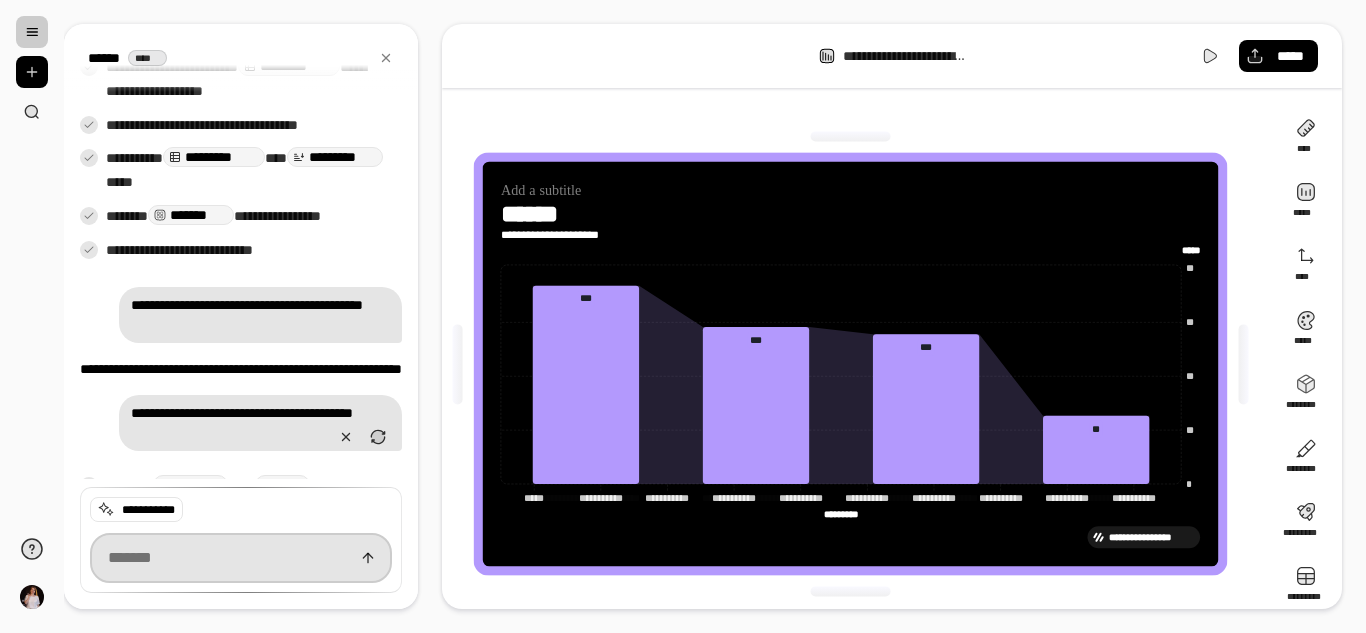type on "*****" 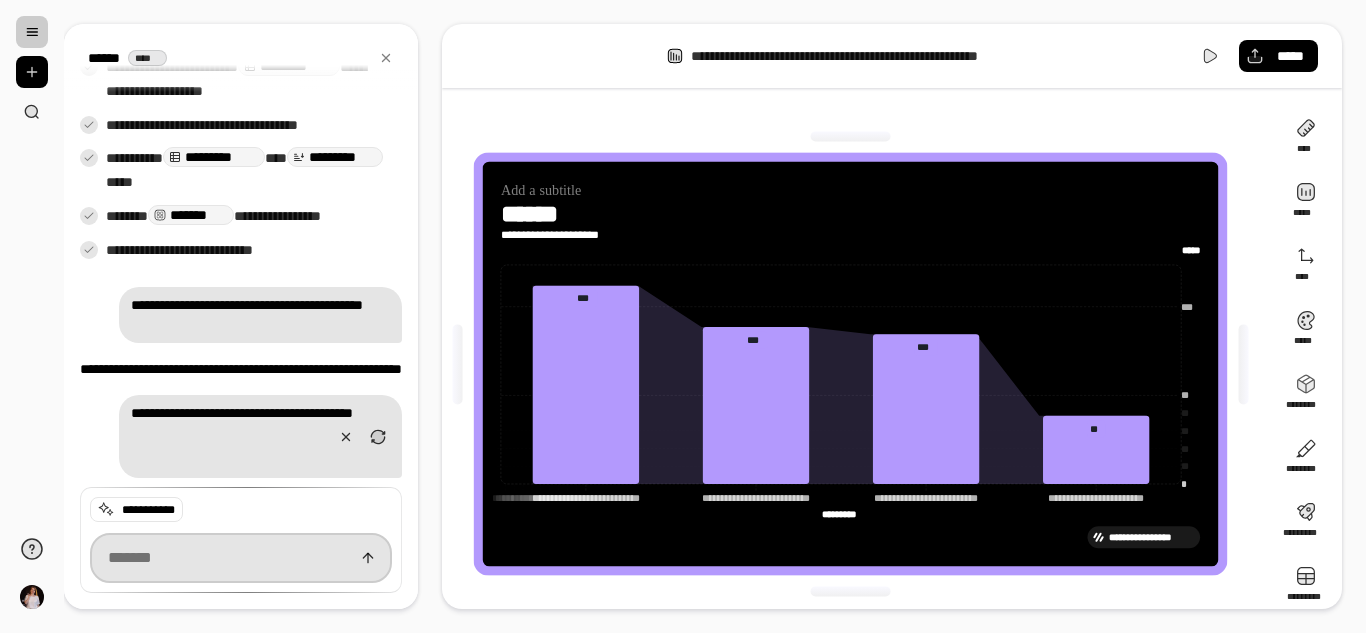 scroll, scrollTop: 509, scrollLeft: 0, axis: vertical 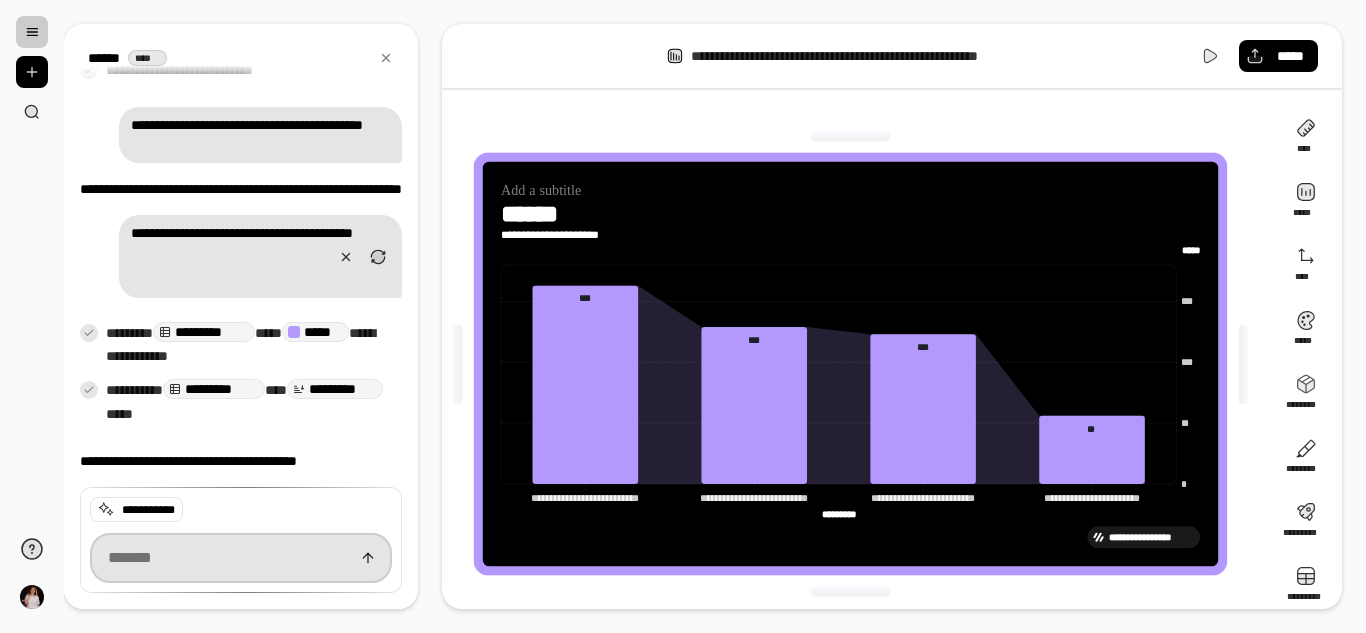 click at bounding box center (241, 558) 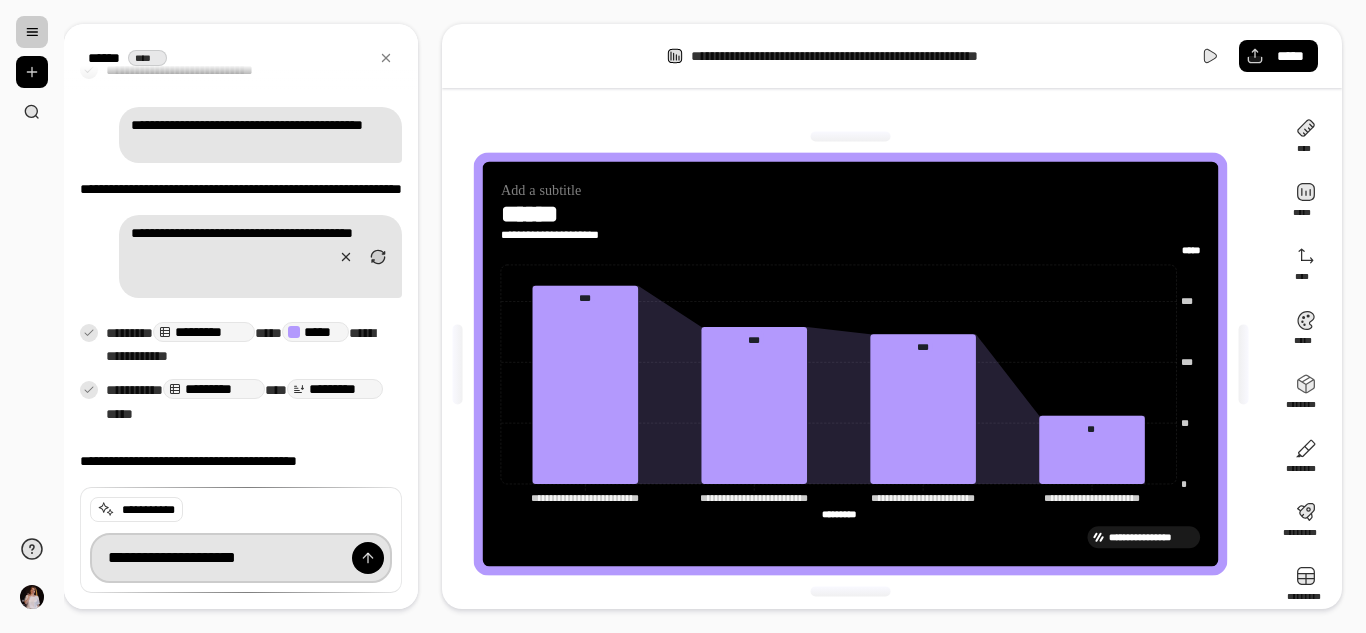 type on "**********" 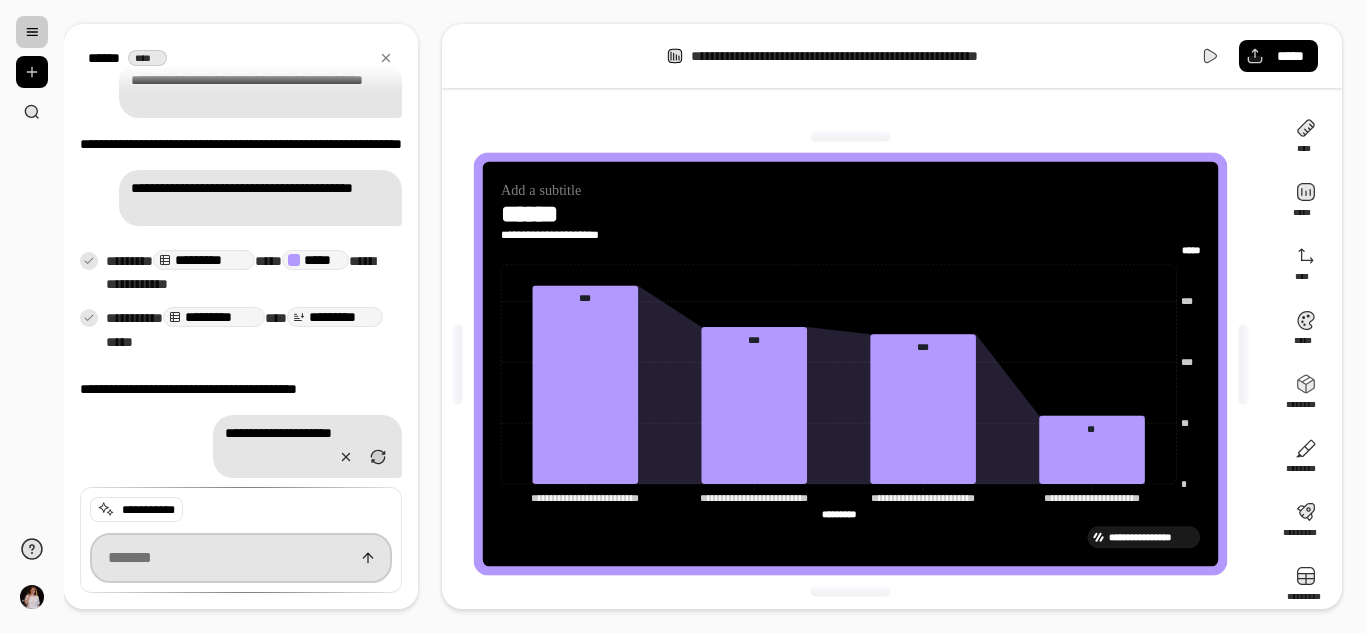 scroll, scrollTop: 597, scrollLeft: 0, axis: vertical 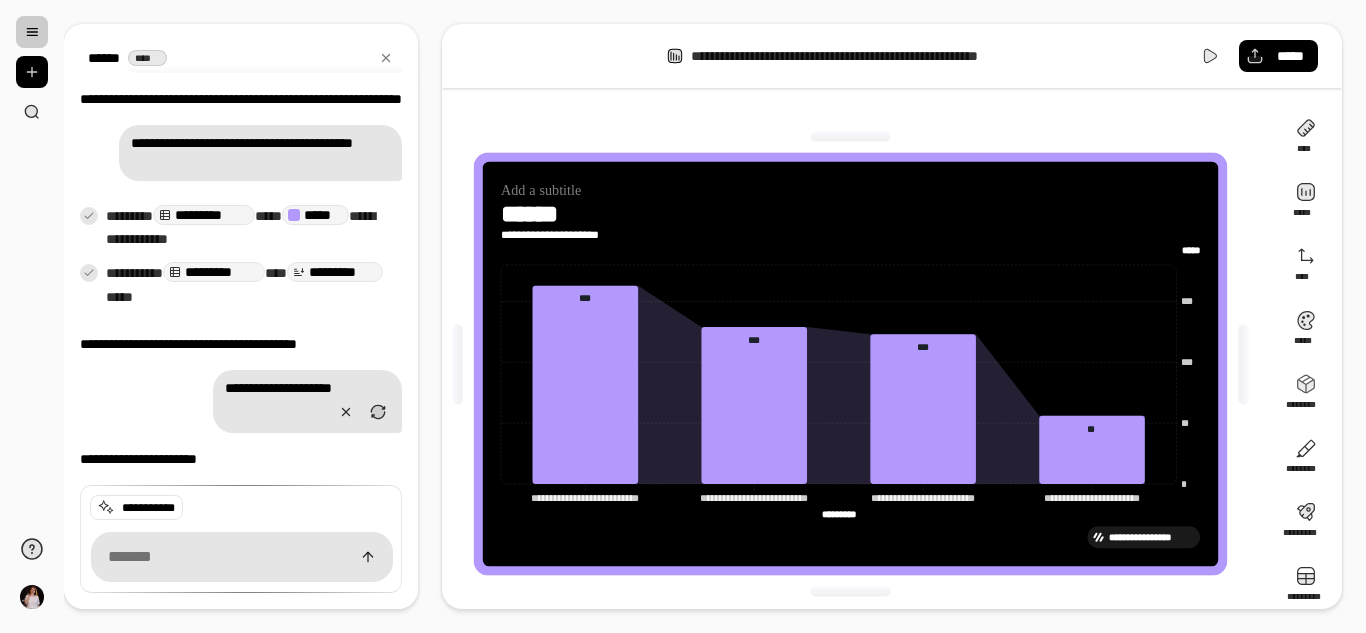 click on "******" at bounding box center (549, 214) 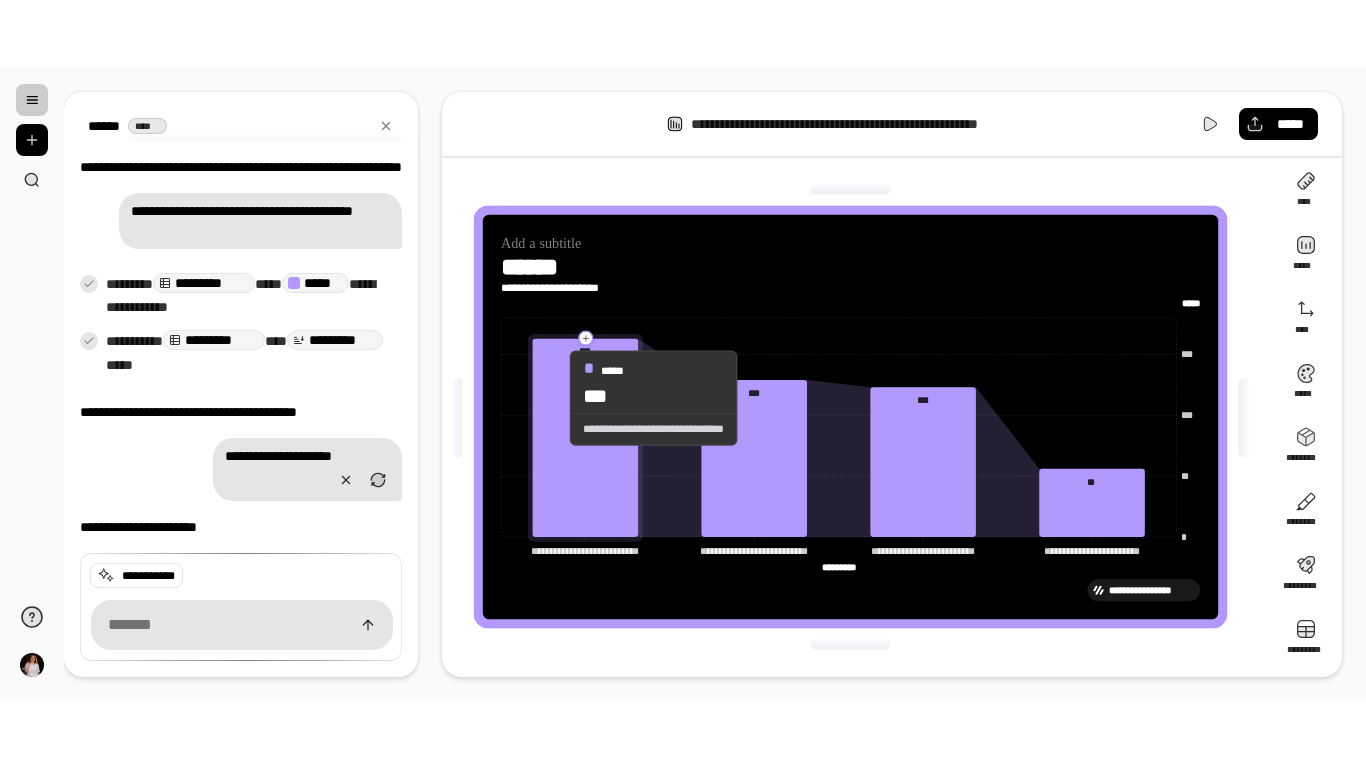 scroll, scrollTop: 0, scrollLeft: 0, axis: both 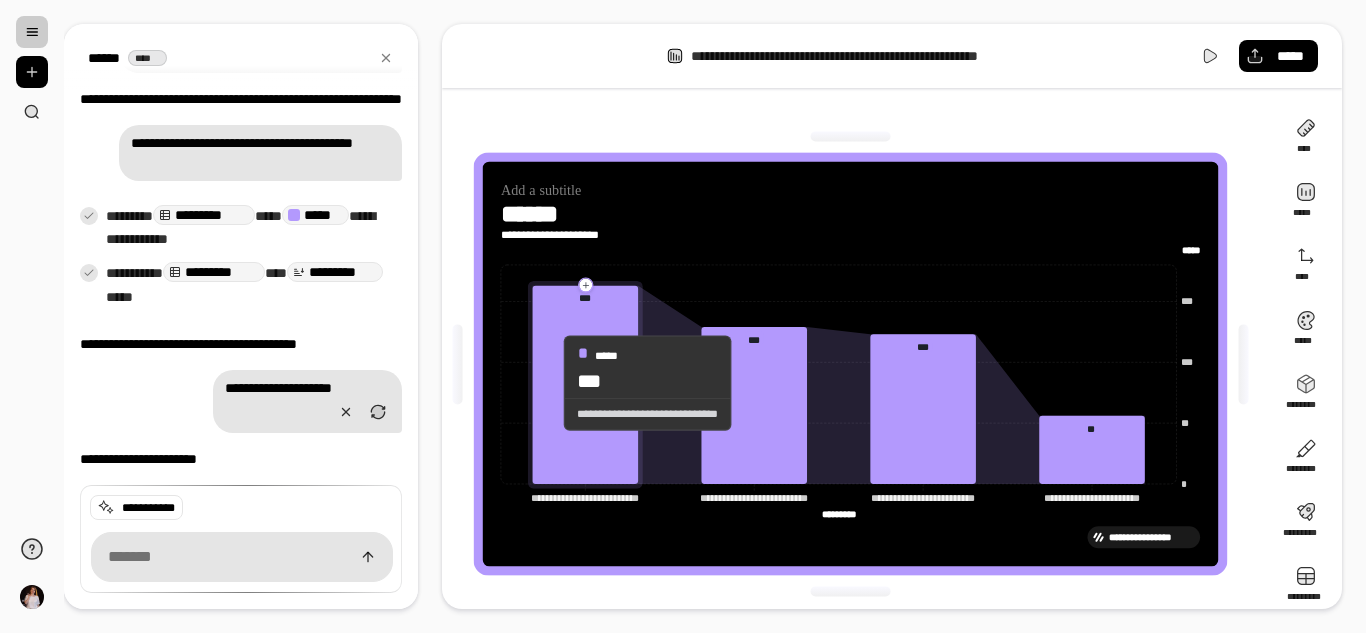click 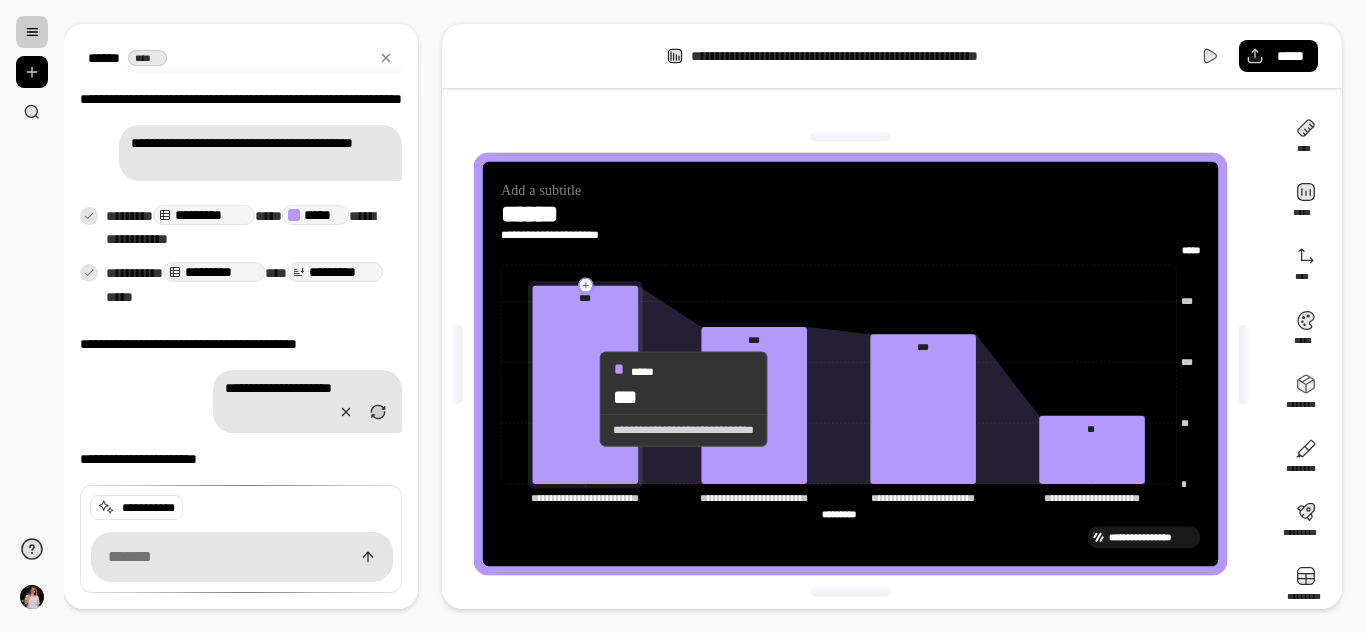 click 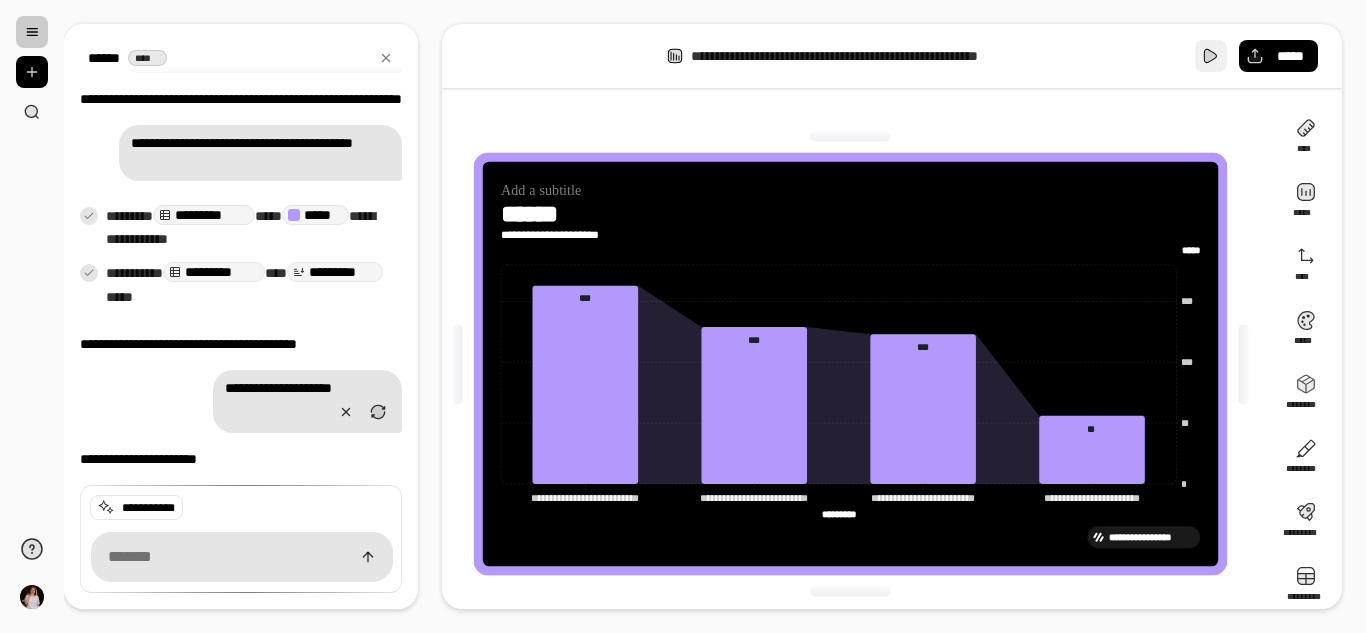 click at bounding box center (1211, 56) 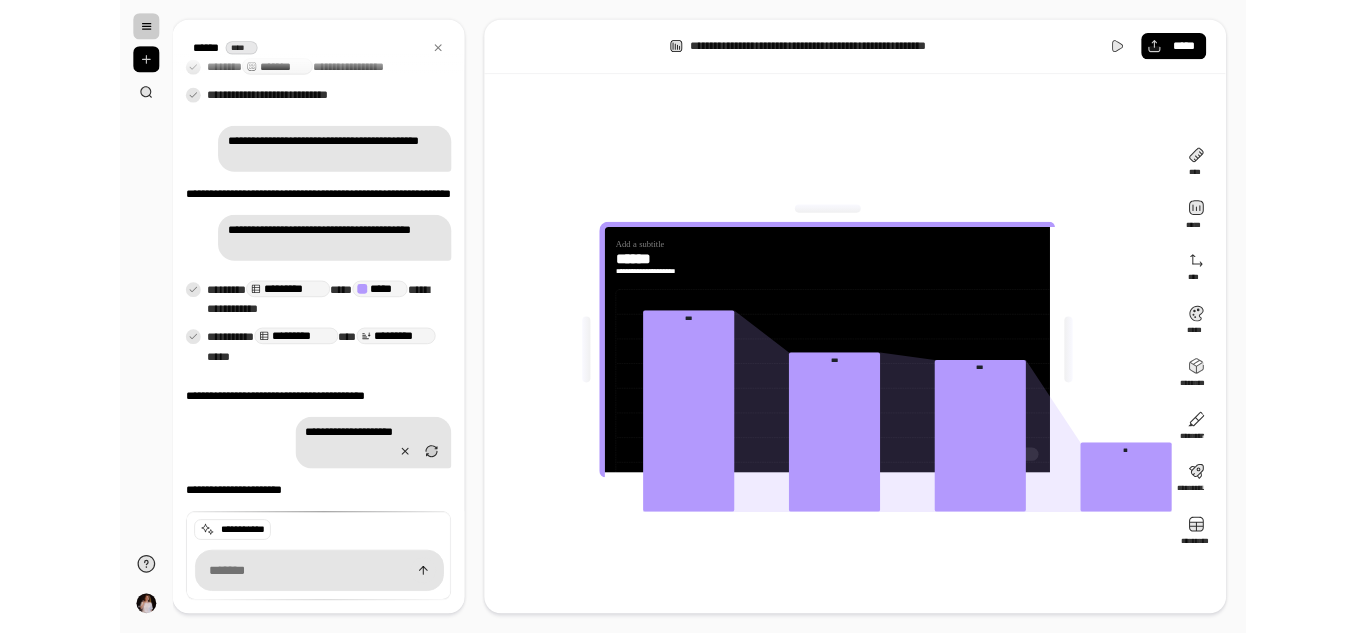 scroll, scrollTop: 462, scrollLeft: 0, axis: vertical 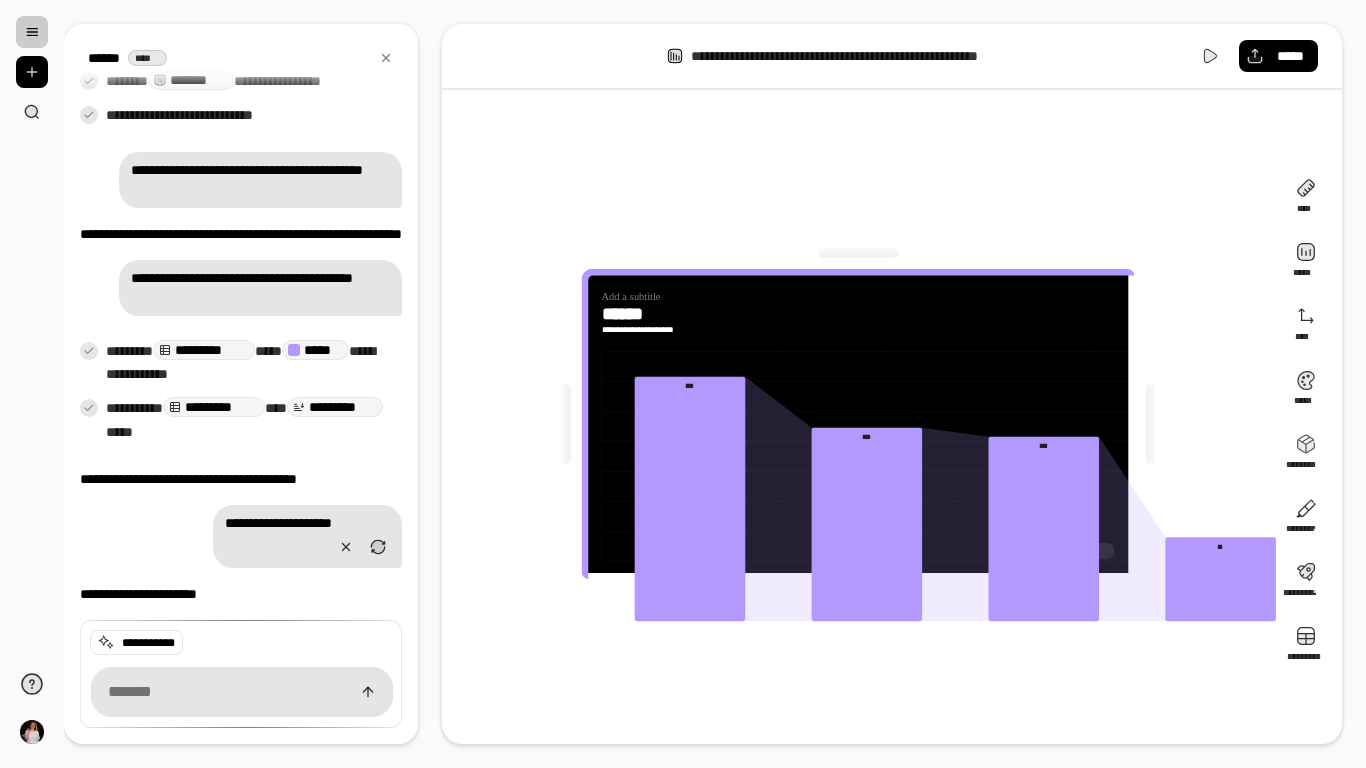 click on "**********" at bounding box center (964, 320) 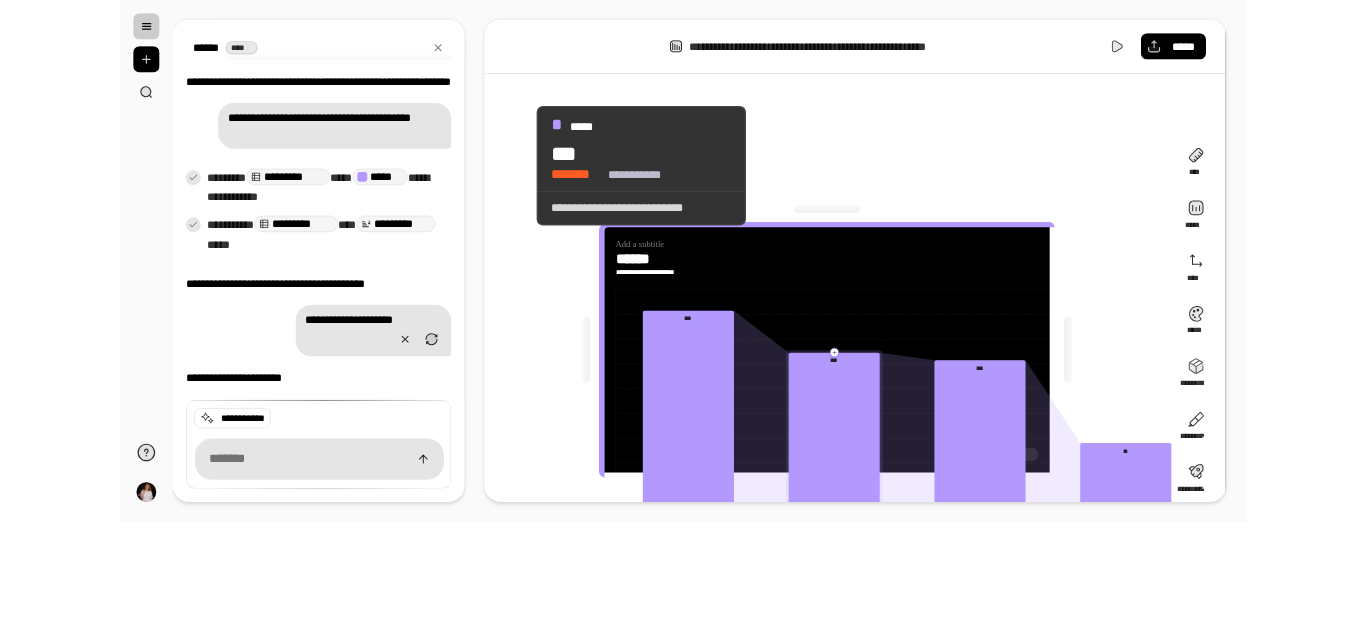 scroll, scrollTop: 597, scrollLeft: 0, axis: vertical 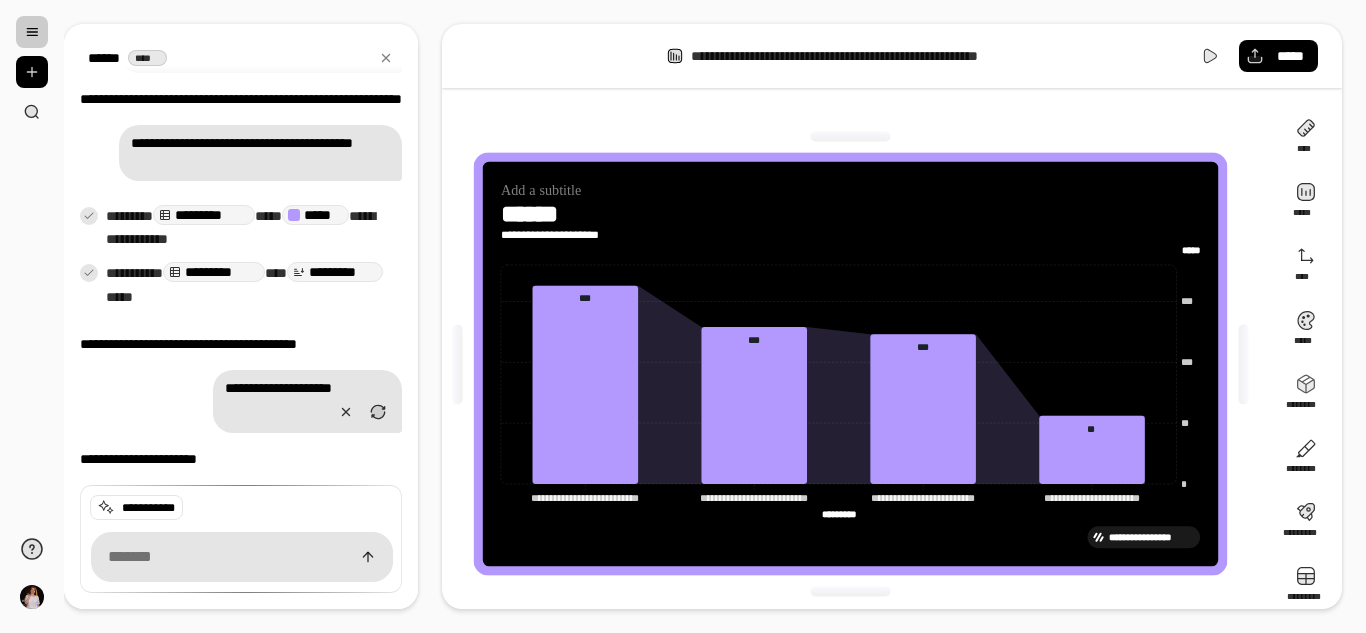 click on "**********" at bounding box center [850, 361] 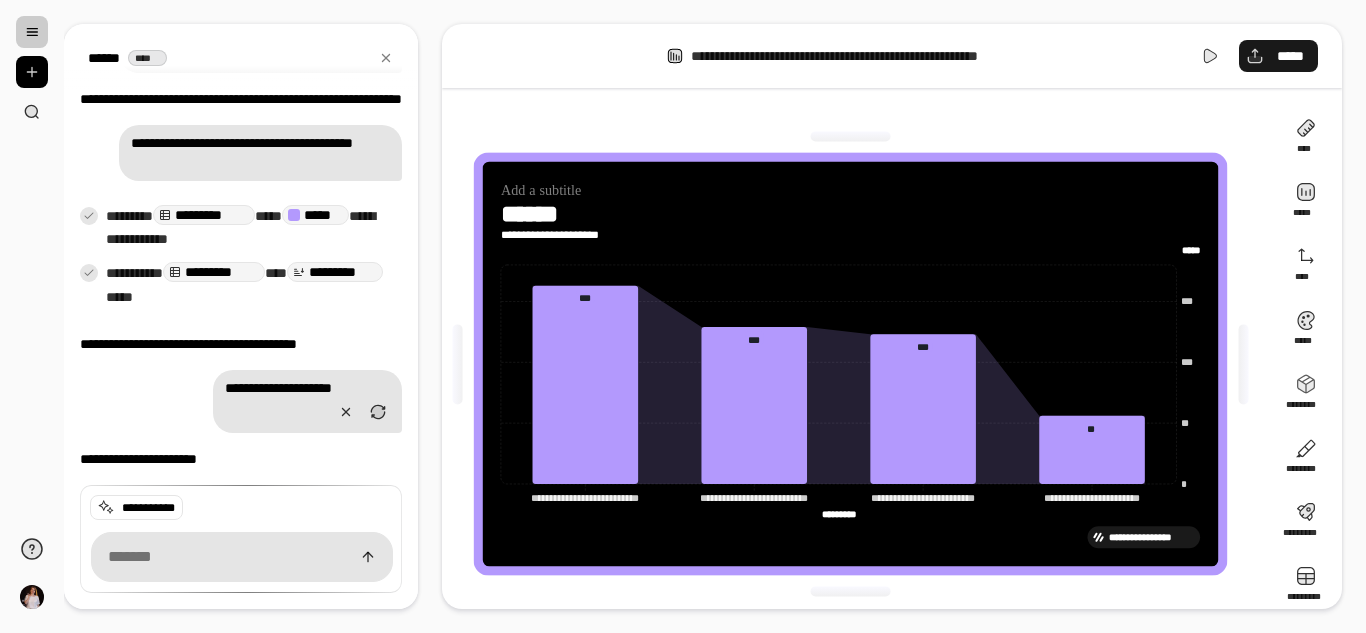 click on "*****" at bounding box center [1278, 56] 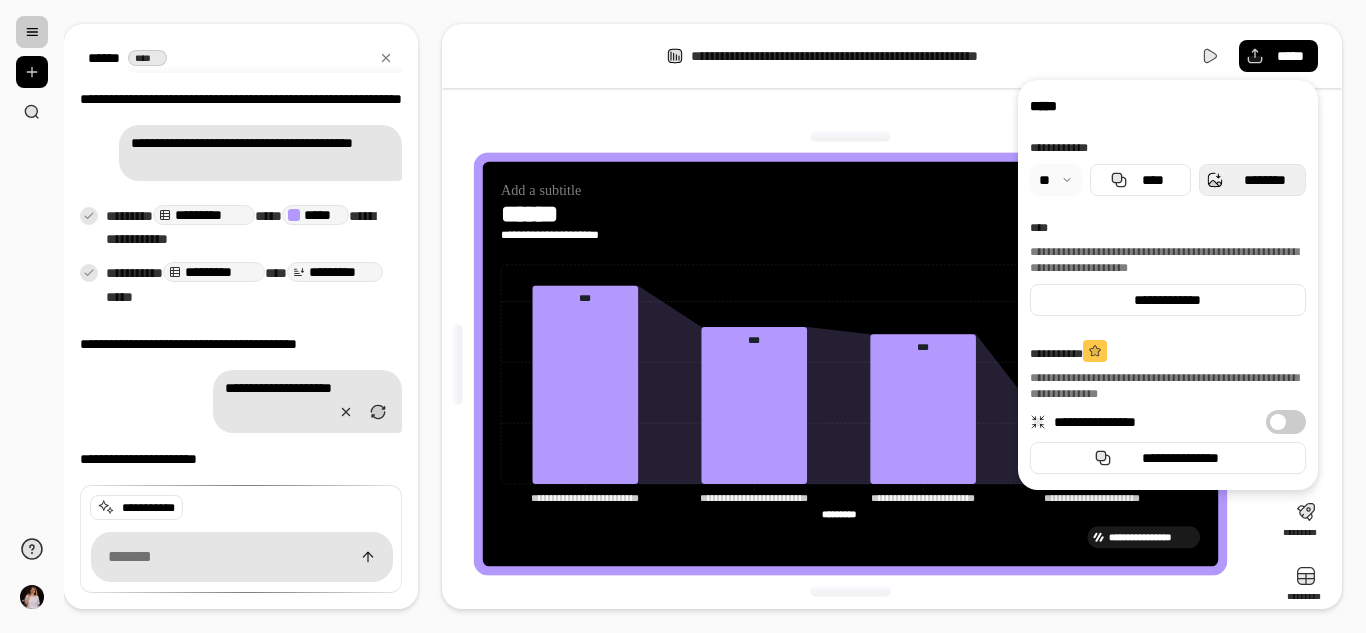 click on "********" at bounding box center (1264, 180) 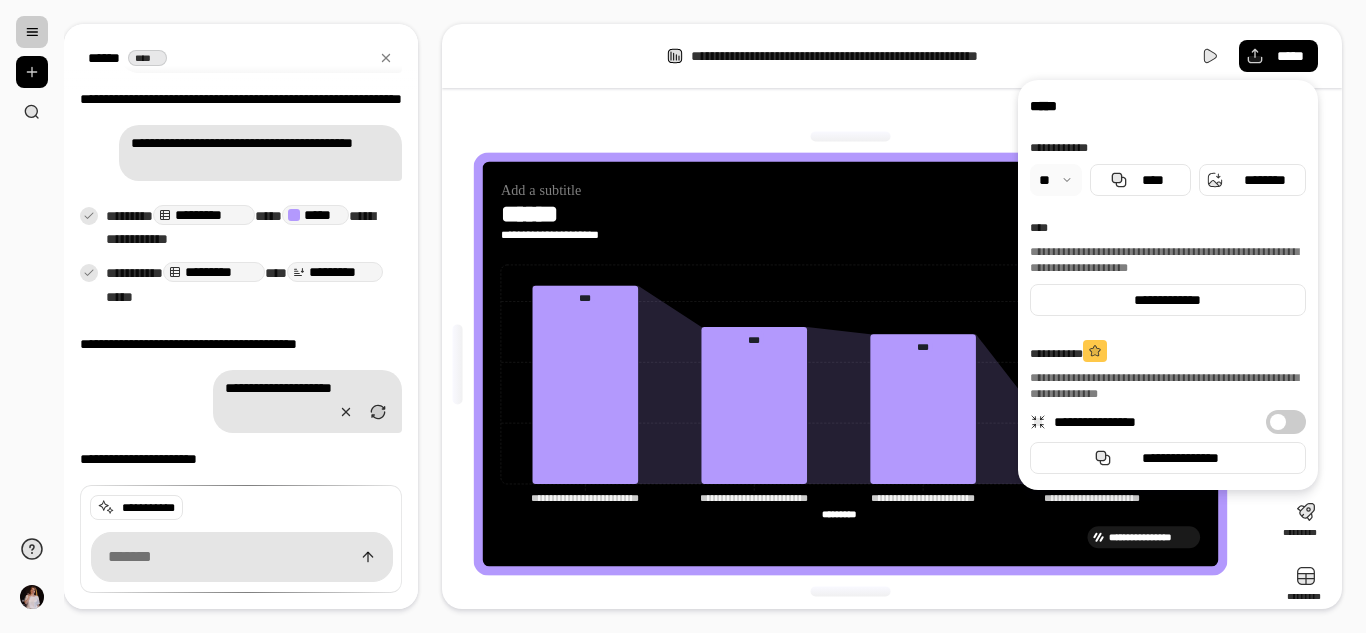 click on "**********" at bounding box center [892, 56] 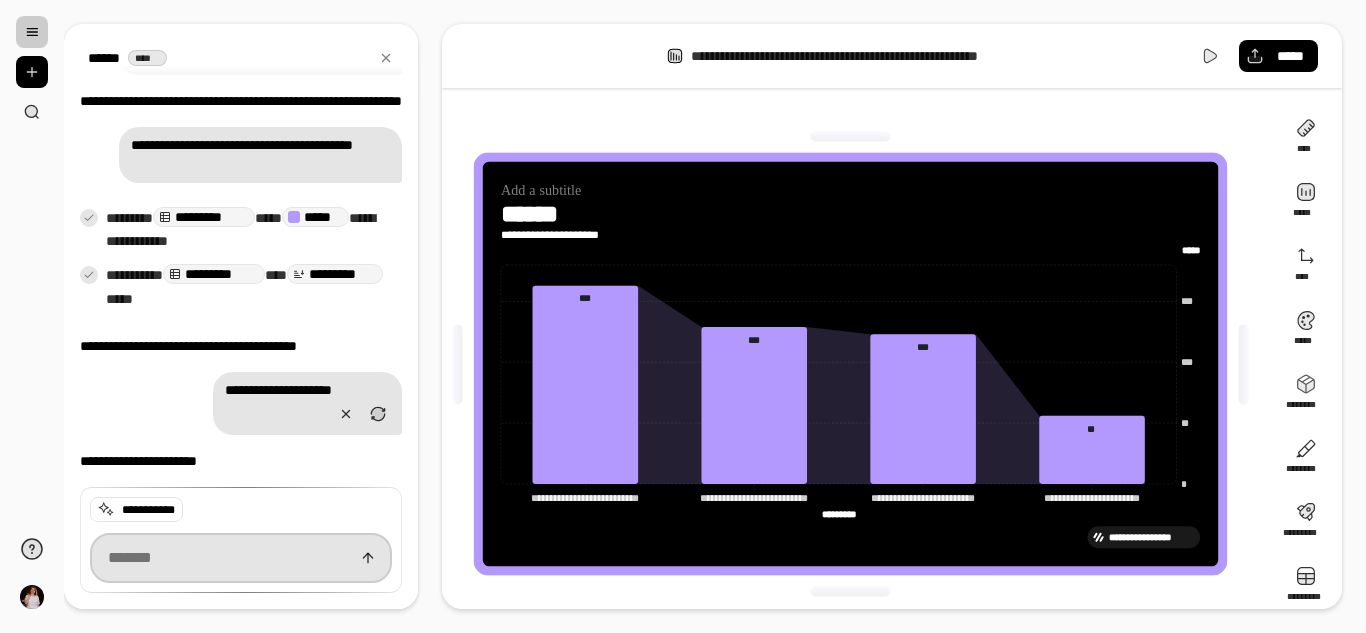 click at bounding box center (241, 558) 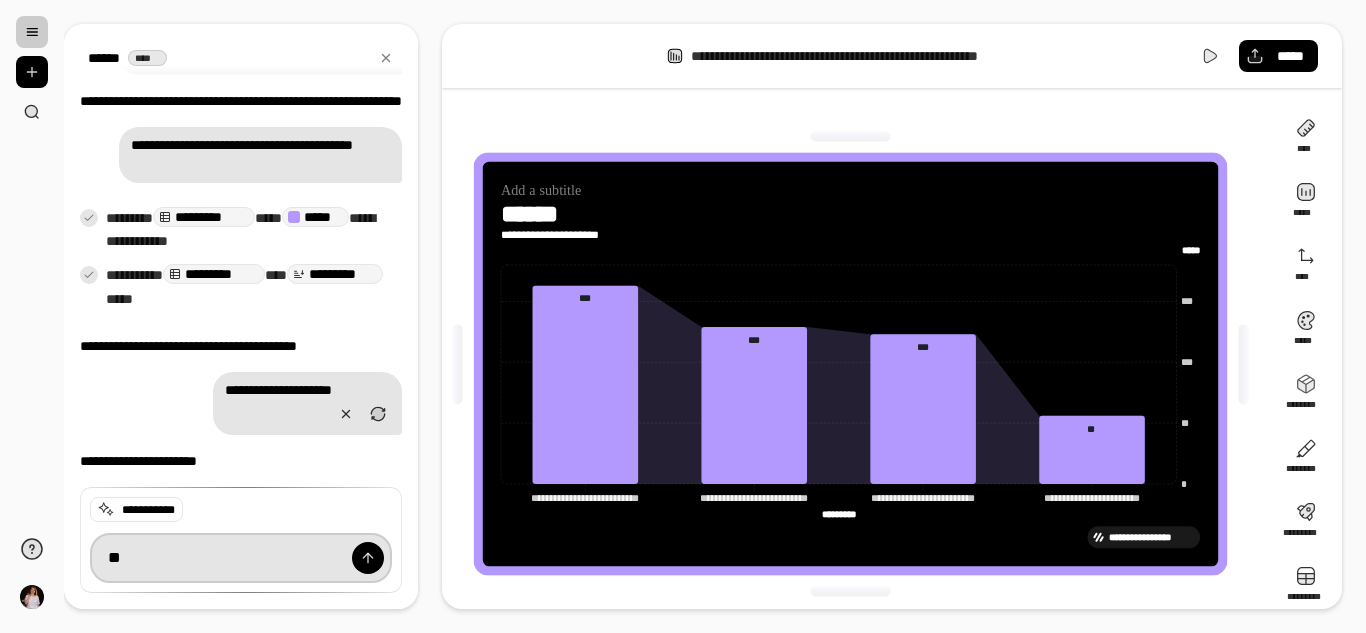 type on "*" 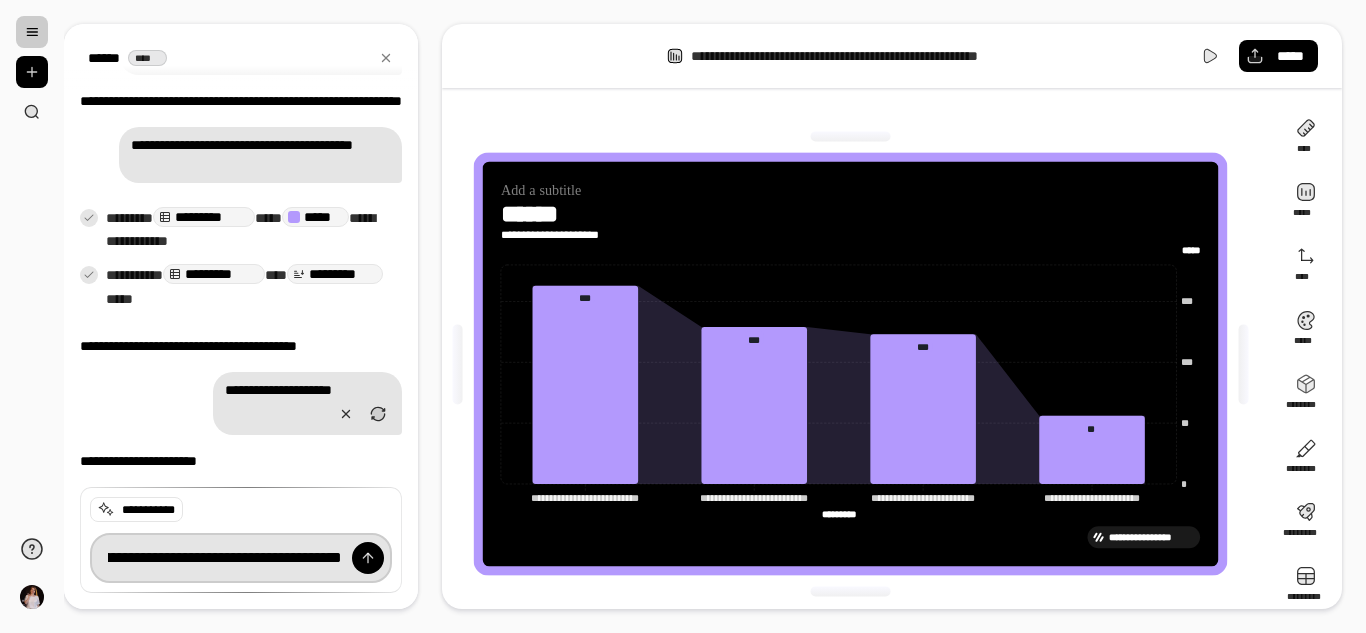 scroll, scrollTop: 0, scrollLeft: 144, axis: horizontal 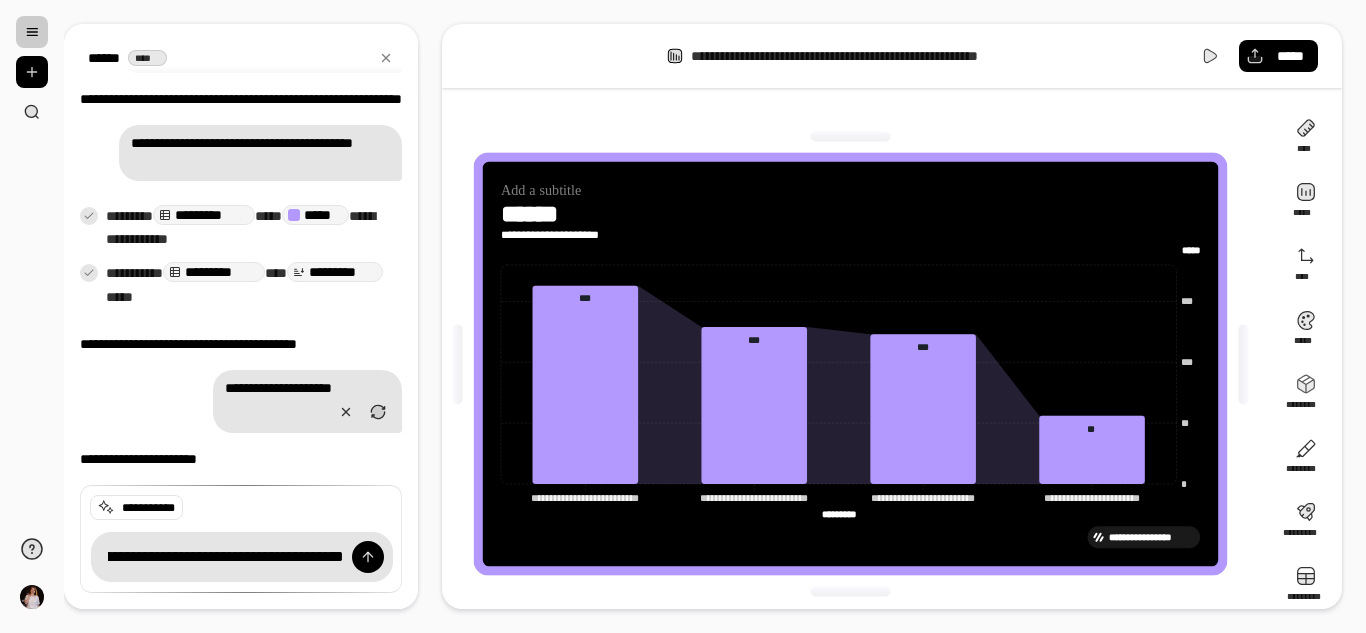click at bounding box center [368, 557] 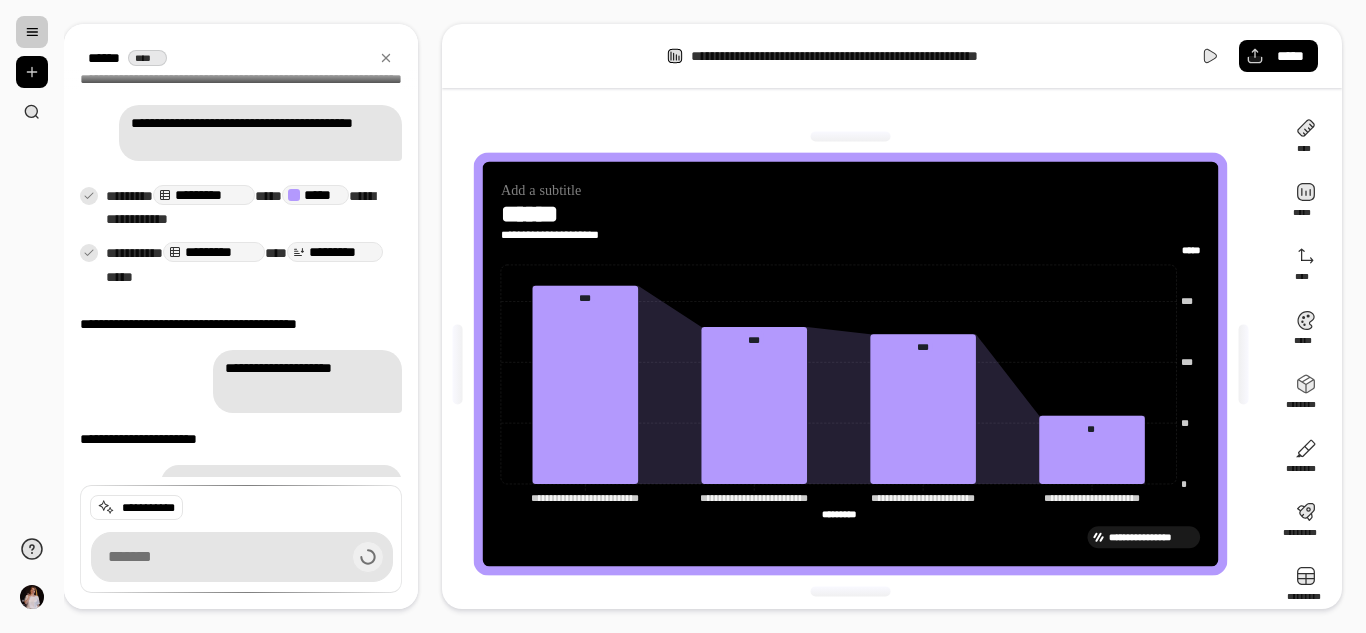 scroll, scrollTop: 0, scrollLeft: 0, axis: both 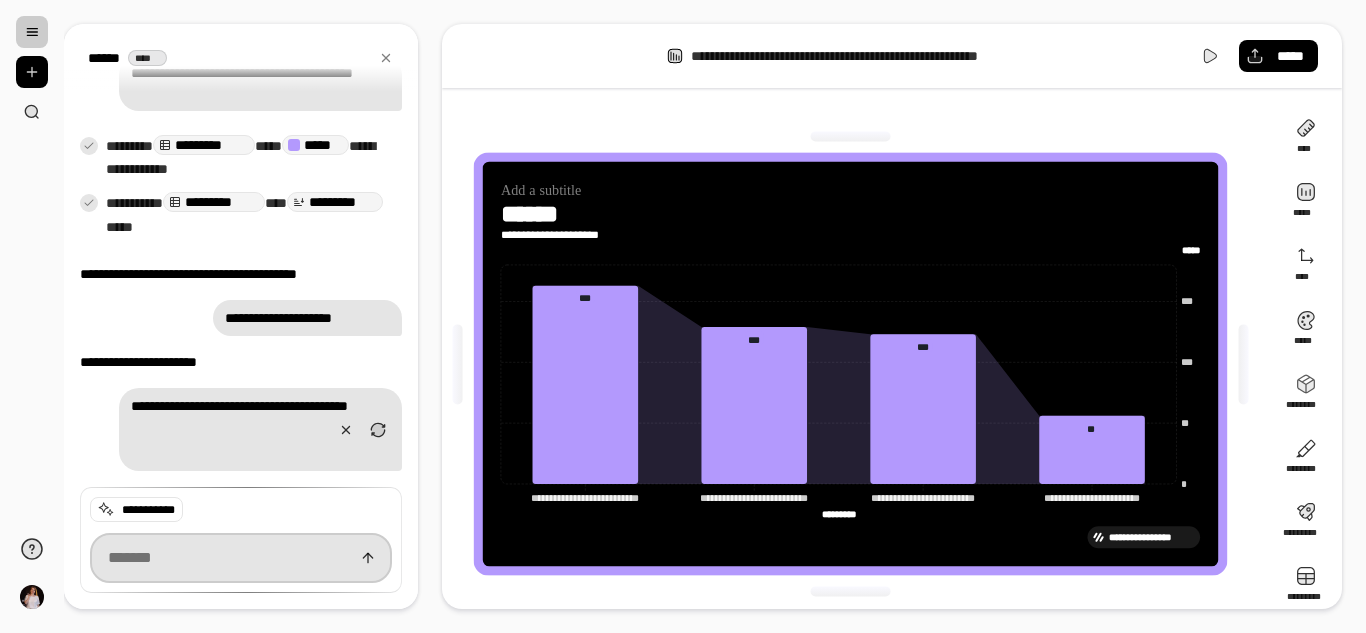 click at bounding box center [241, 558] 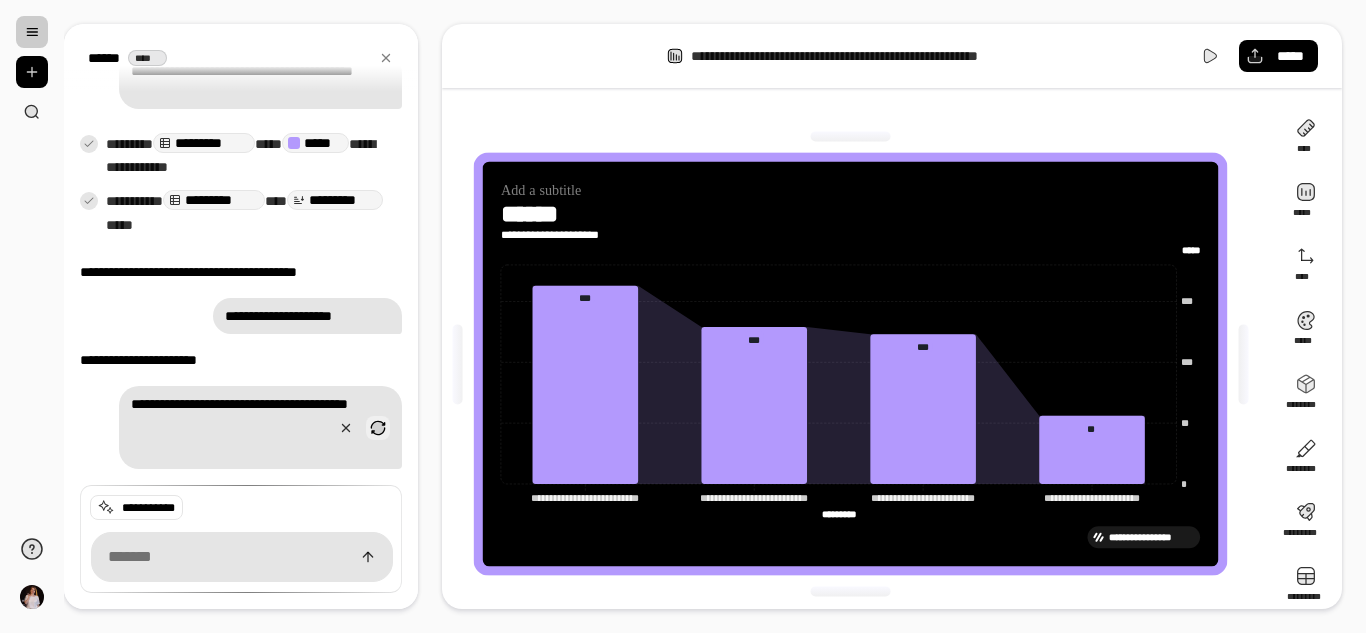 click at bounding box center [378, 428] 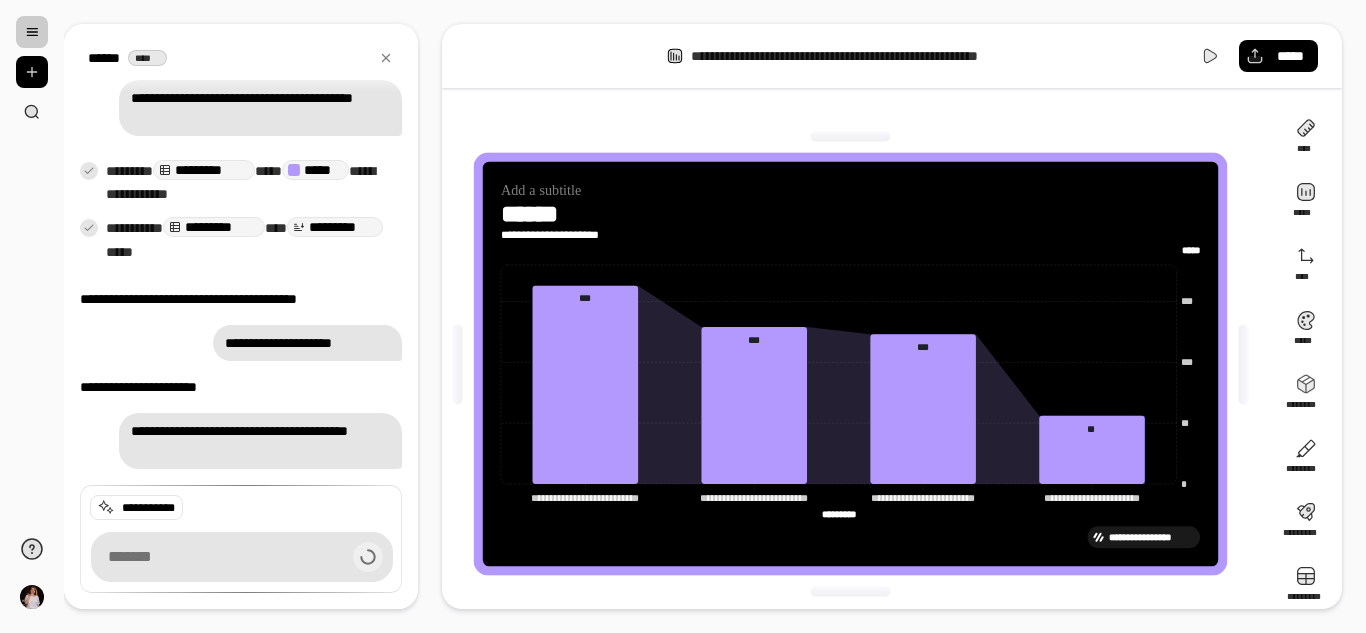 scroll, scrollTop: 669, scrollLeft: 0, axis: vertical 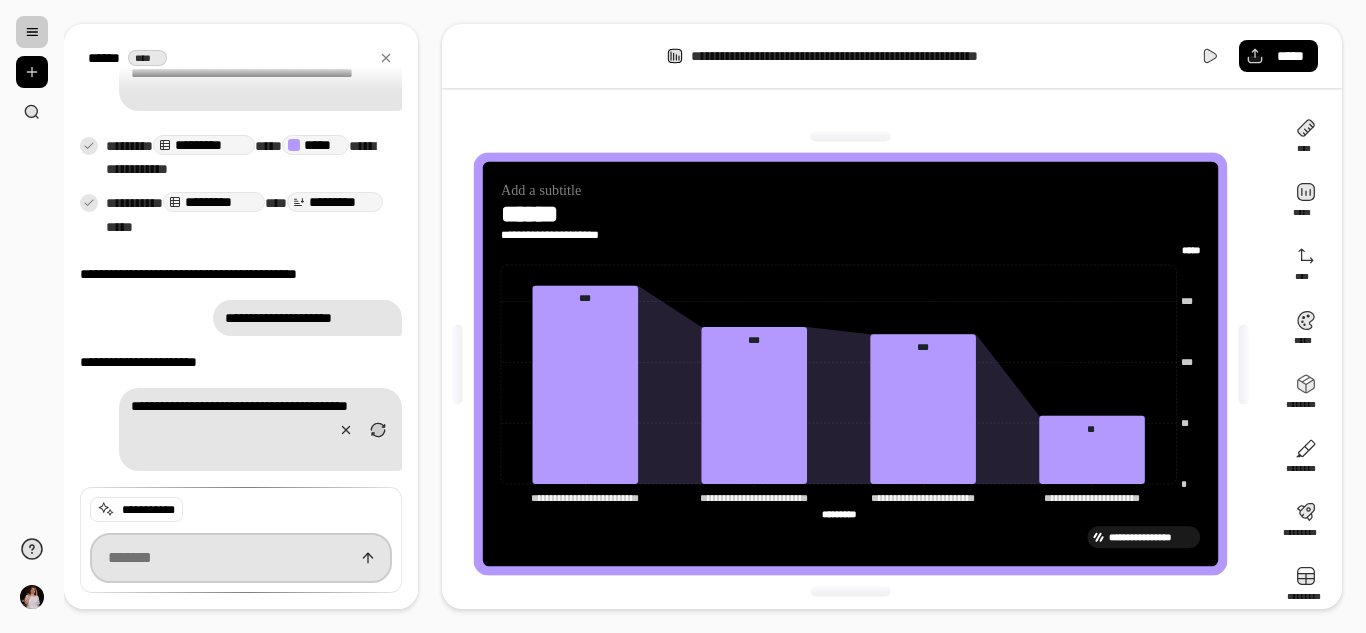 click at bounding box center (241, 558) 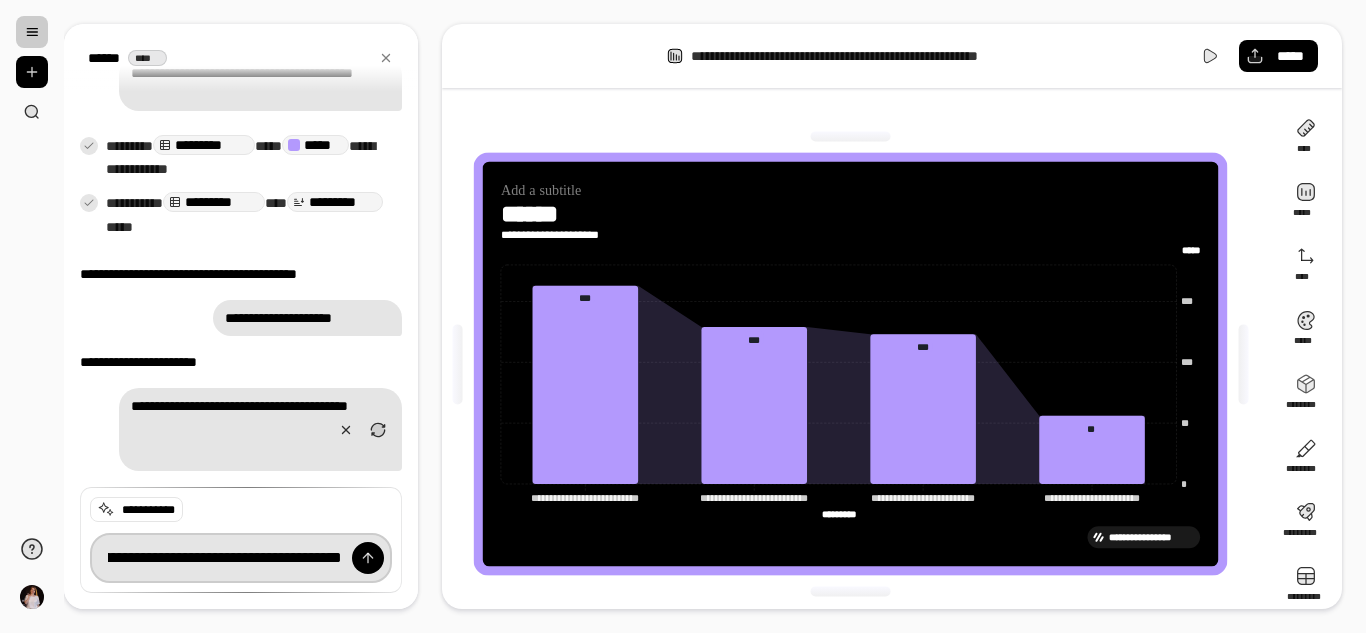 scroll, scrollTop: 0, scrollLeft: 268, axis: horizontal 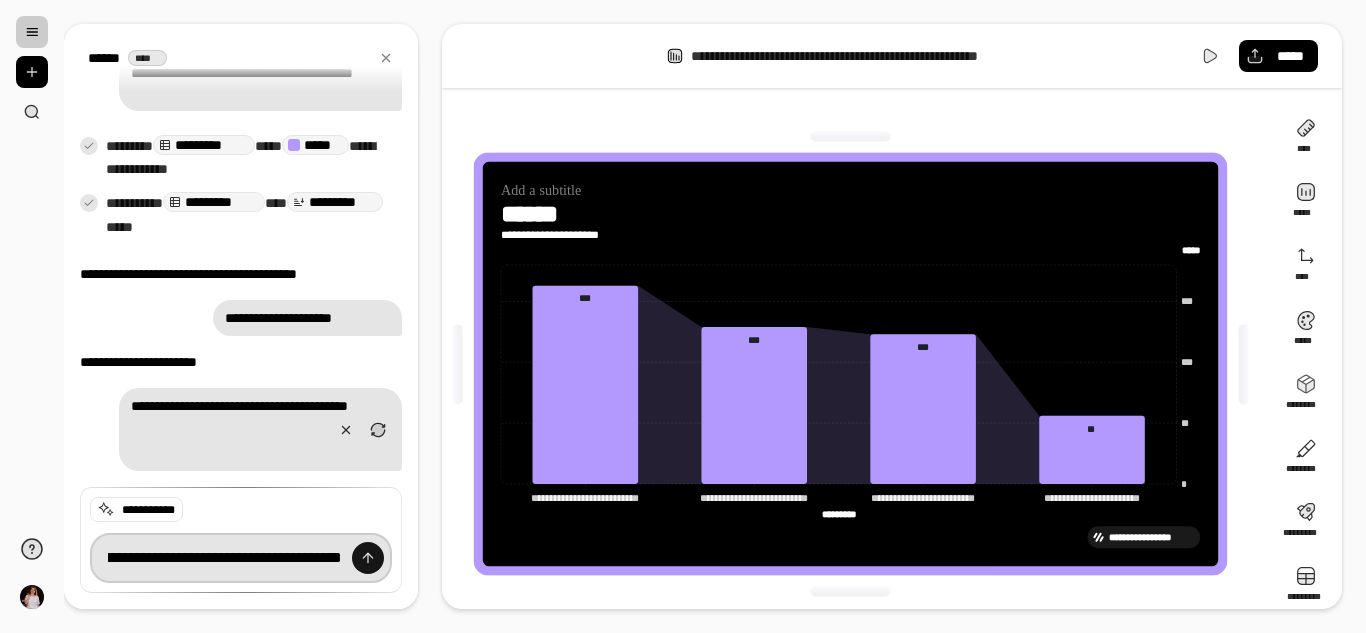 type on "**********" 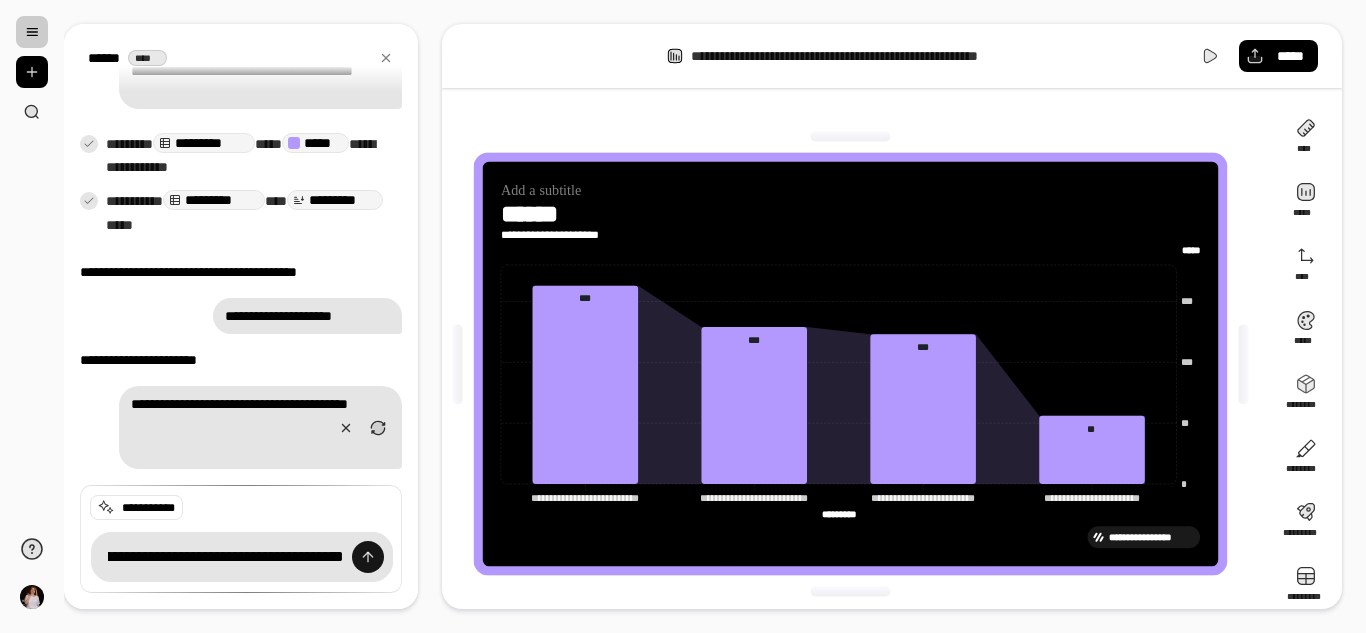 click at bounding box center [368, 557] 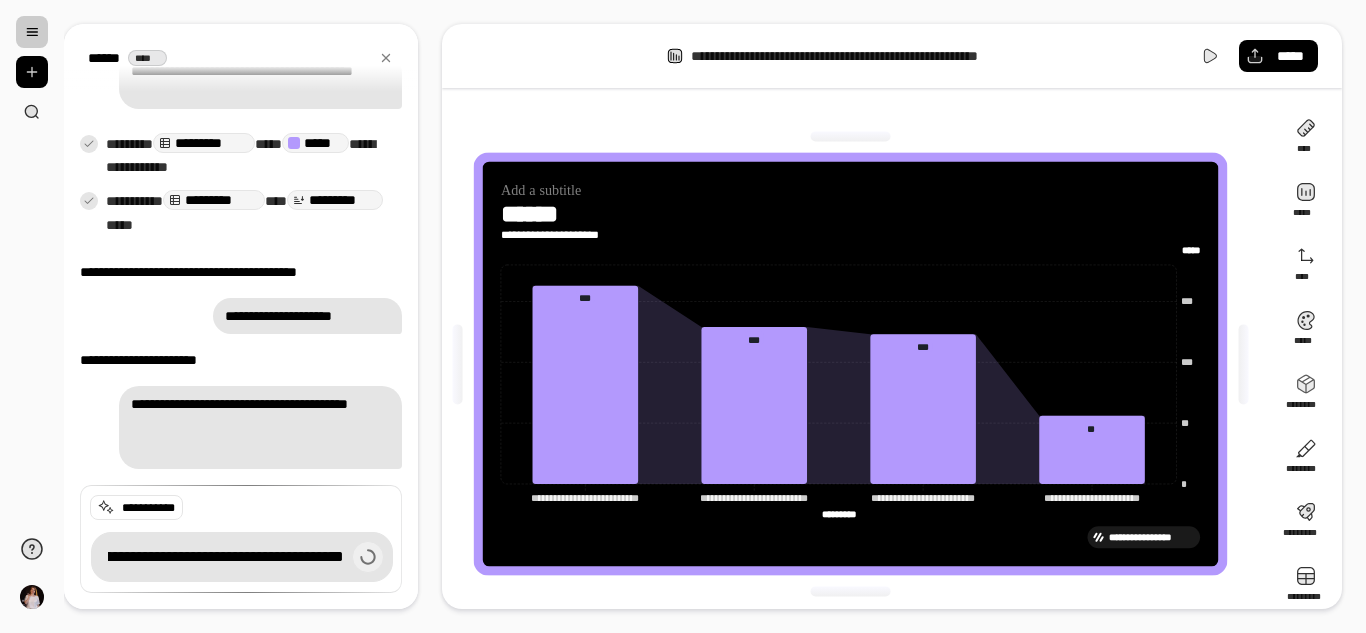 type 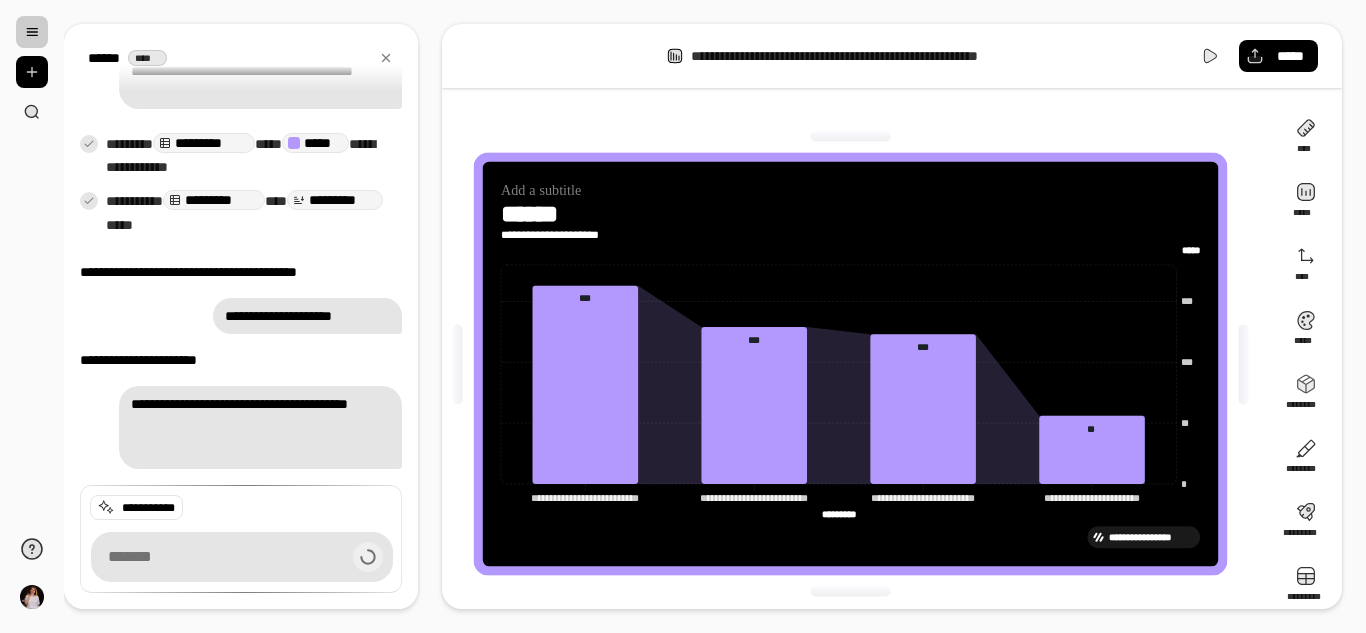 scroll, scrollTop: 0, scrollLeft: 0, axis: both 